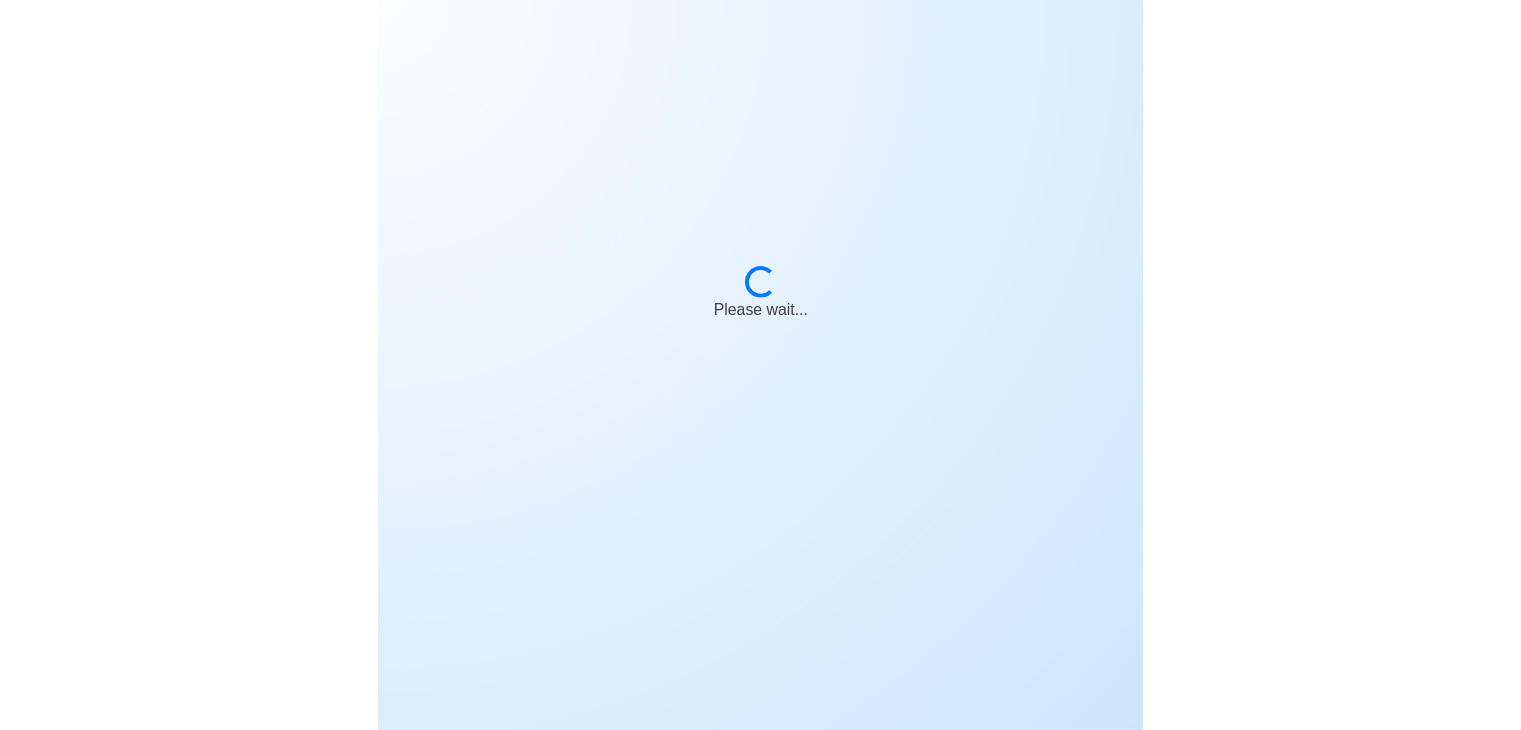 scroll, scrollTop: 0, scrollLeft: 0, axis: both 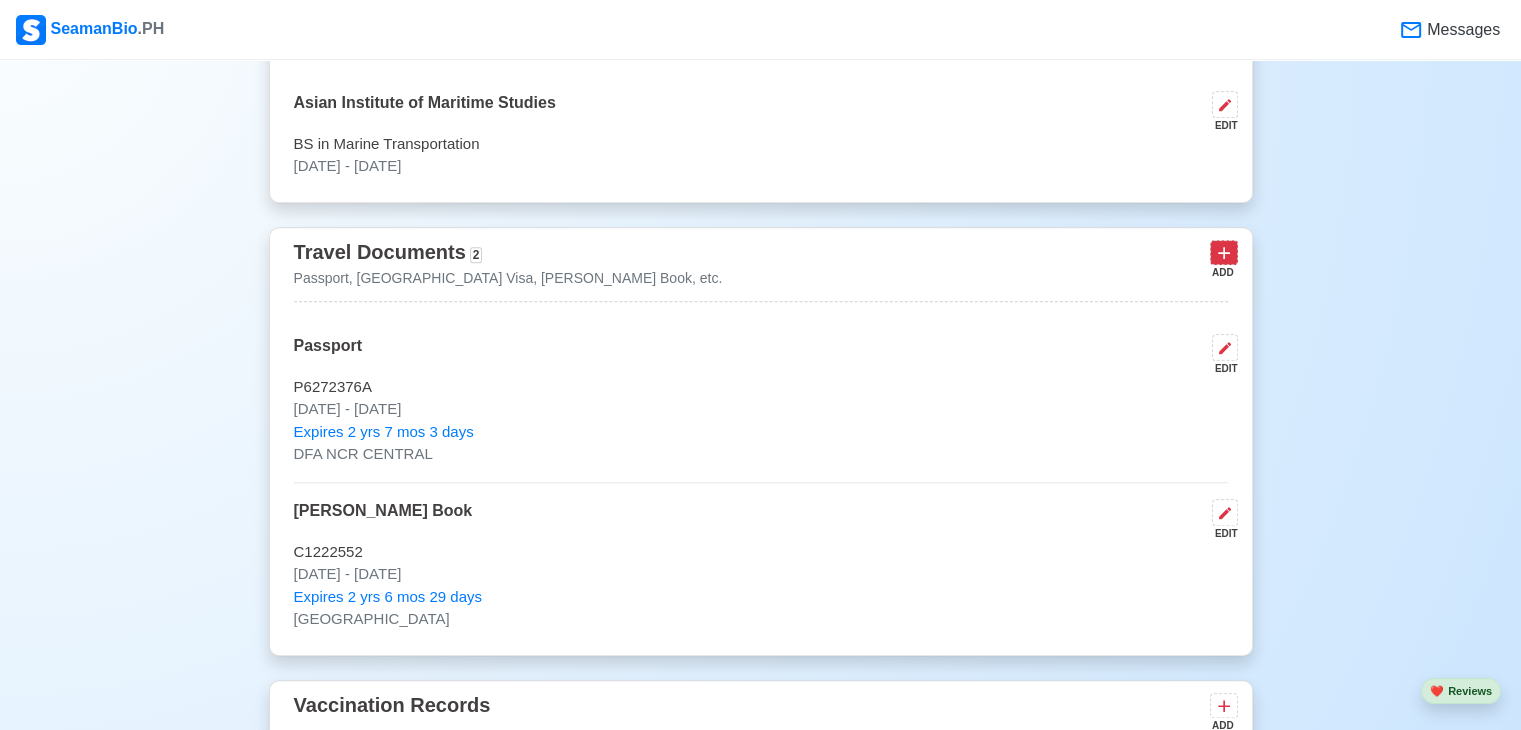 click 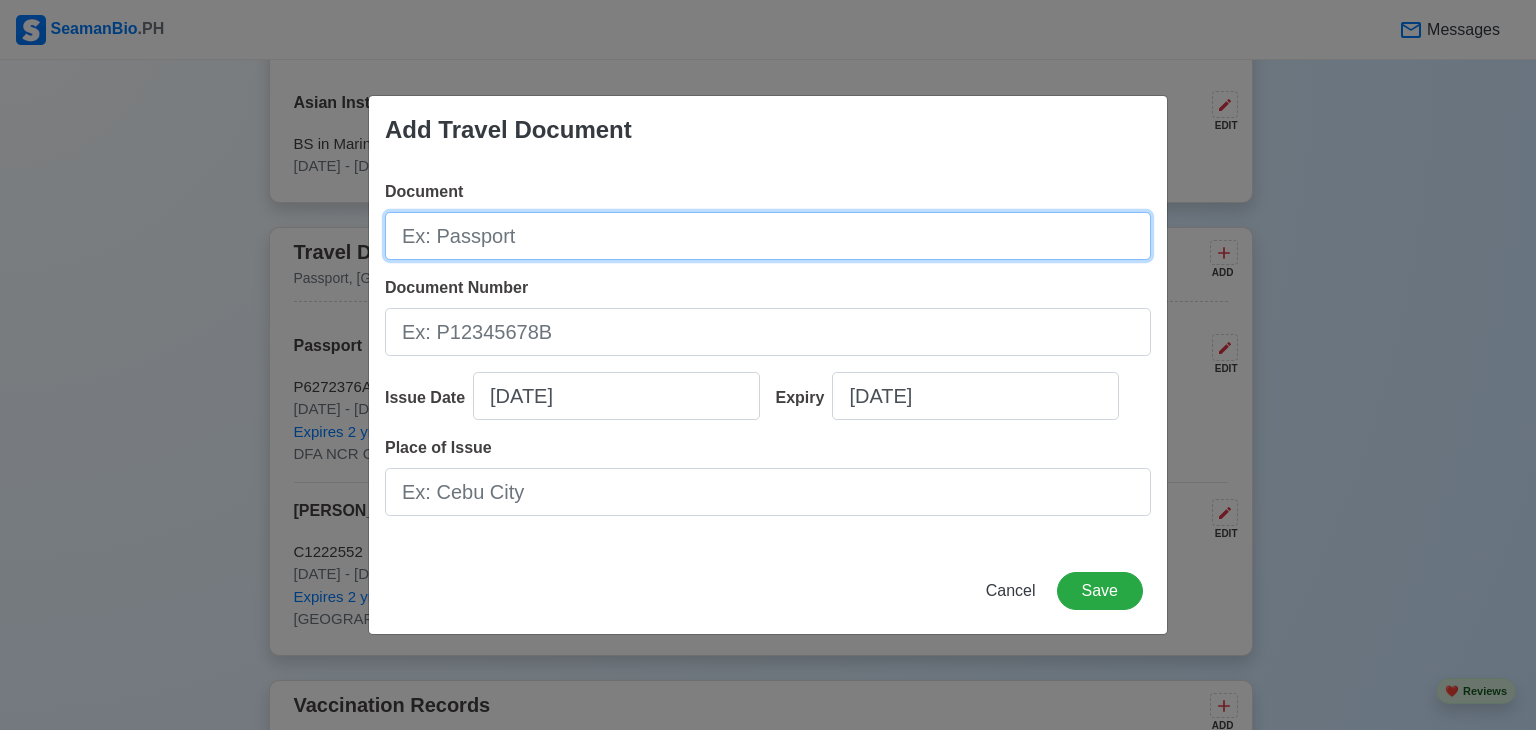 click on "Document" at bounding box center (768, 236) 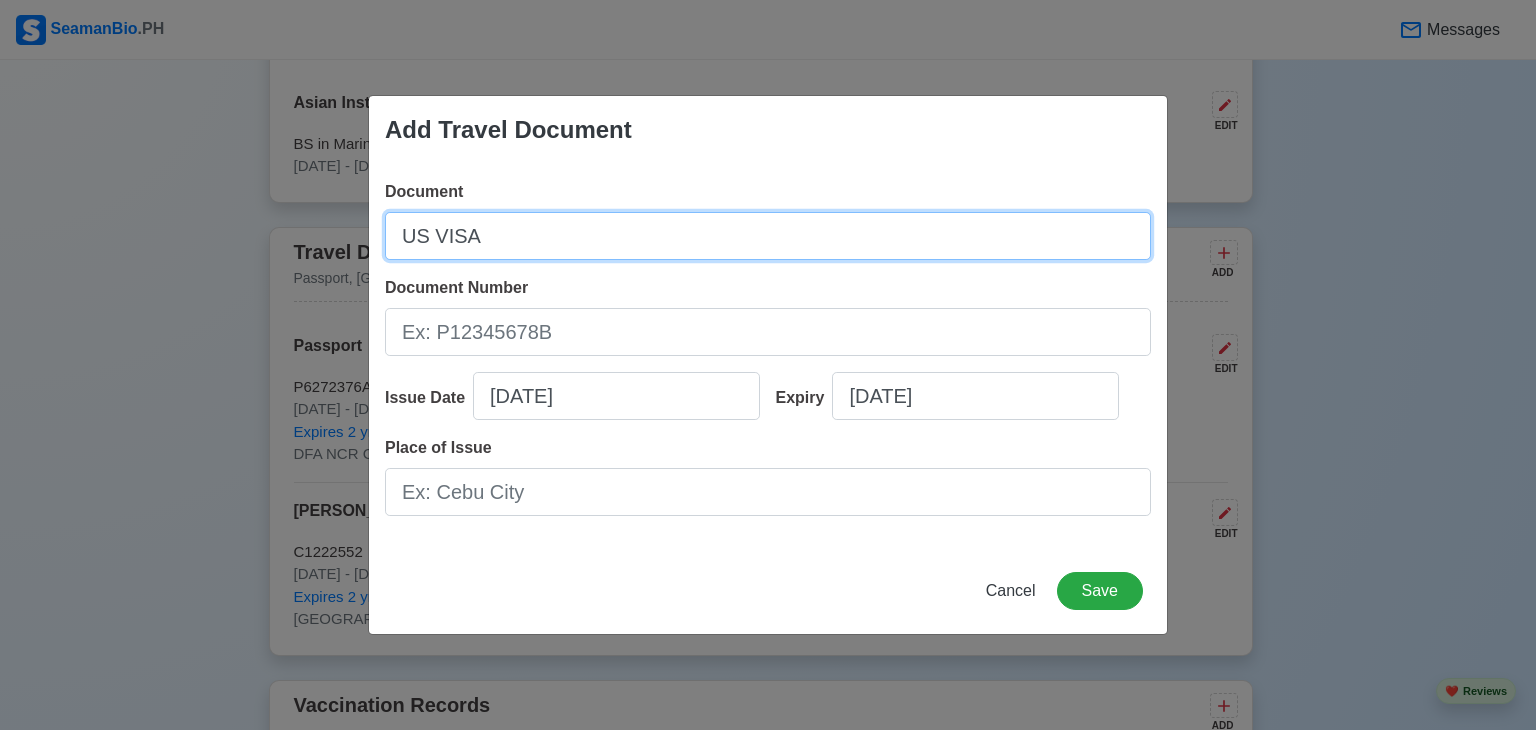 type on "US VISA" 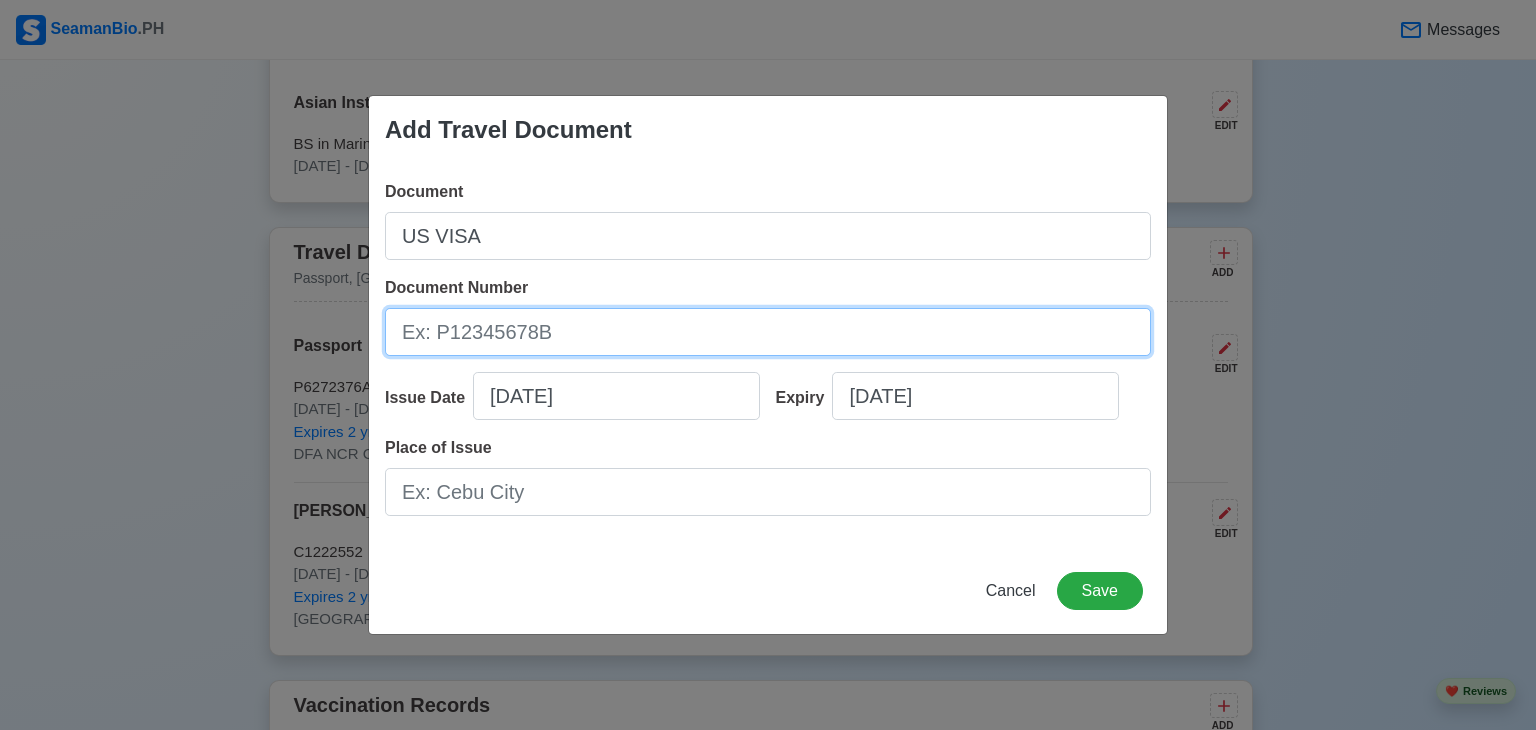 click on "Document Number" at bounding box center (768, 332) 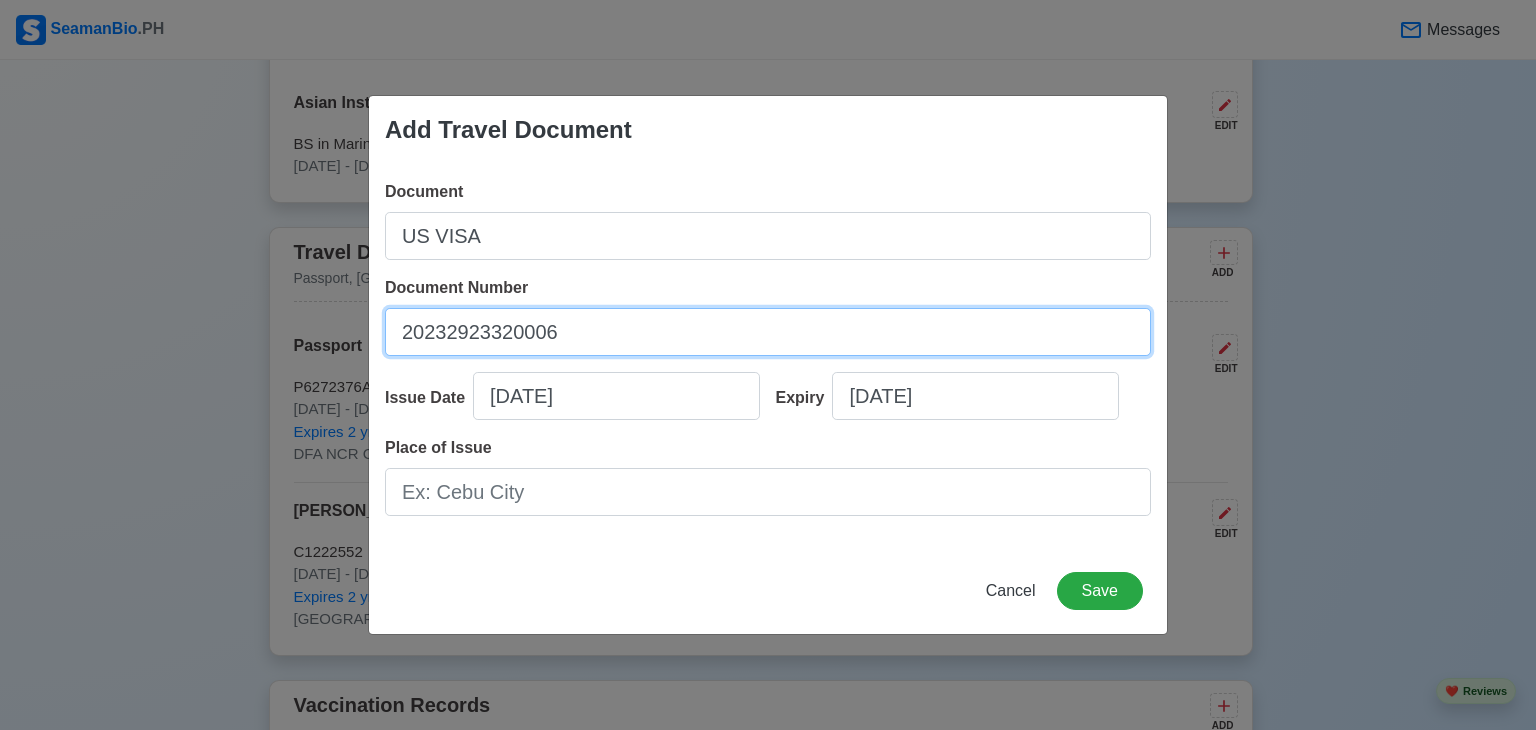 type on "20232923320006" 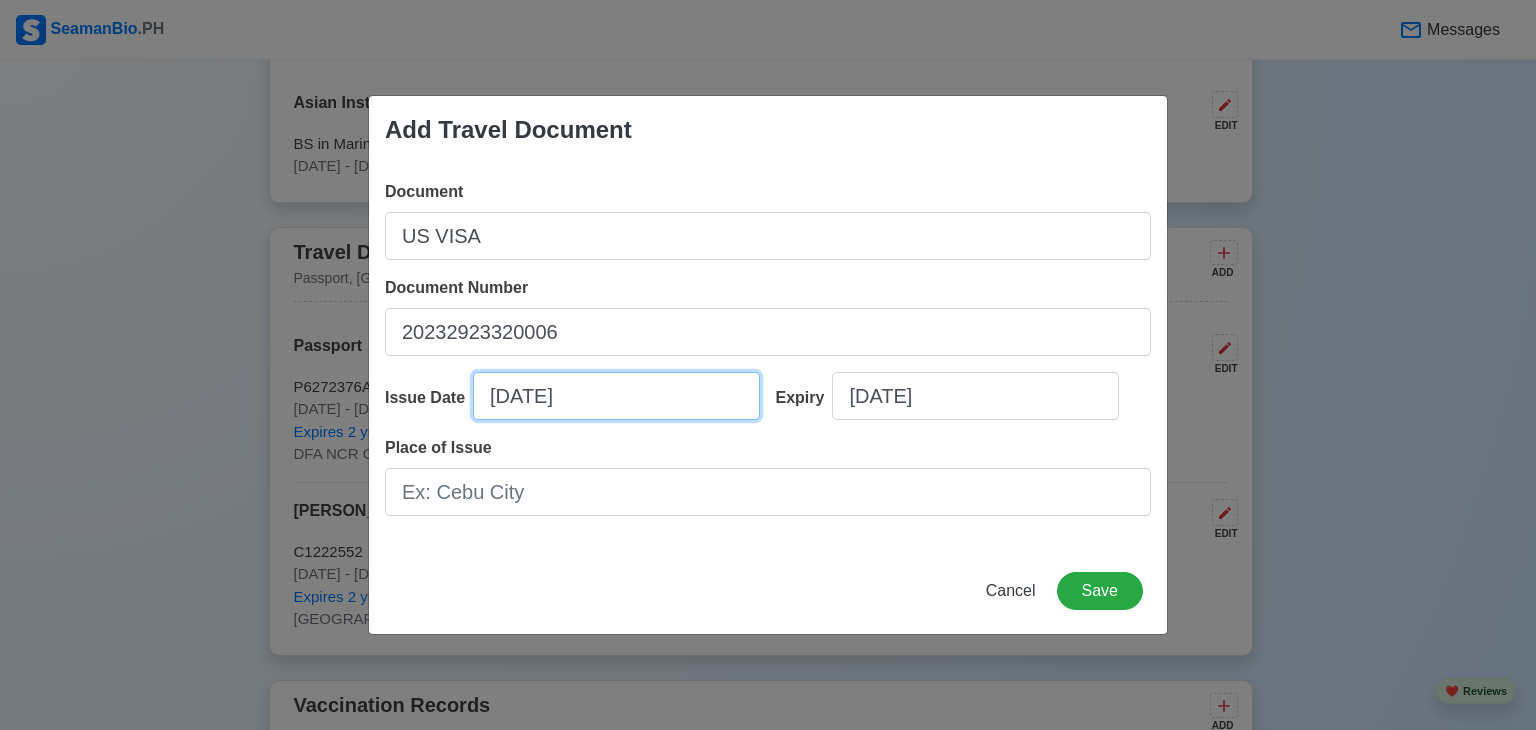 select on "****" 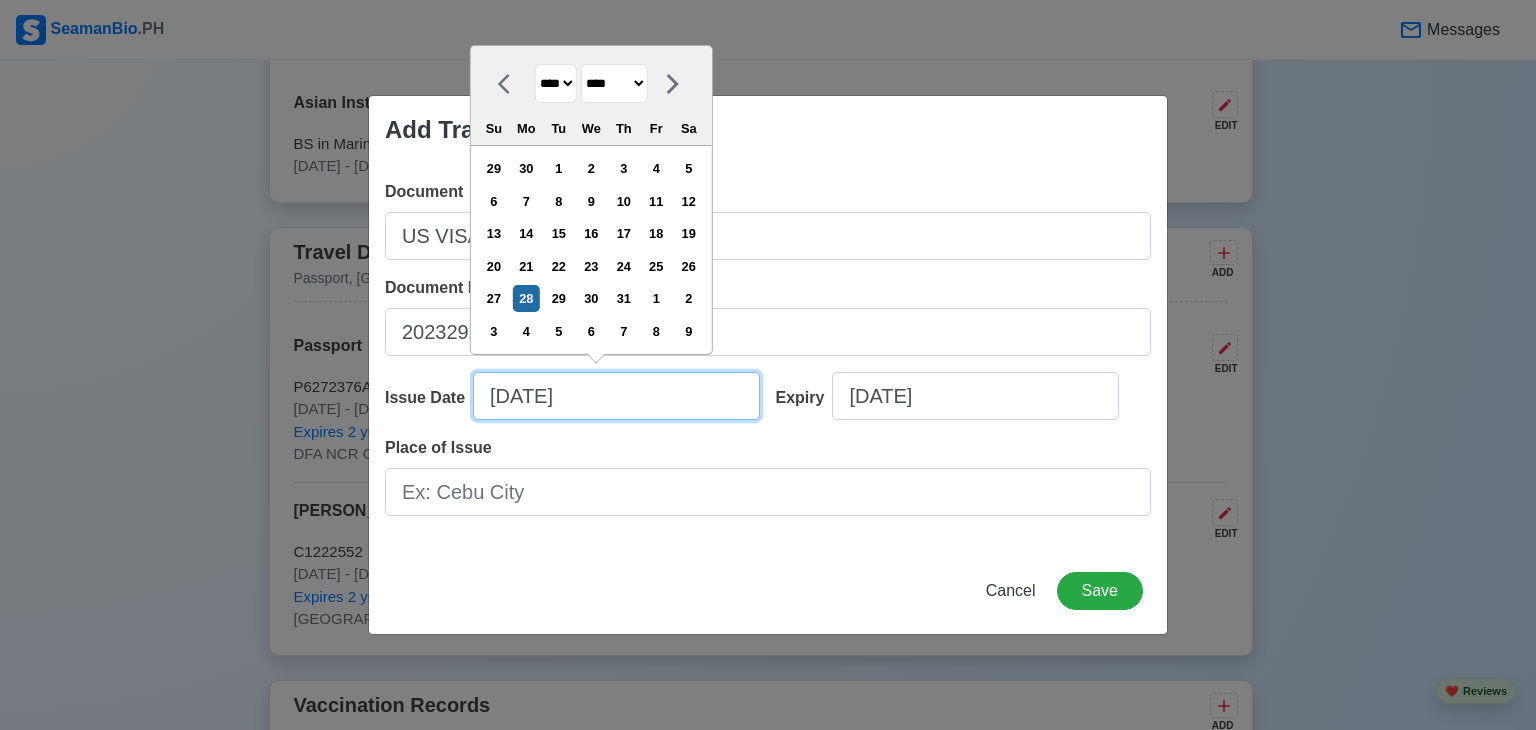 click on "[DATE]" at bounding box center [616, 396] 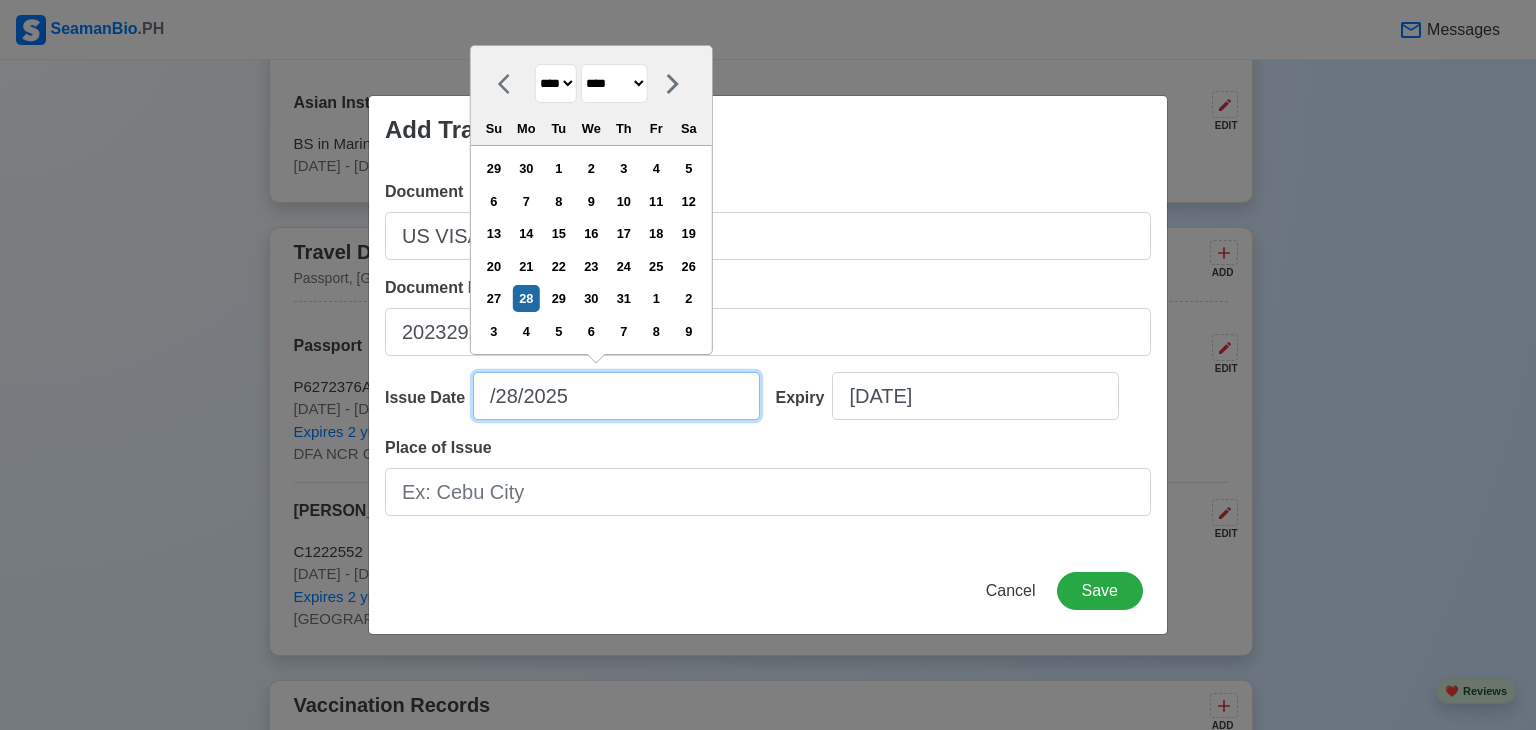 type on "[DATE]" 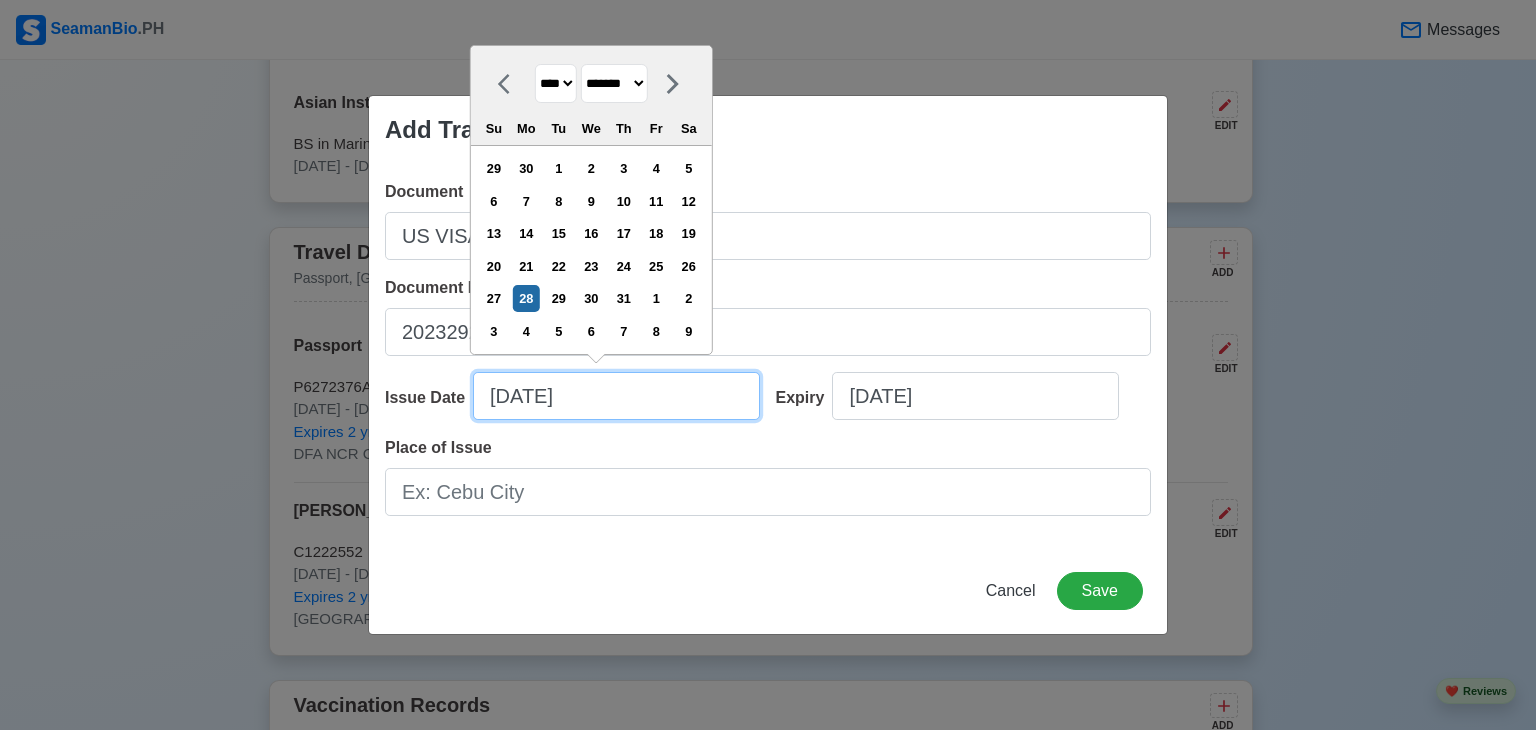 type on "[DATE]" 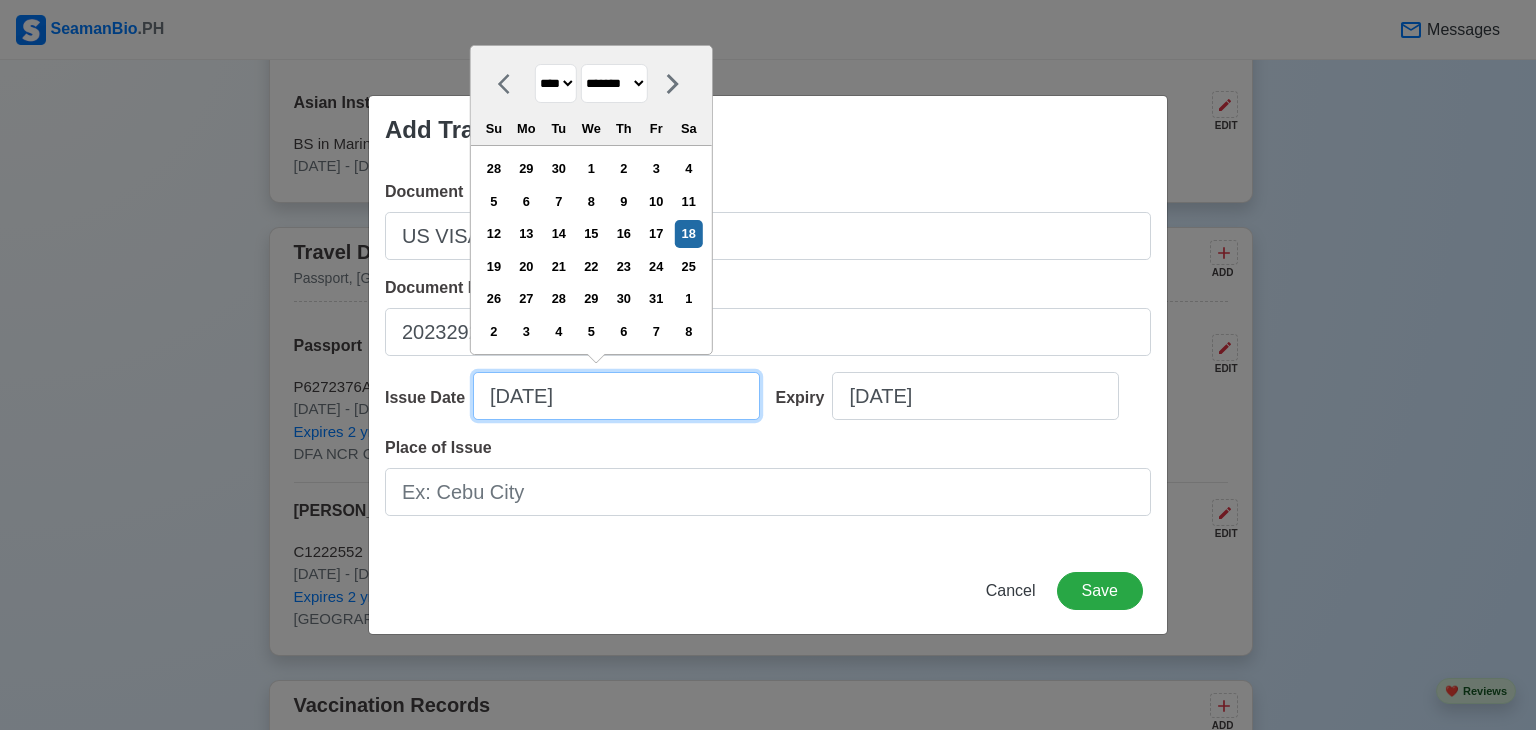 click on "[DATE]" at bounding box center [616, 396] 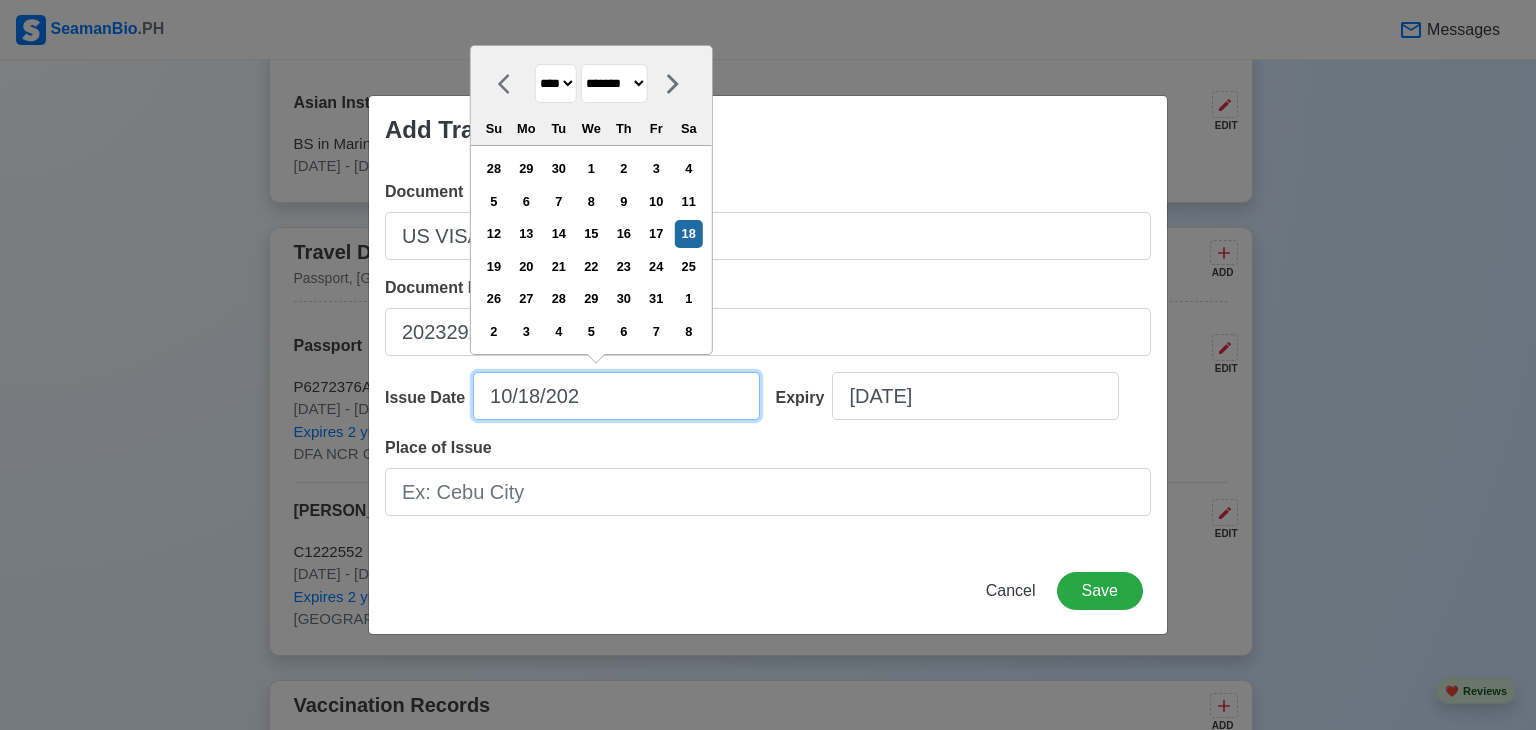 type on "[DATE]" 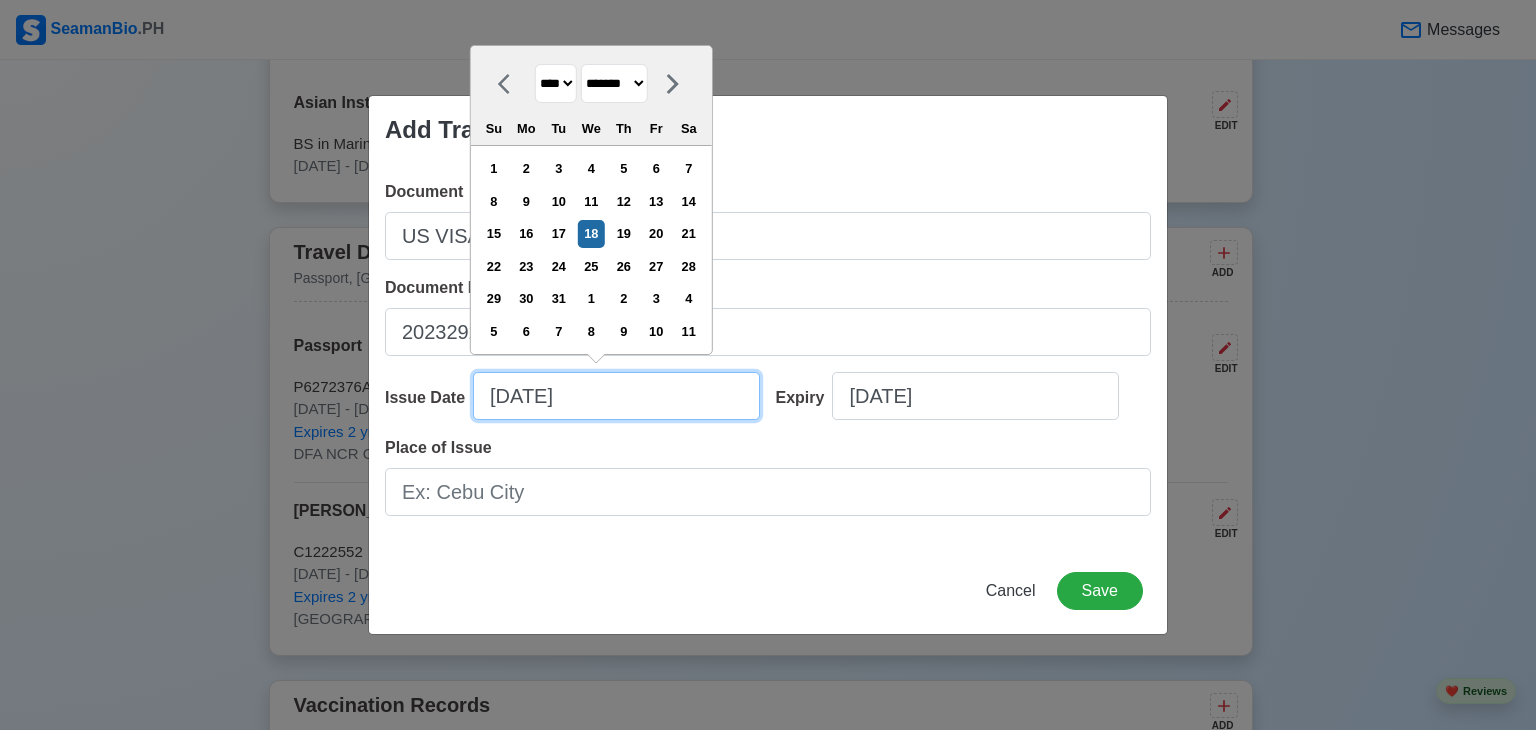 click on "[DATE]" at bounding box center [616, 396] 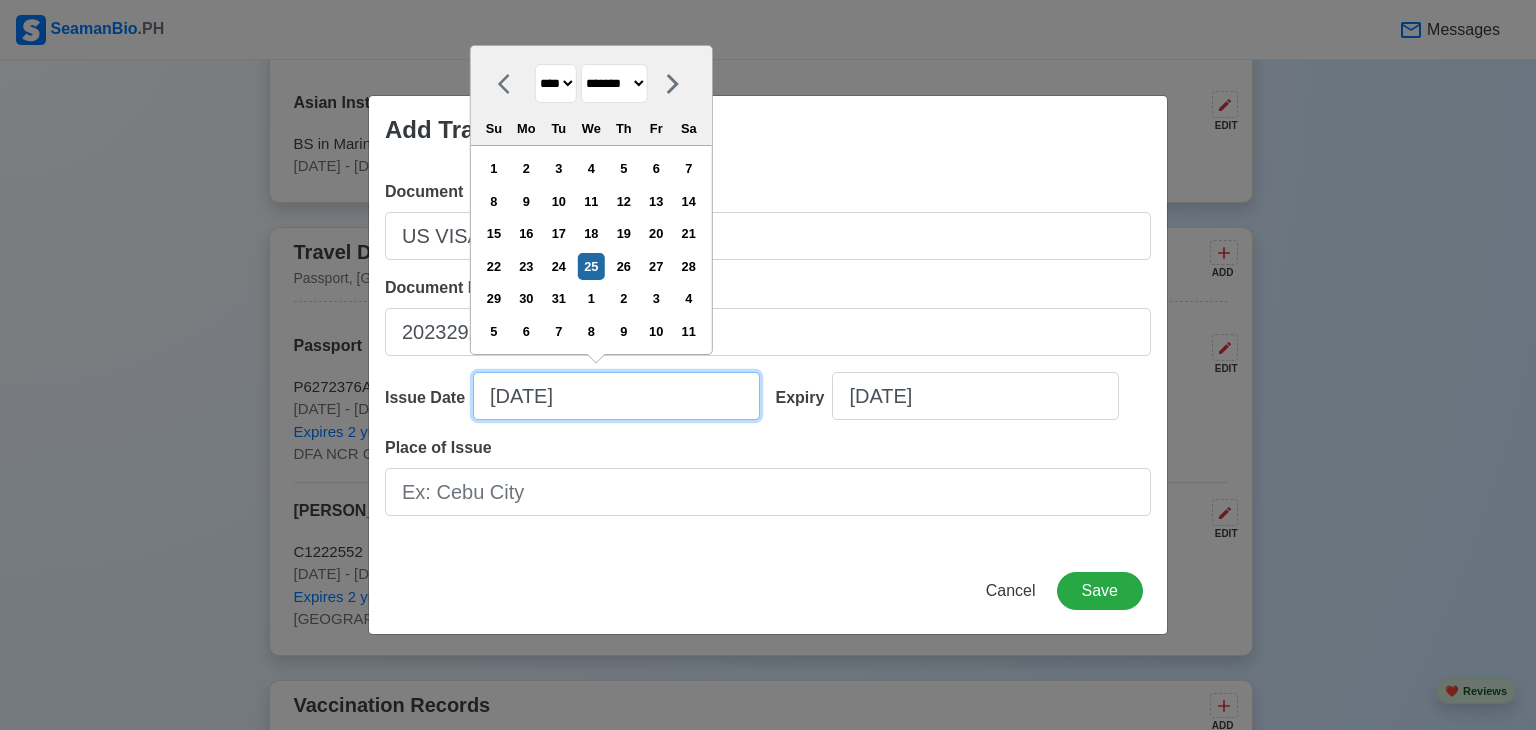 type on "[DATE]" 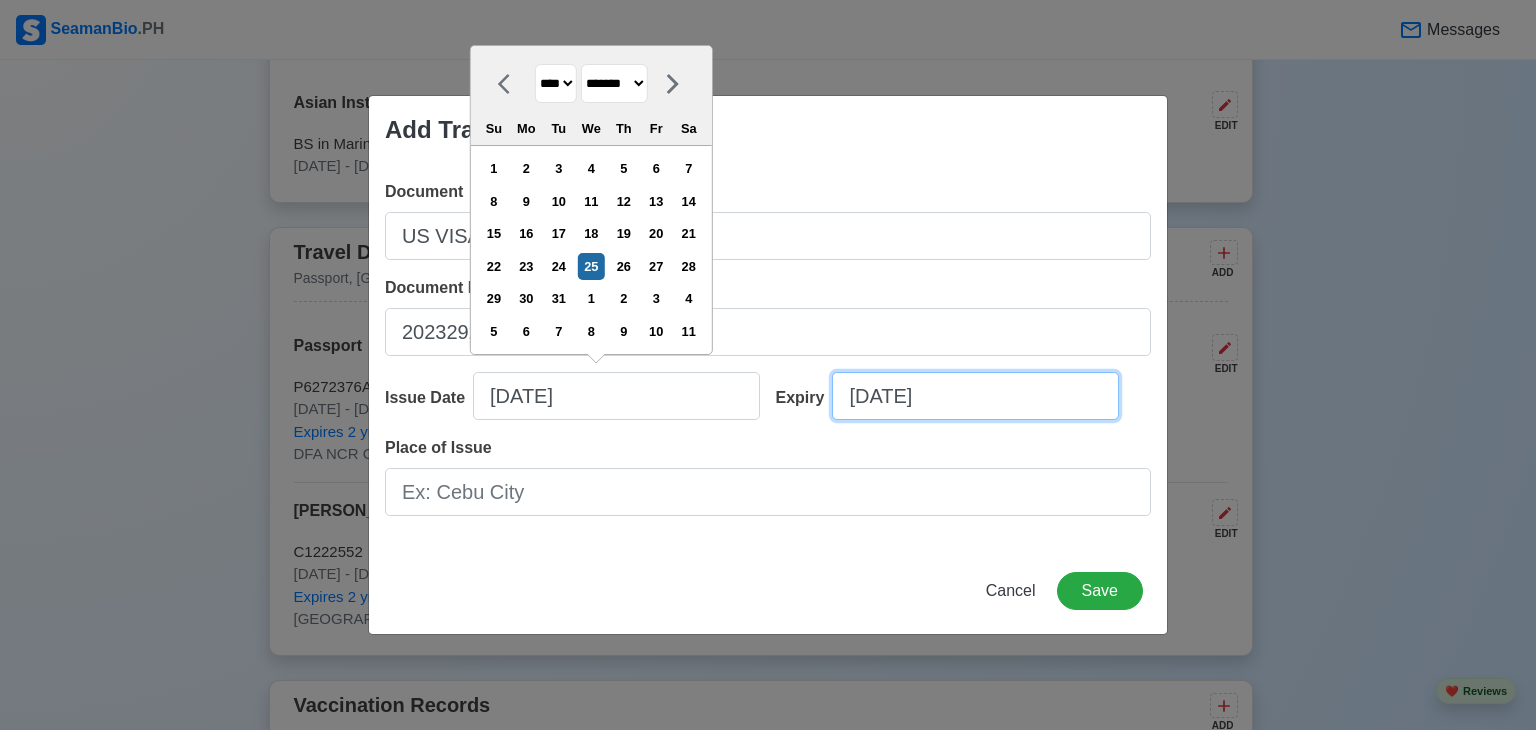 select on "****" 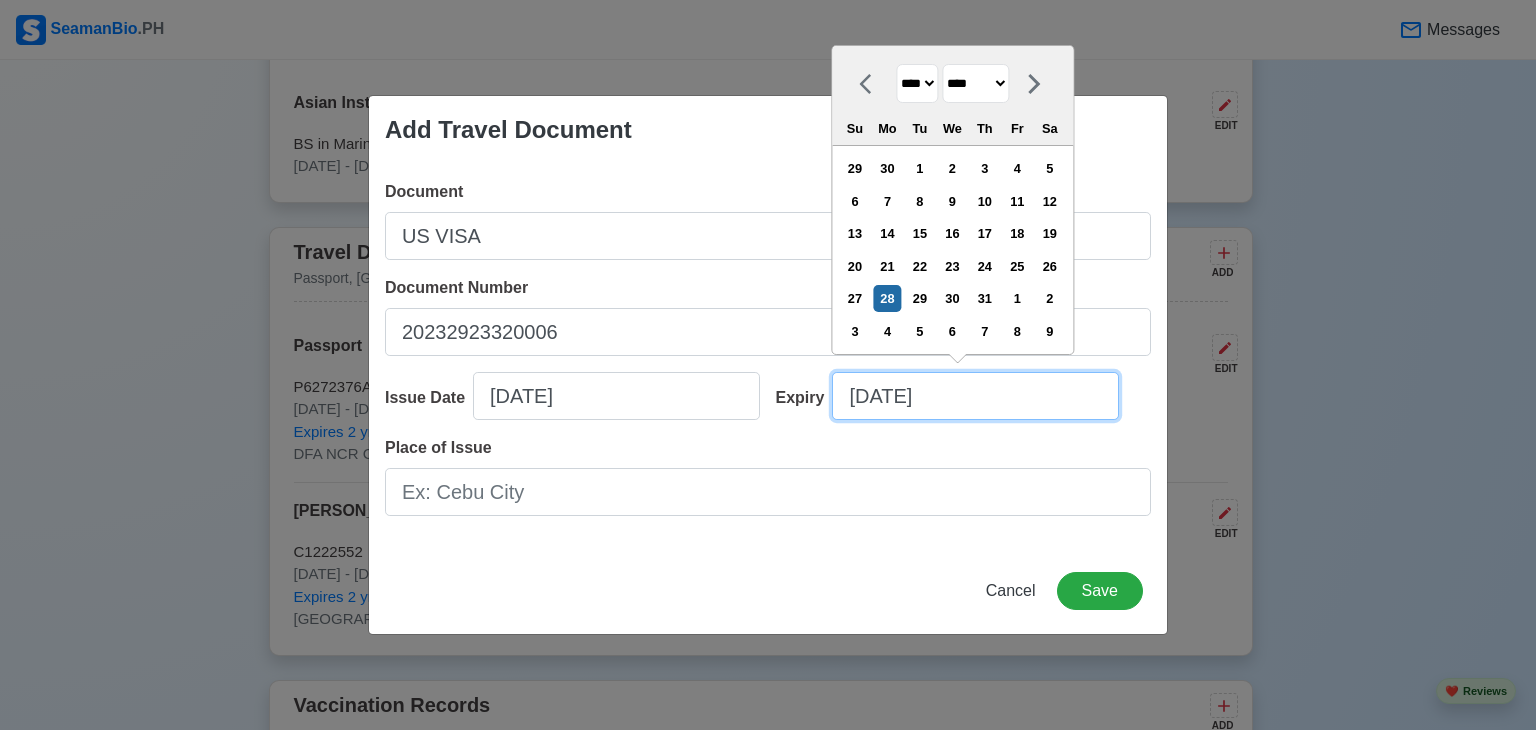 click on "[DATE]" at bounding box center [975, 396] 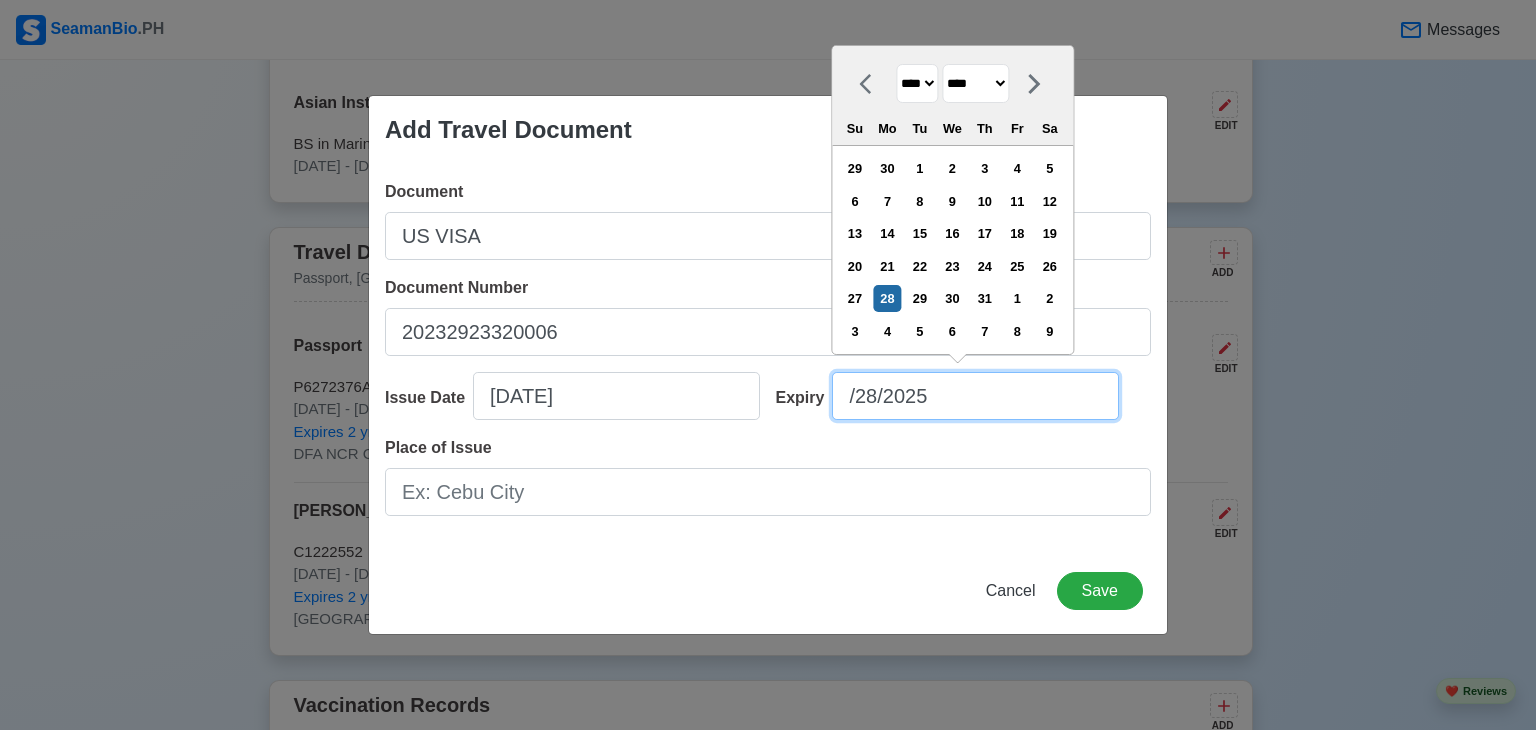 type on "[DATE]" 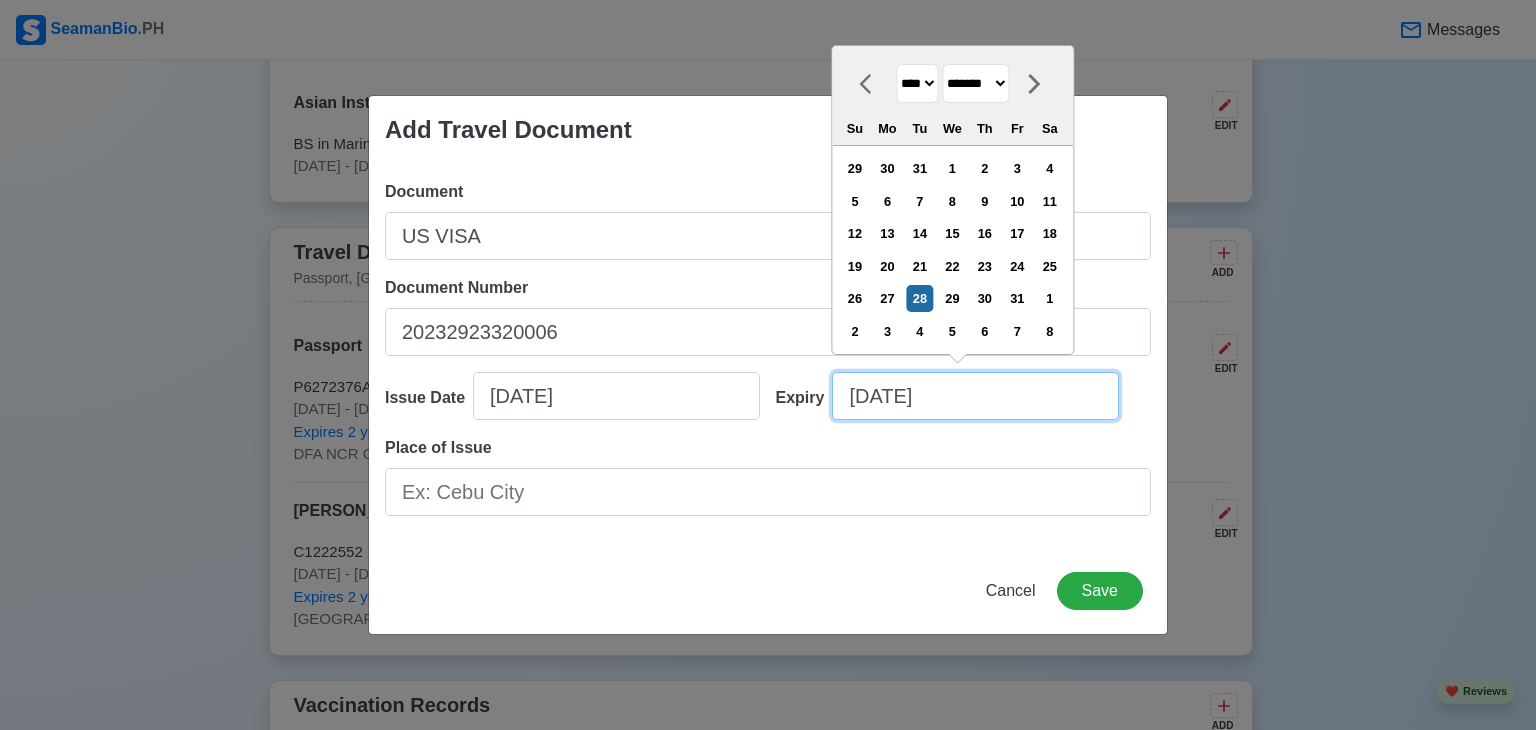 type on "[DATE]" 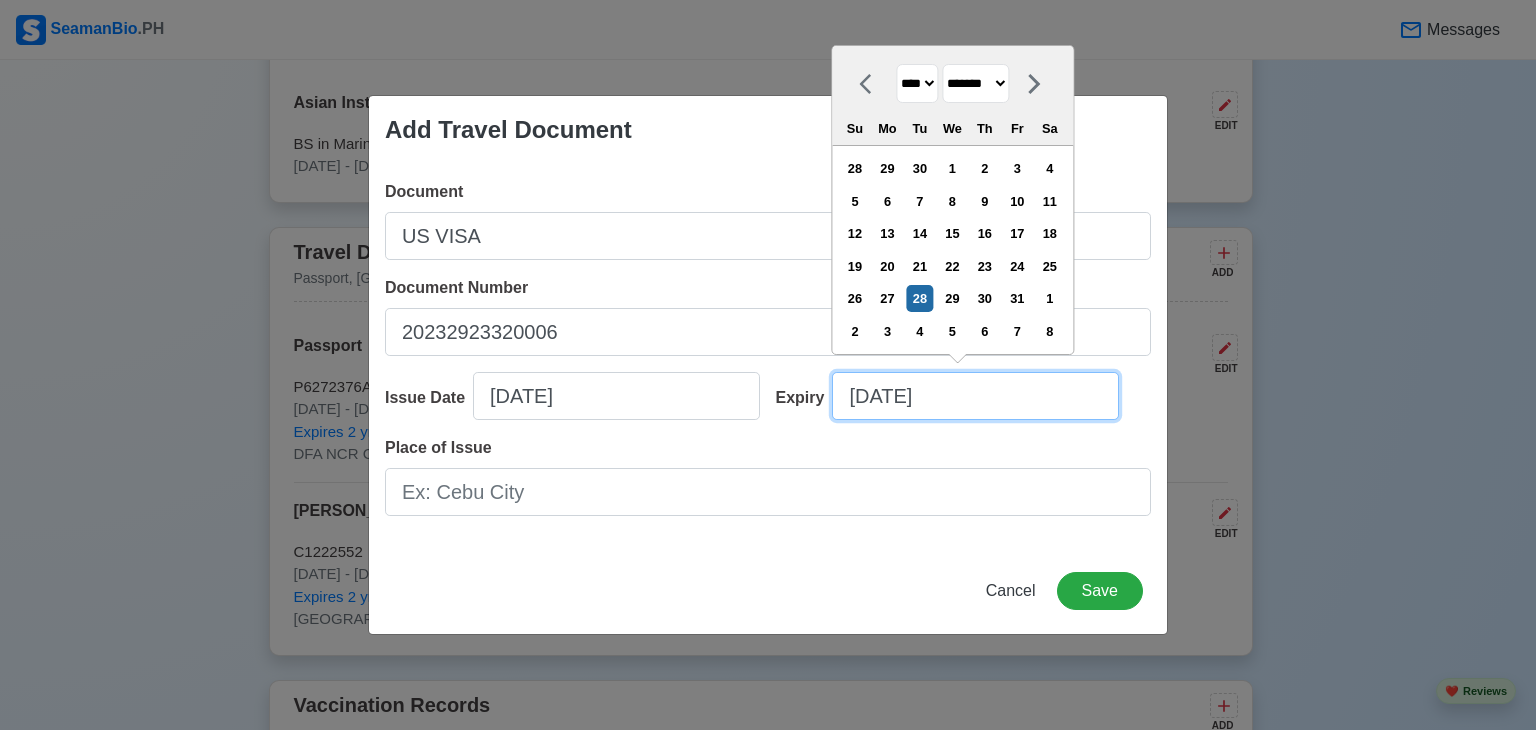 click on "[DATE]" at bounding box center [975, 396] 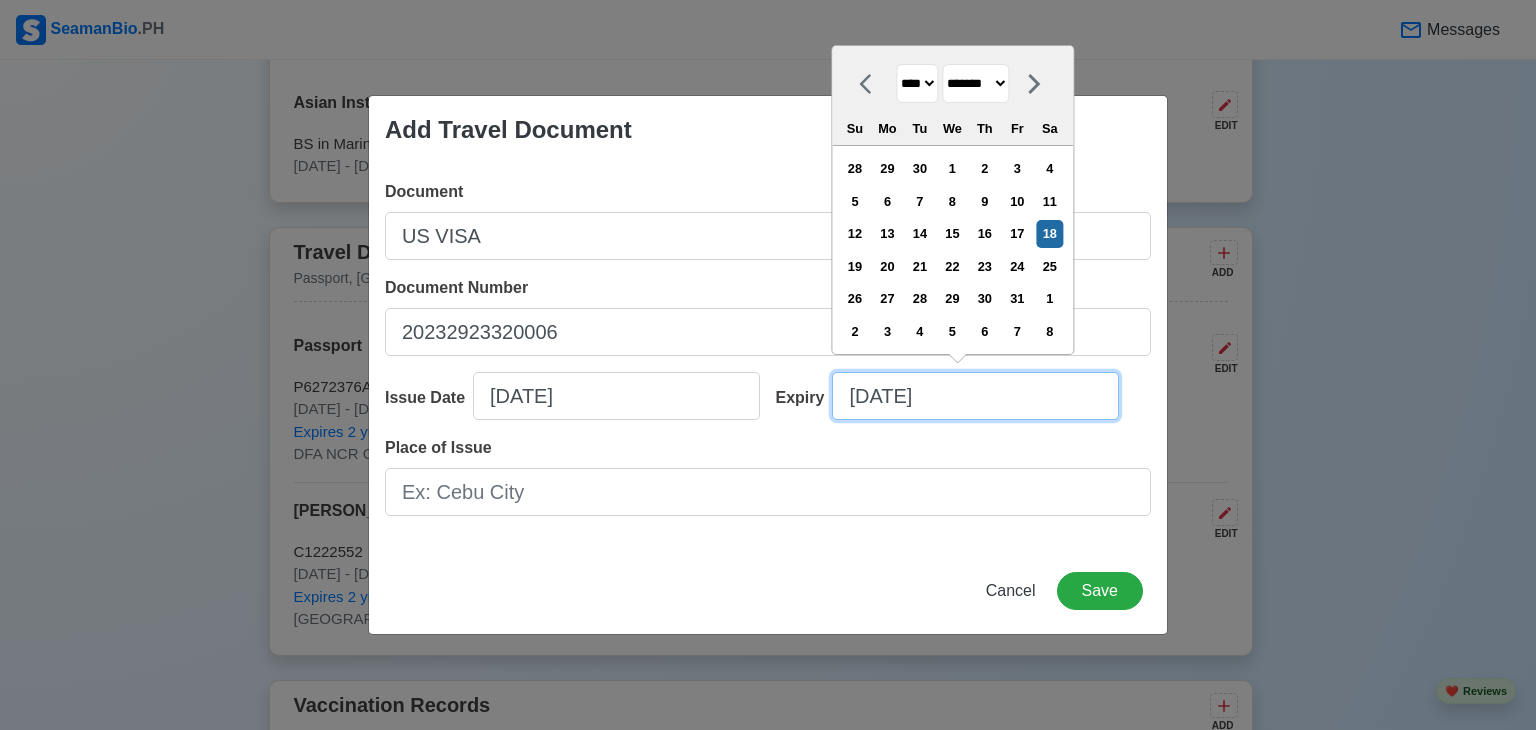 click on "[DATE]" at bounding box center [975, 396] 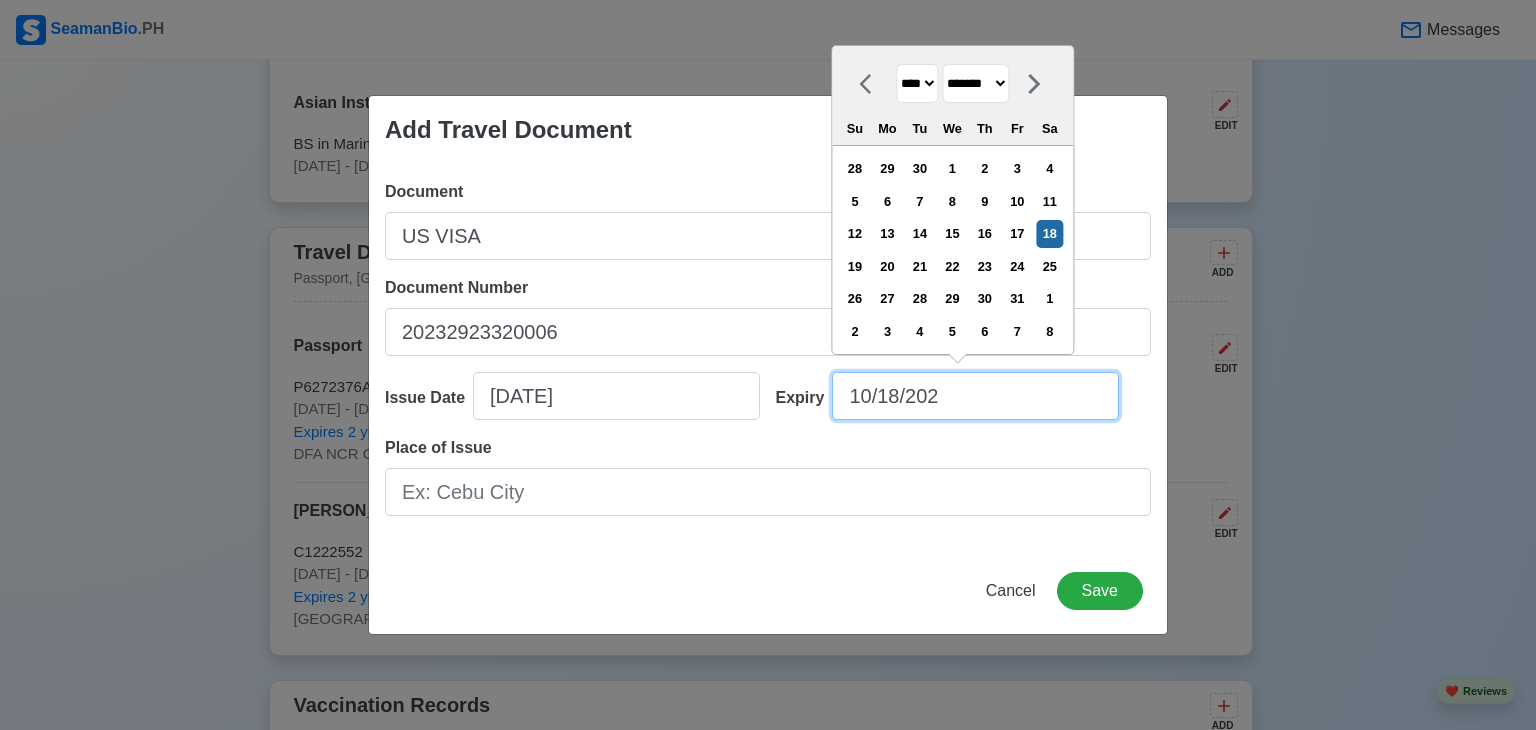 type on "[DATE]" 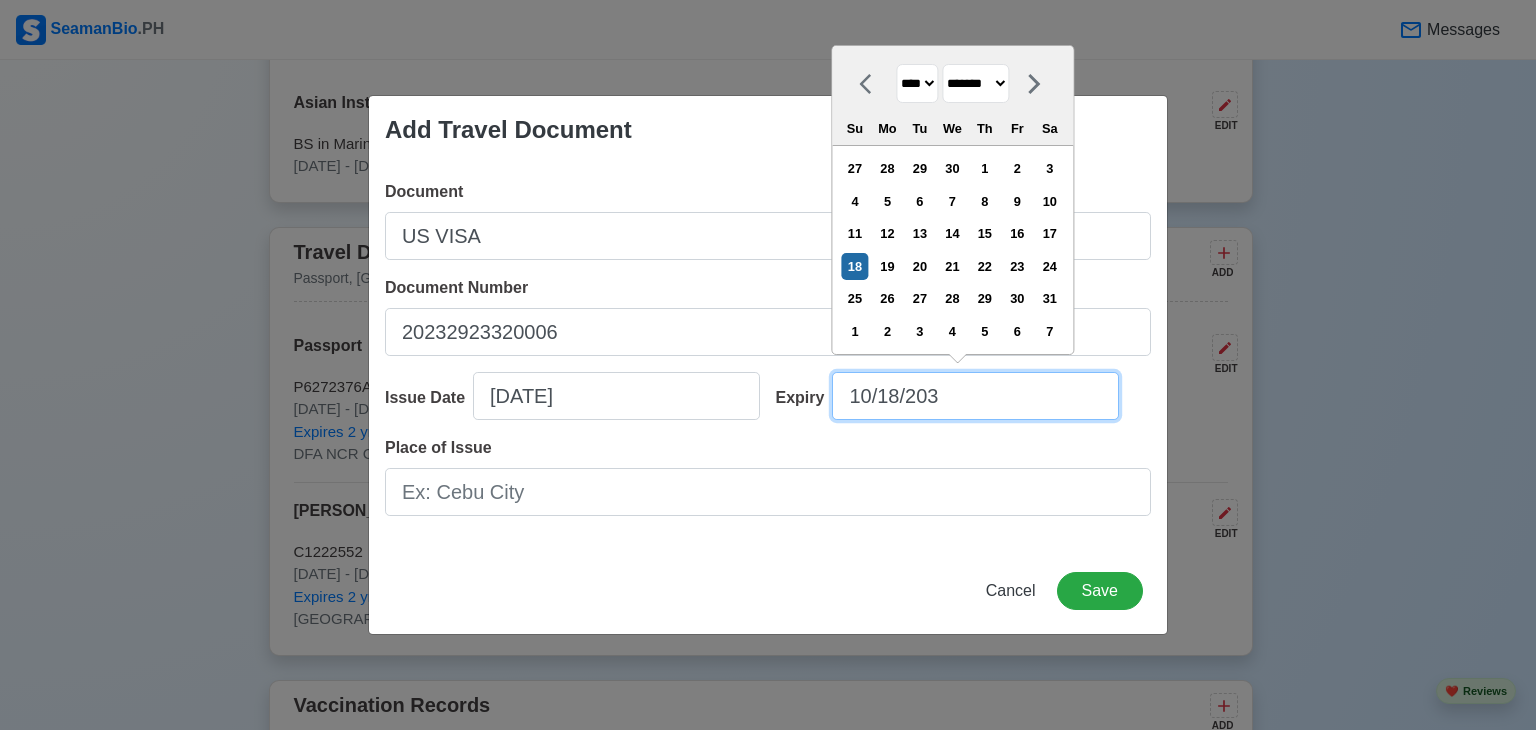 type on "[DATE]" 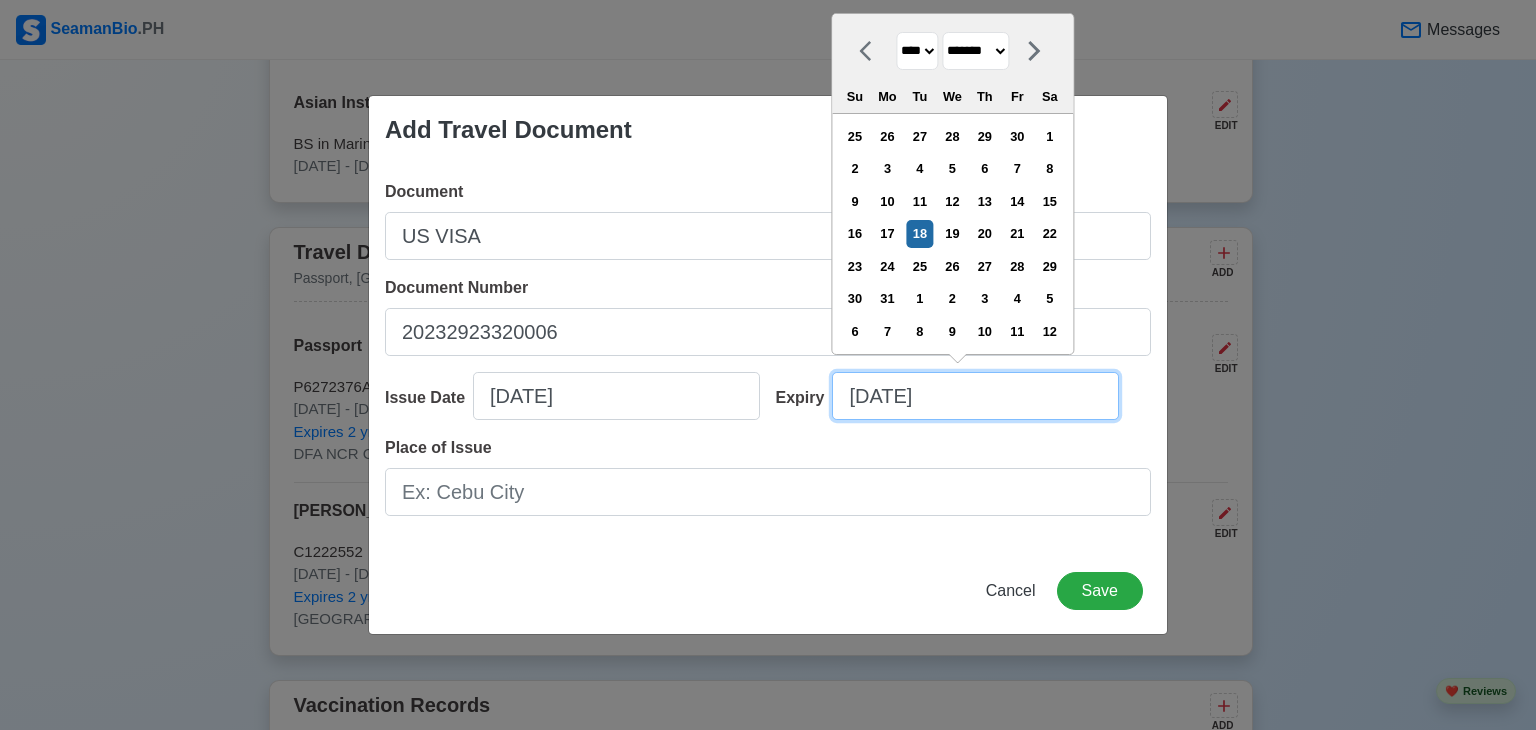 type on "[DATE]" 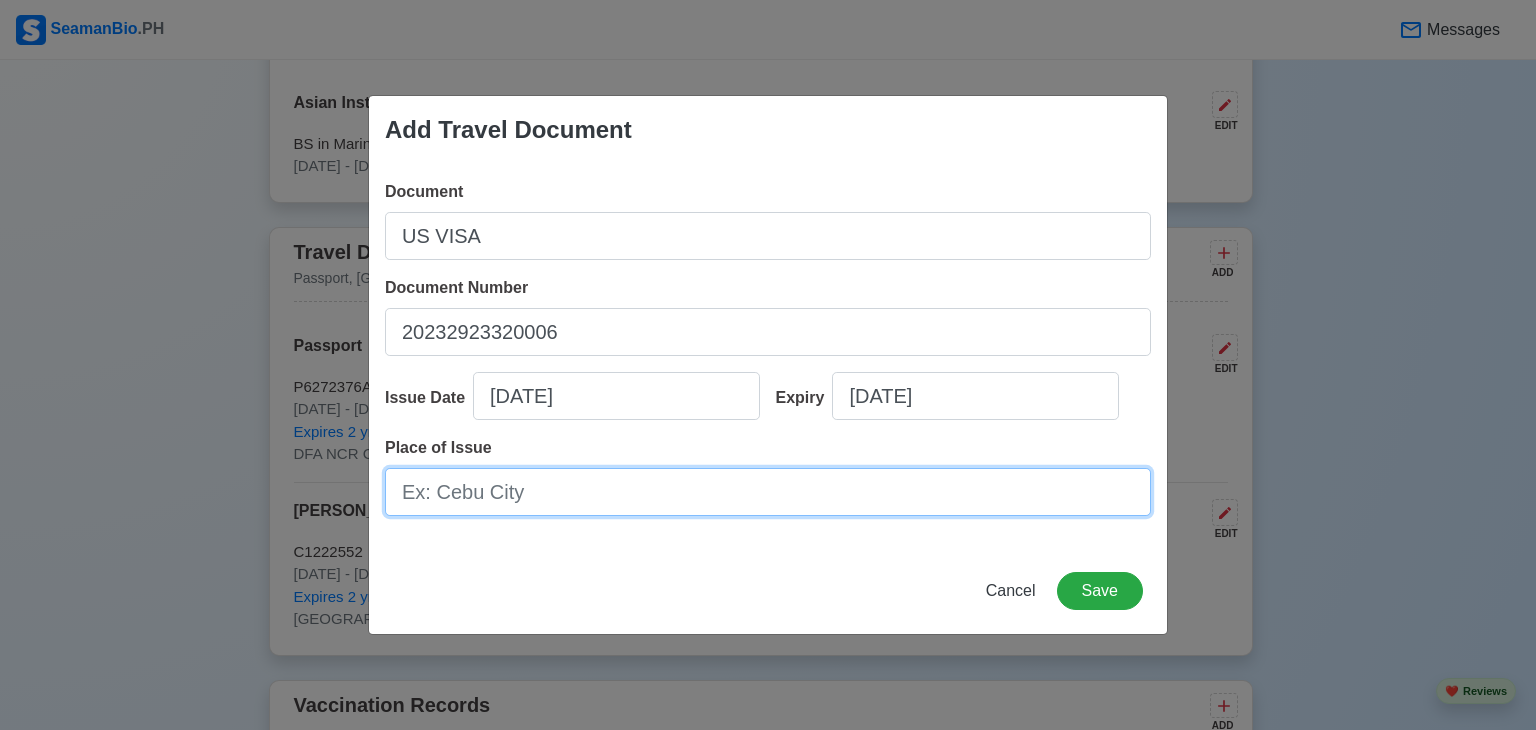 click on "Place of Issue" at bounding box center [768, 492] 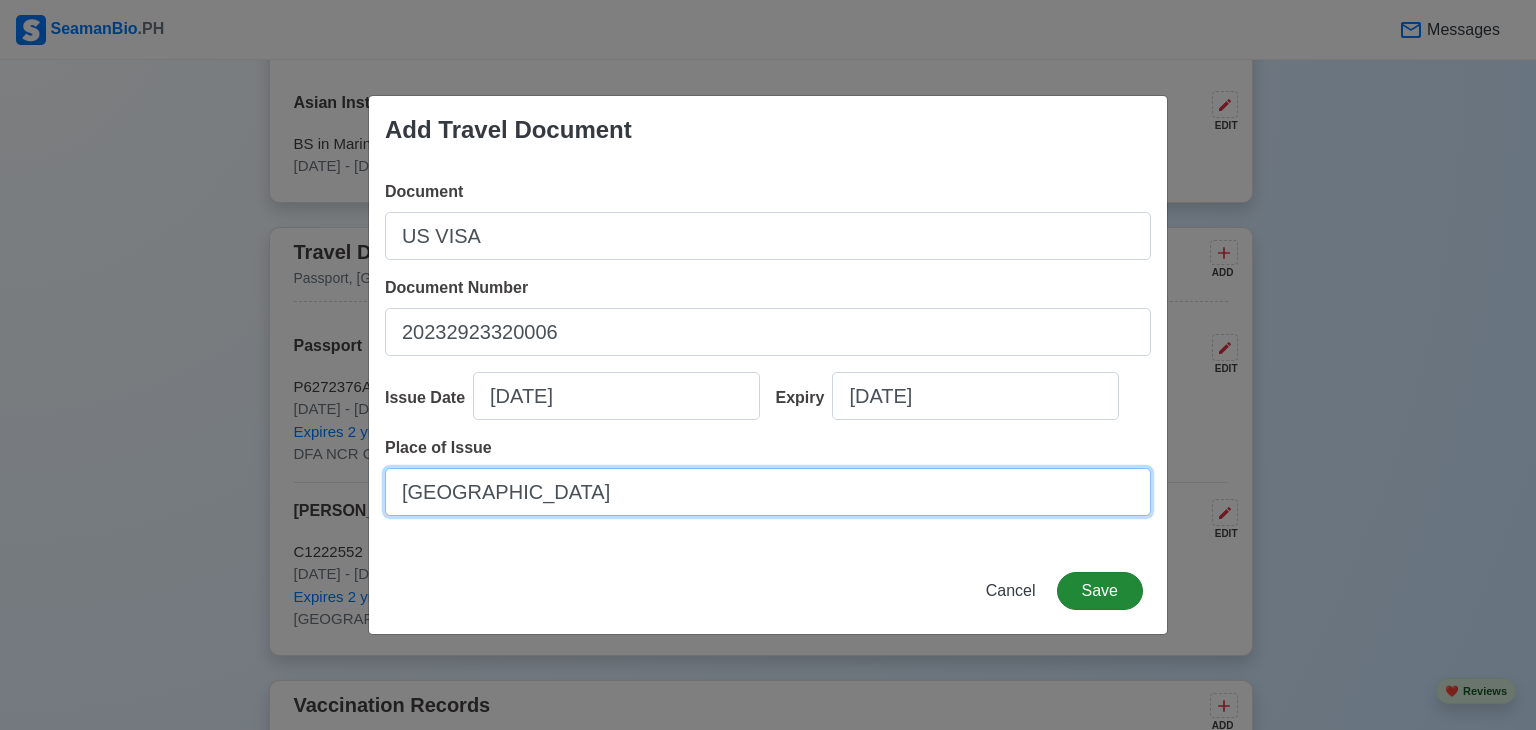 type on "[GEOGRAPHIC_DATA]" 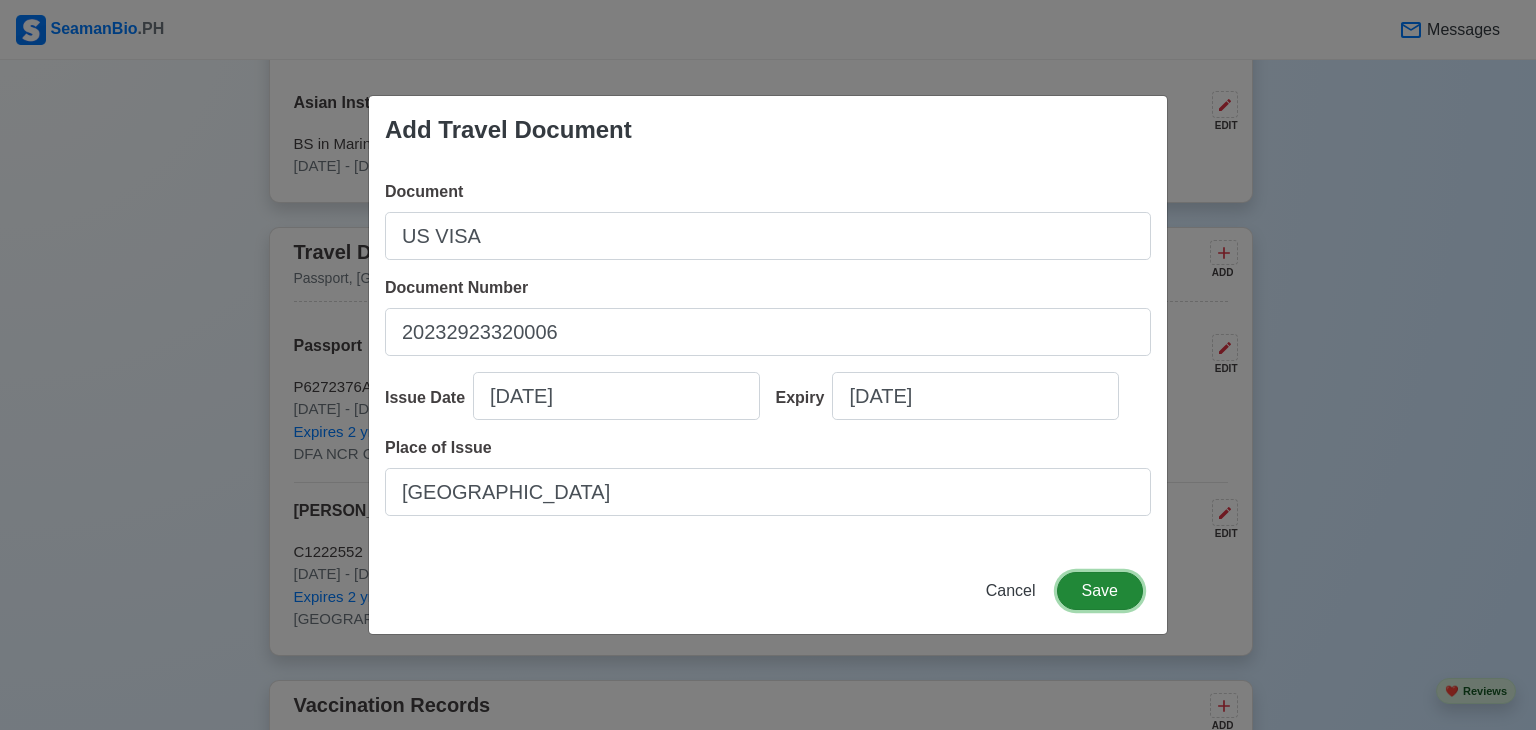 click on "Save" at bounding box center [1100, 591] 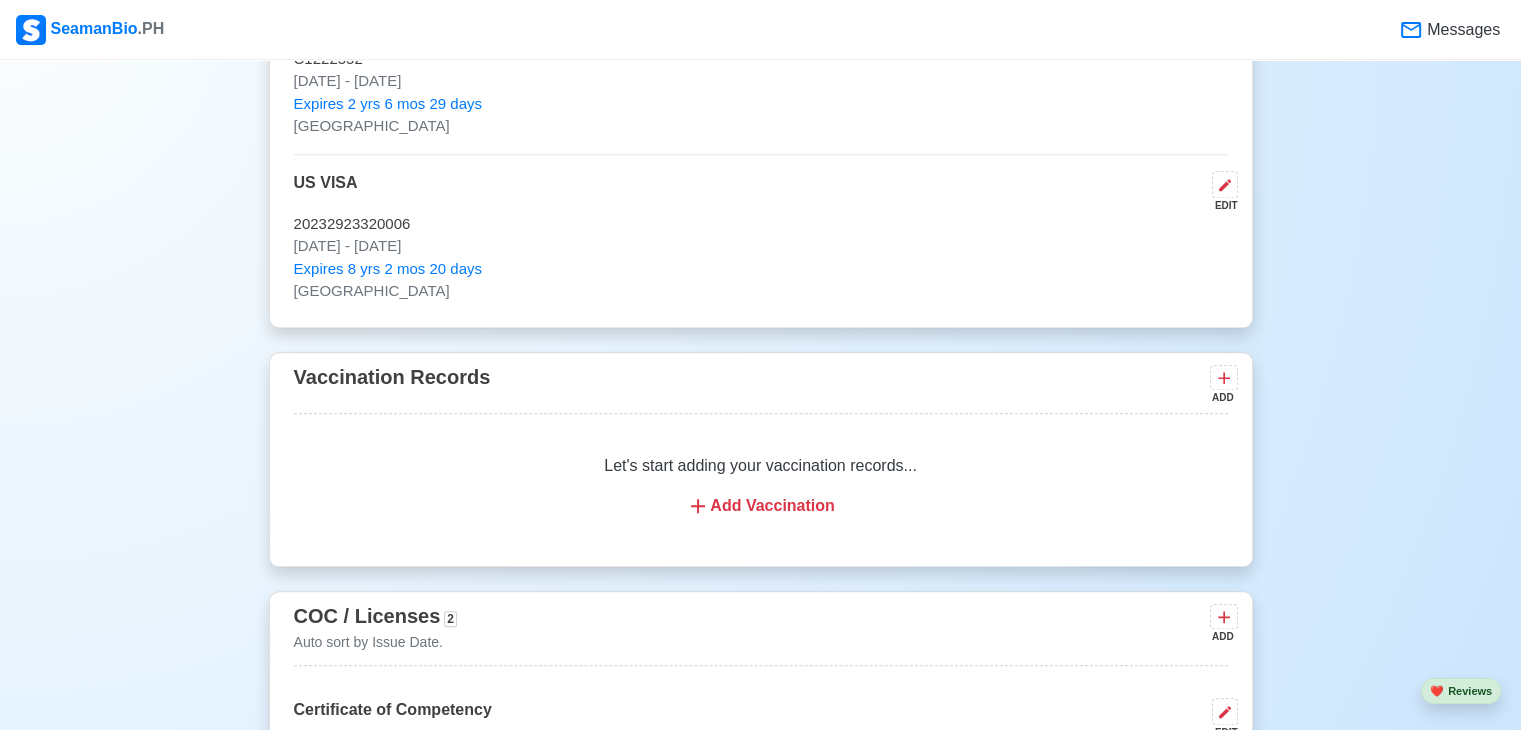 scroll, scrollTop: 1800, scrollLeft: 0, axis: vertical 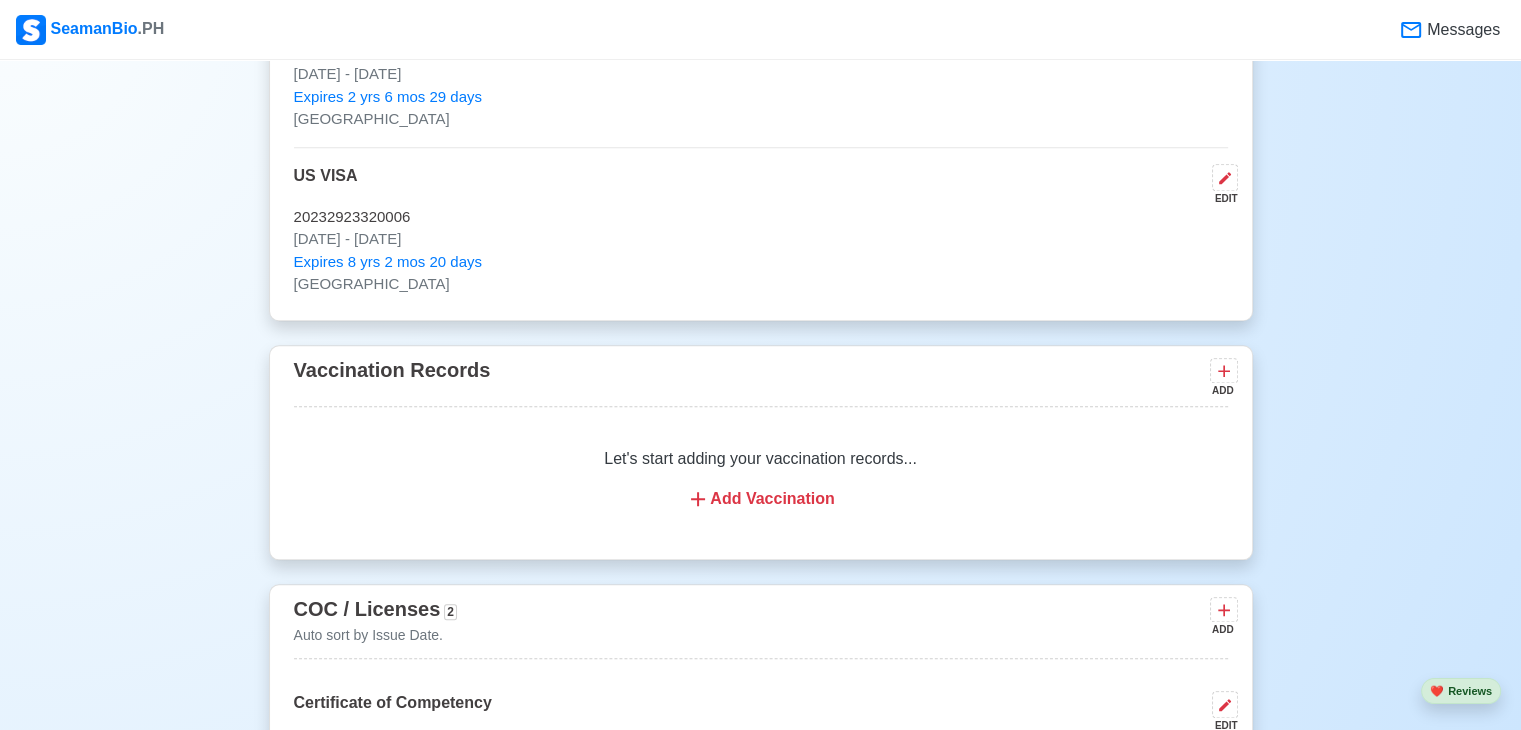 click on "Add Vaccination" at bounding box center (761, 499) 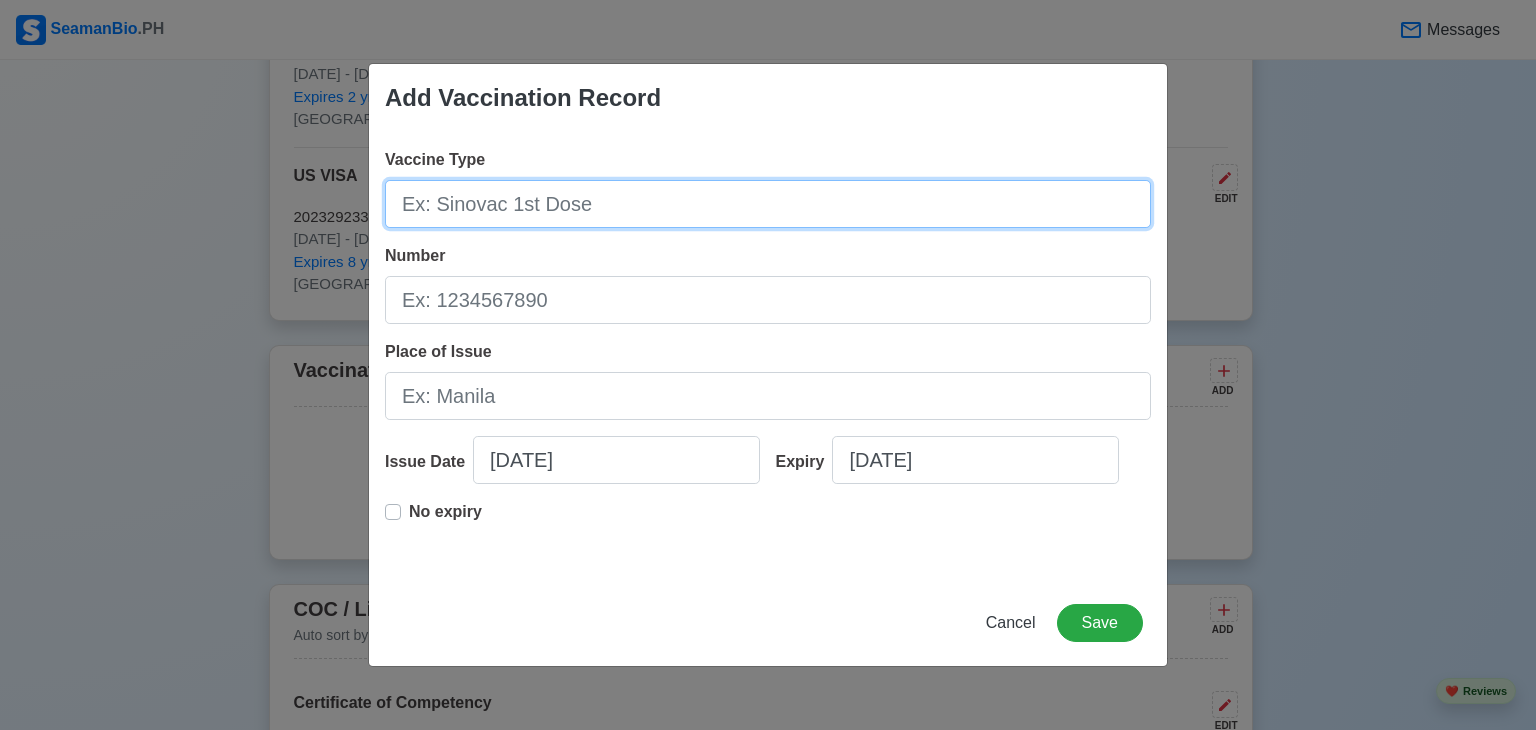 click on "Vaccine Type" at bounding box center [768, 204] 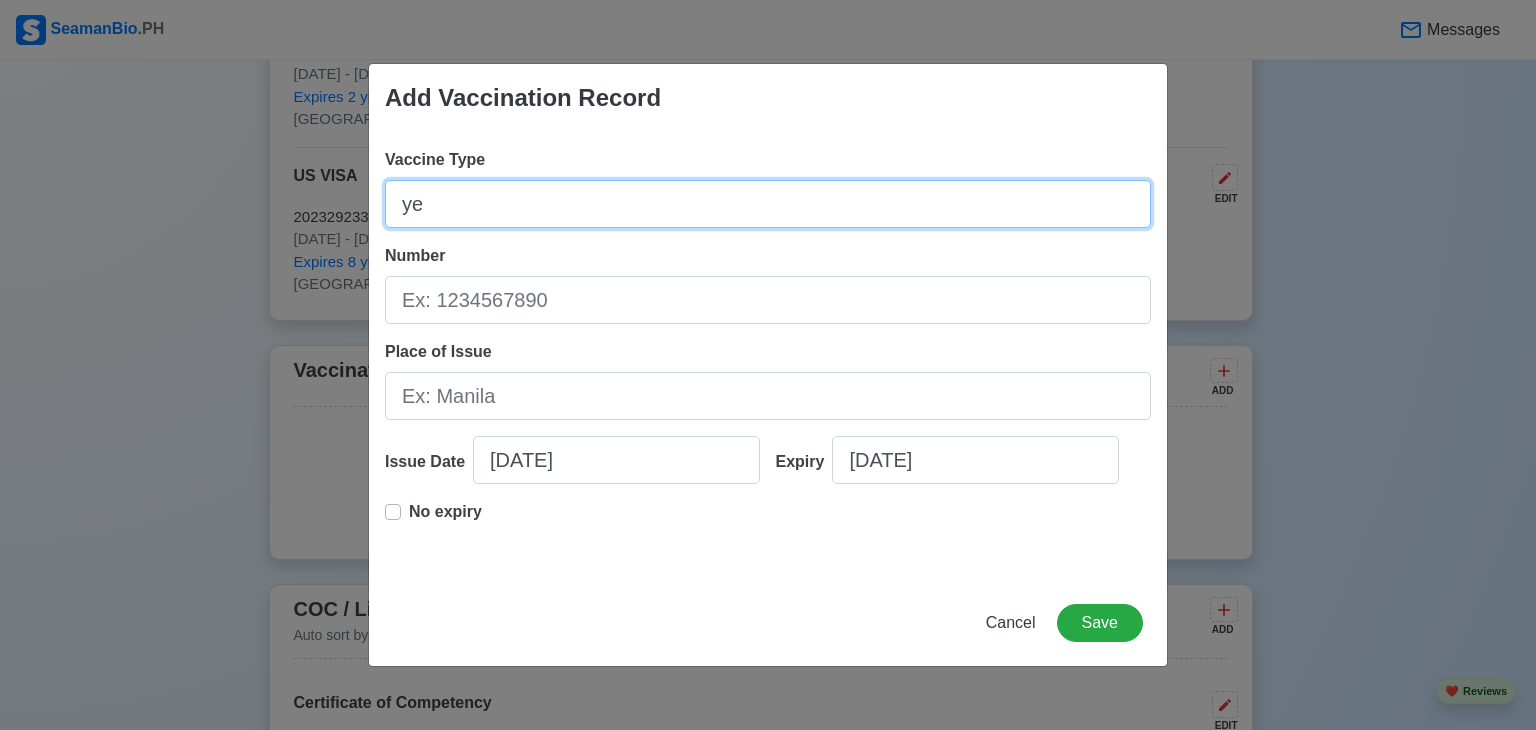 type on "y" 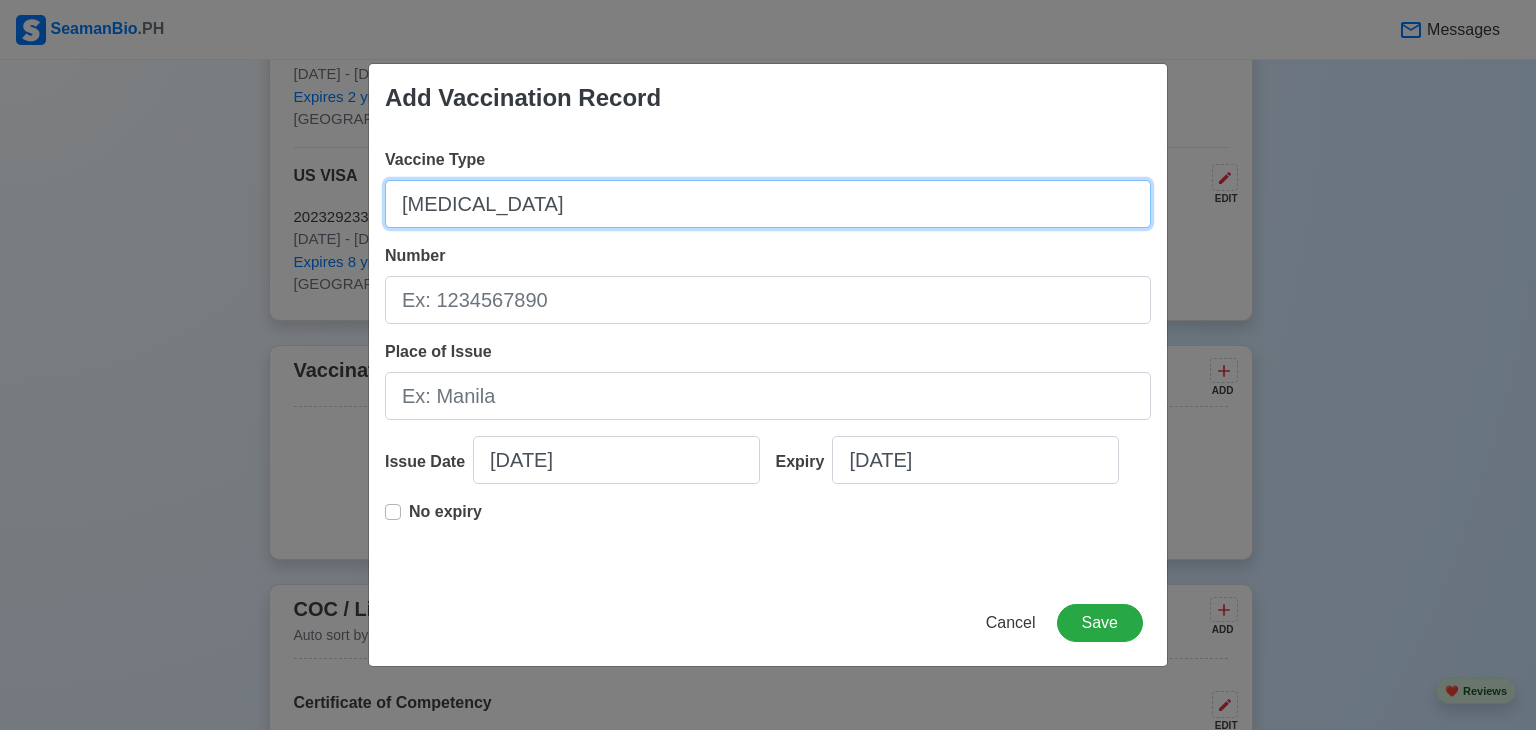 type on "[MEDICAL_DATA]" 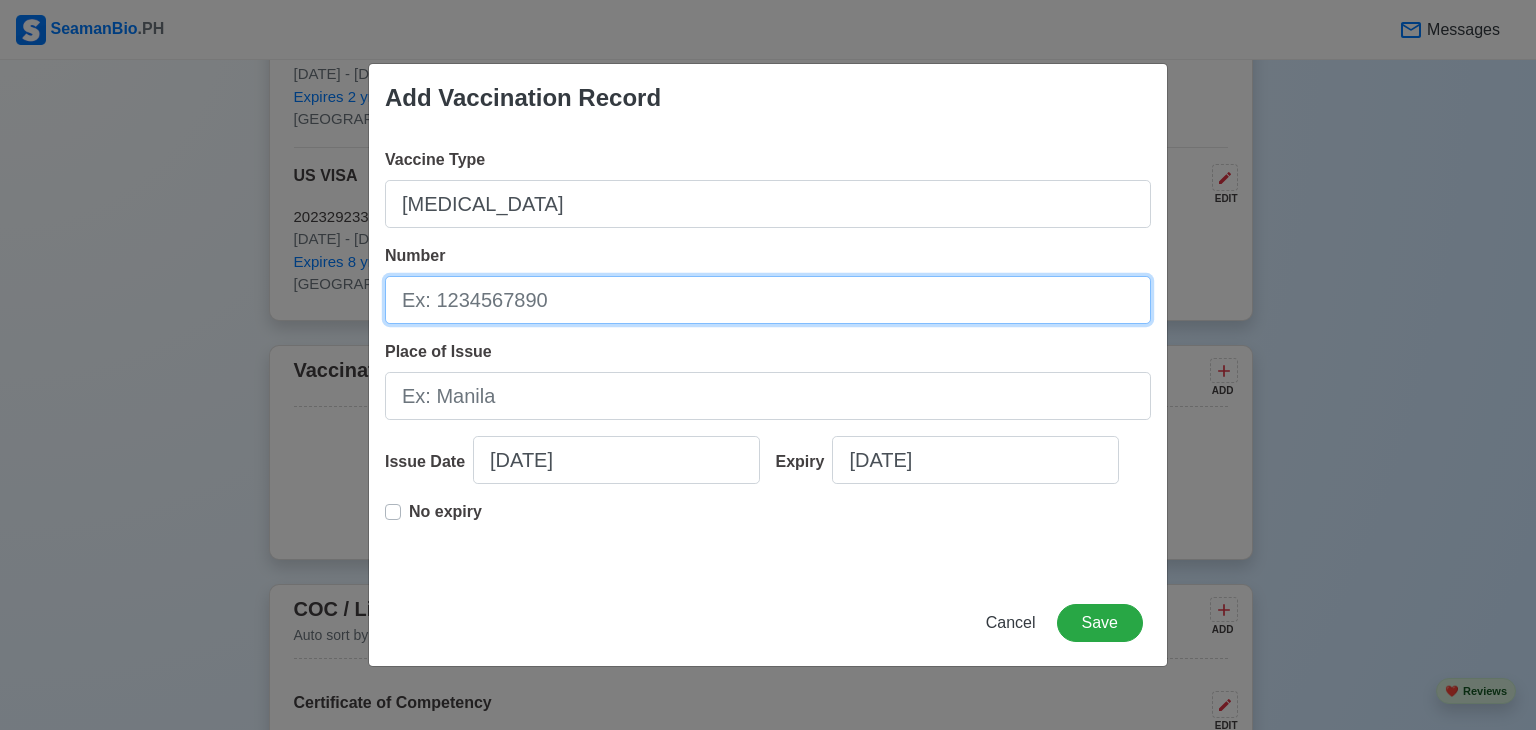 click on "Number" at bounding box center (768, 300) 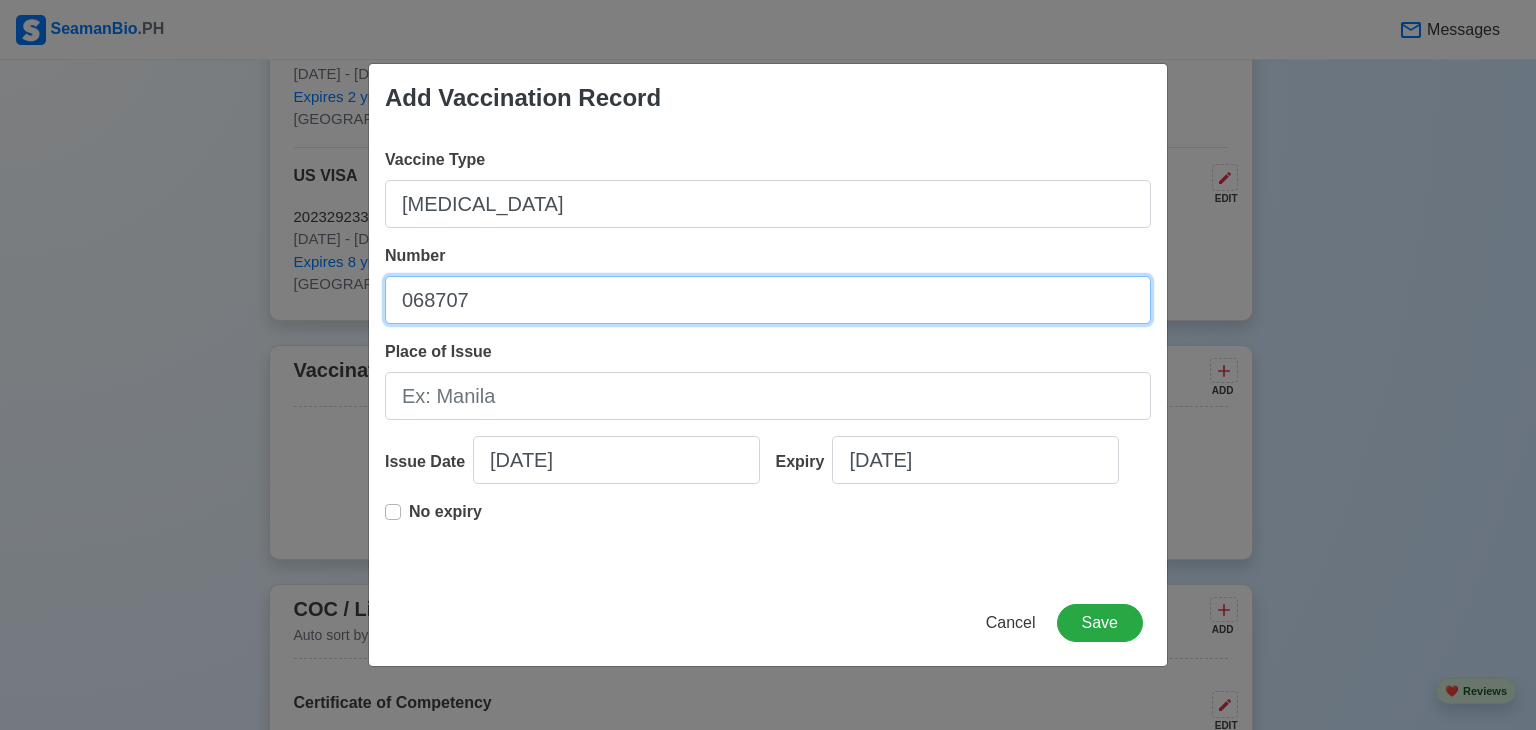 type on "068707" 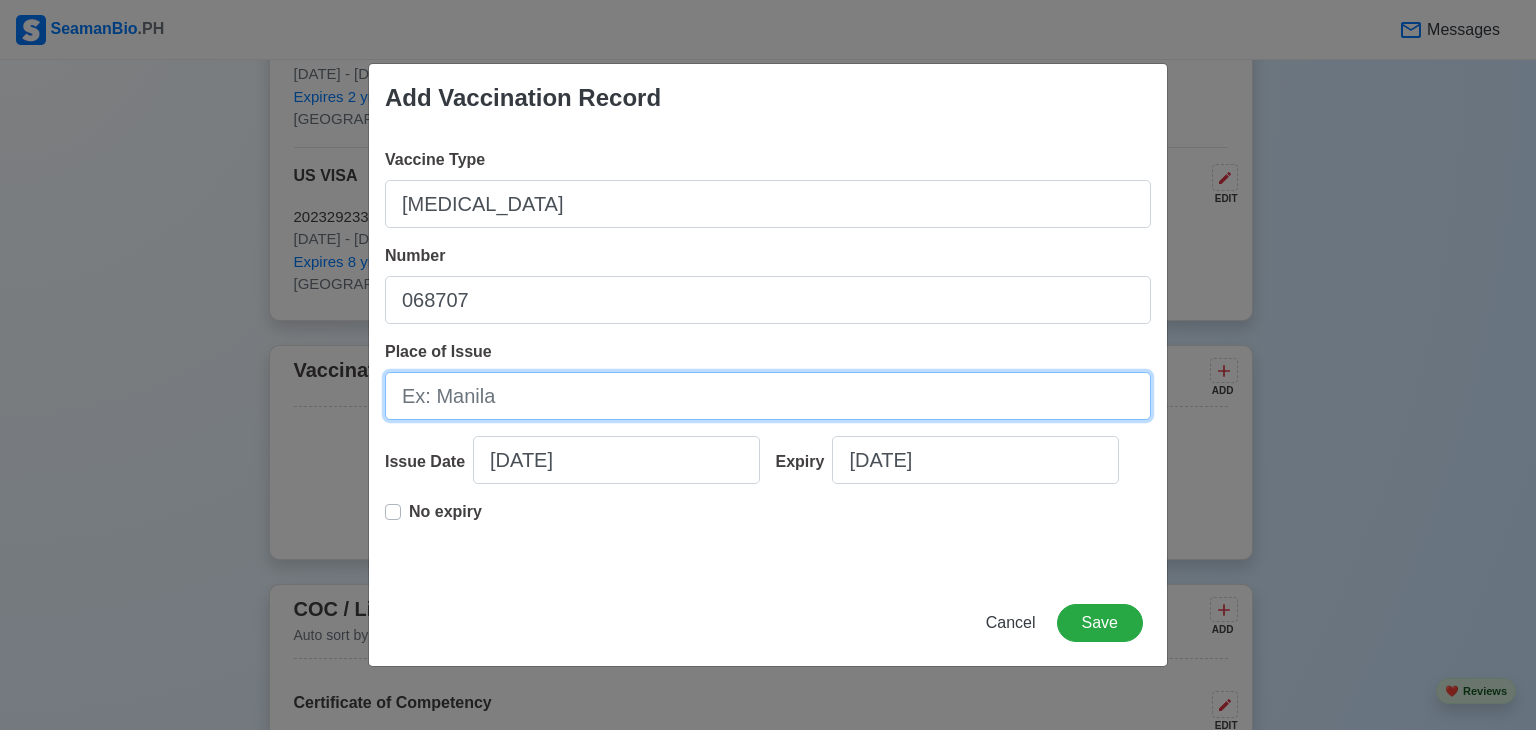click on "Place of Issue" at bounding box center (768, 396) 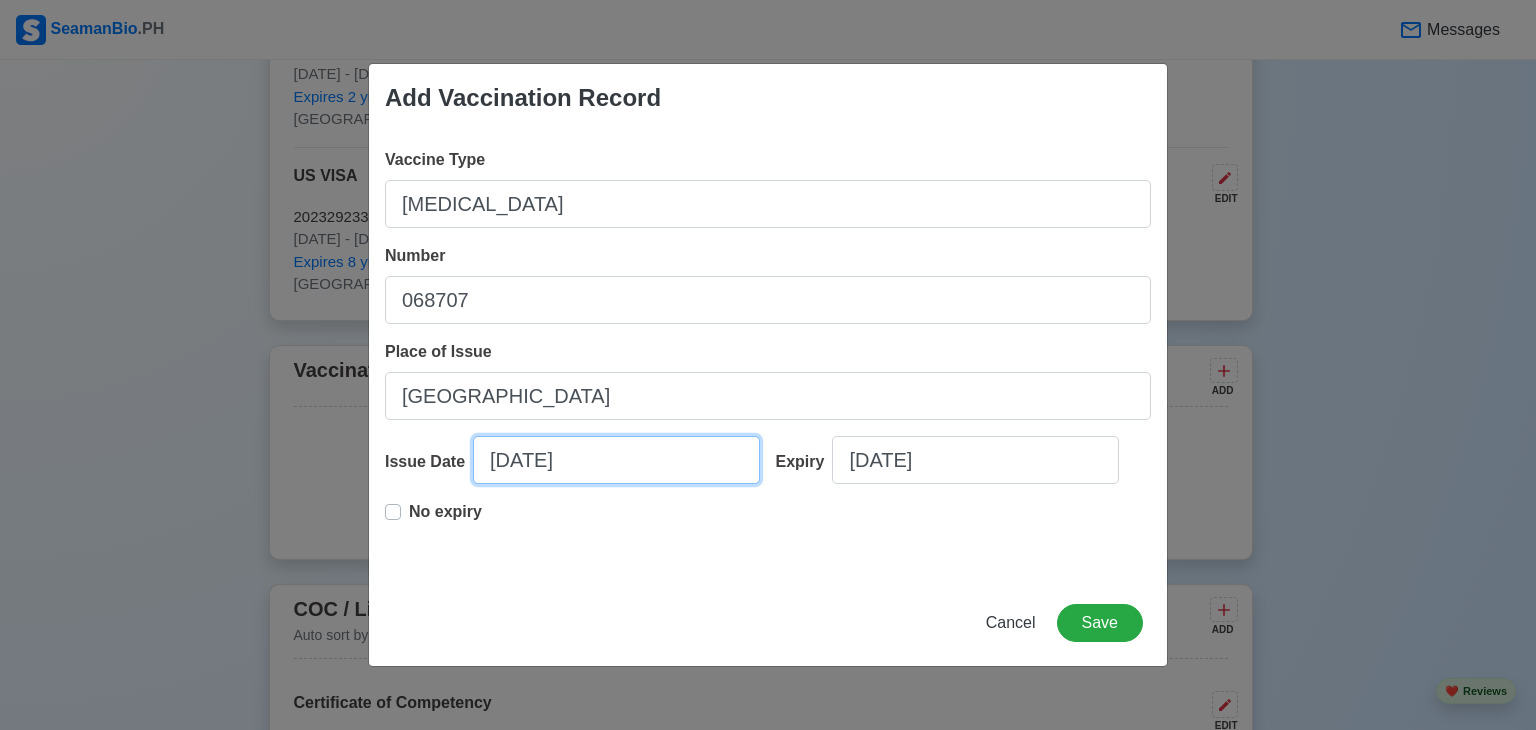 select on "****" 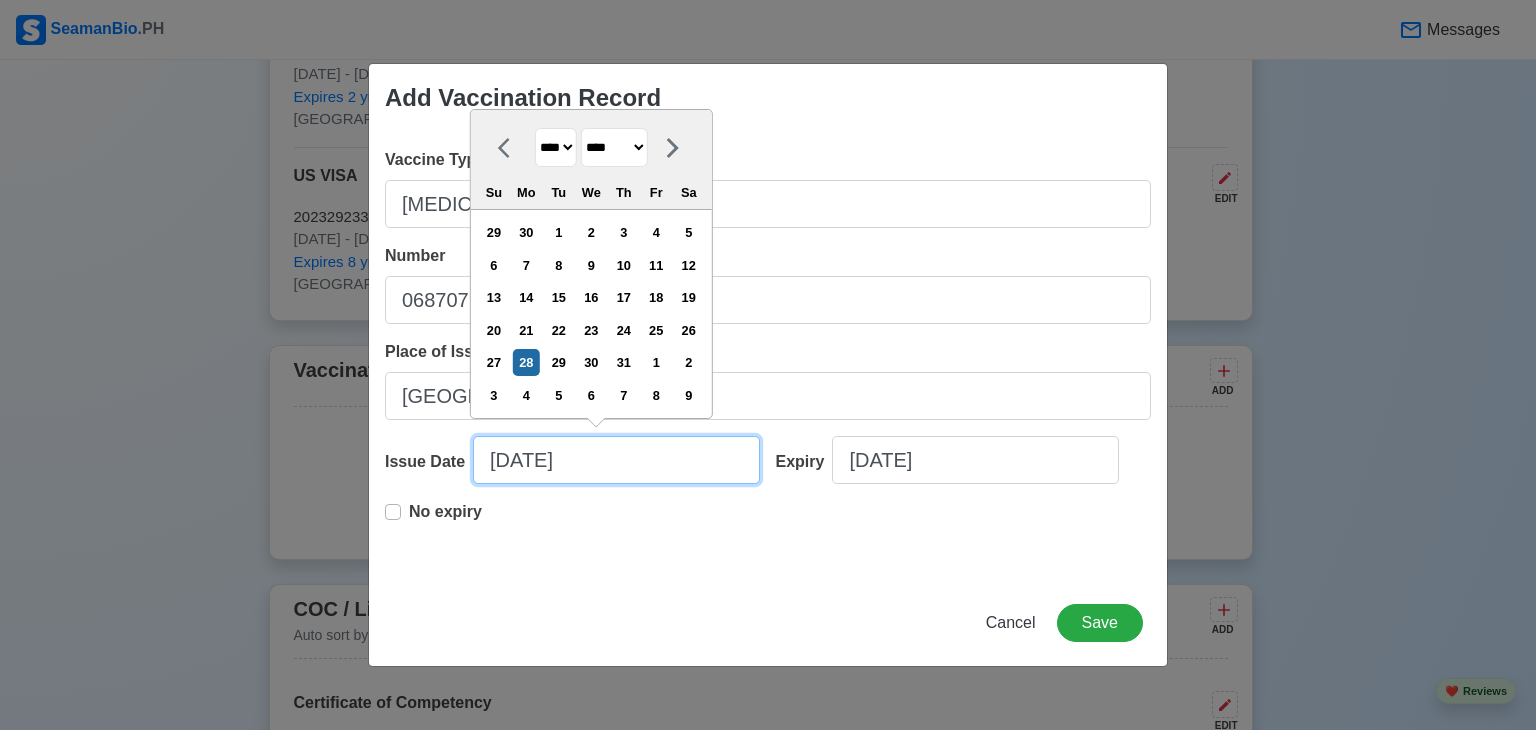 click on "[DATE]" at bounding box center (616, 460) 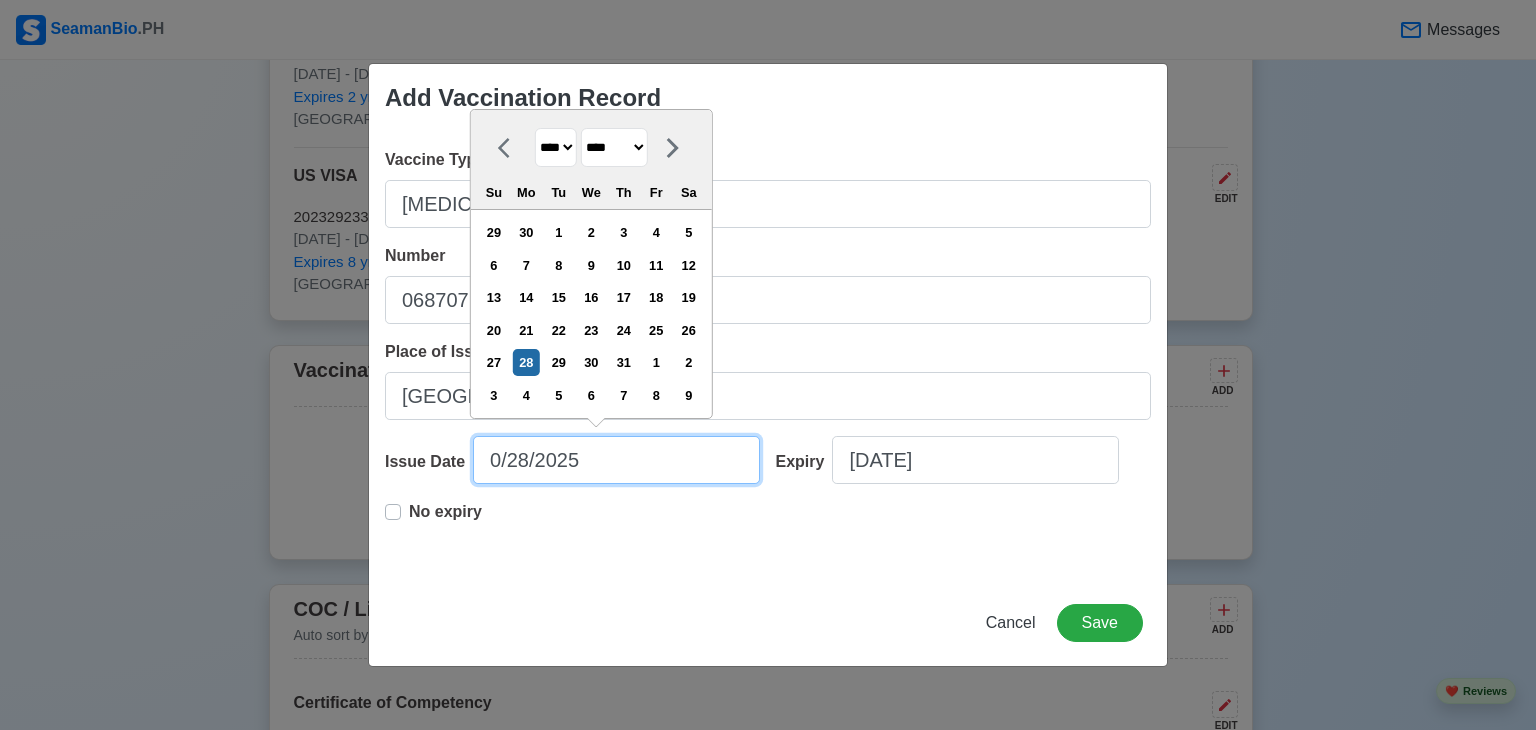 type on "[DATE]" 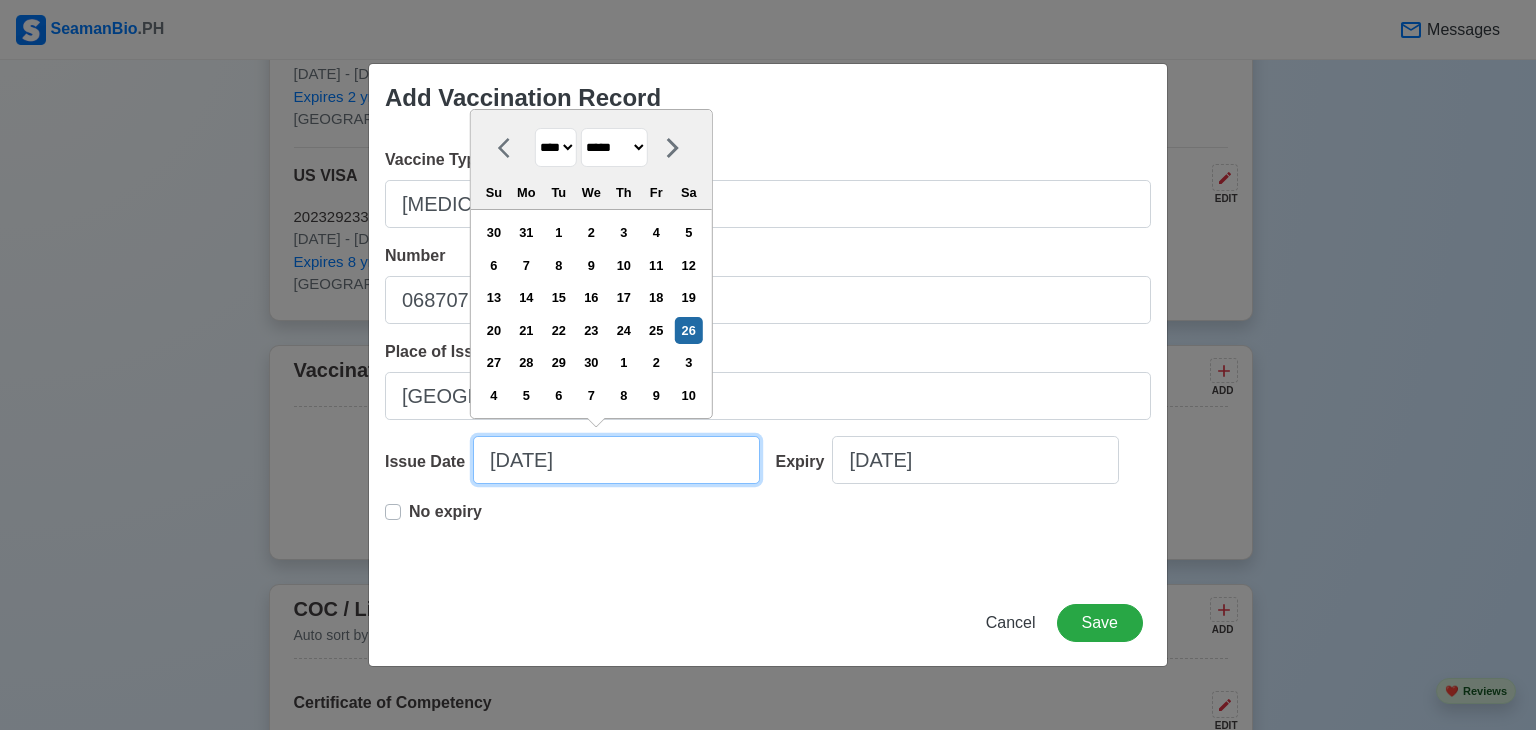 click on "[DATE]" at bounding box center (616, 460) 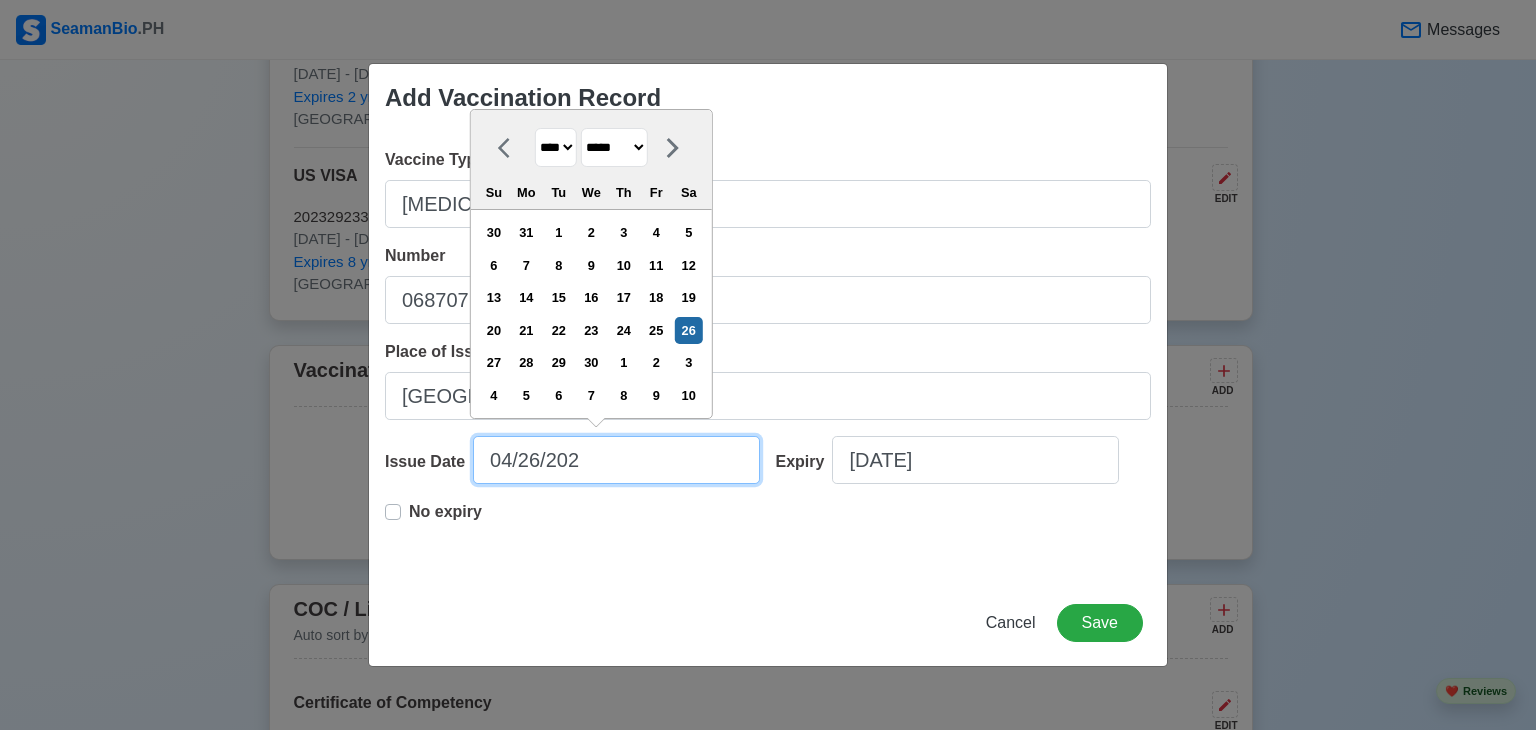 type on "[DATE]" 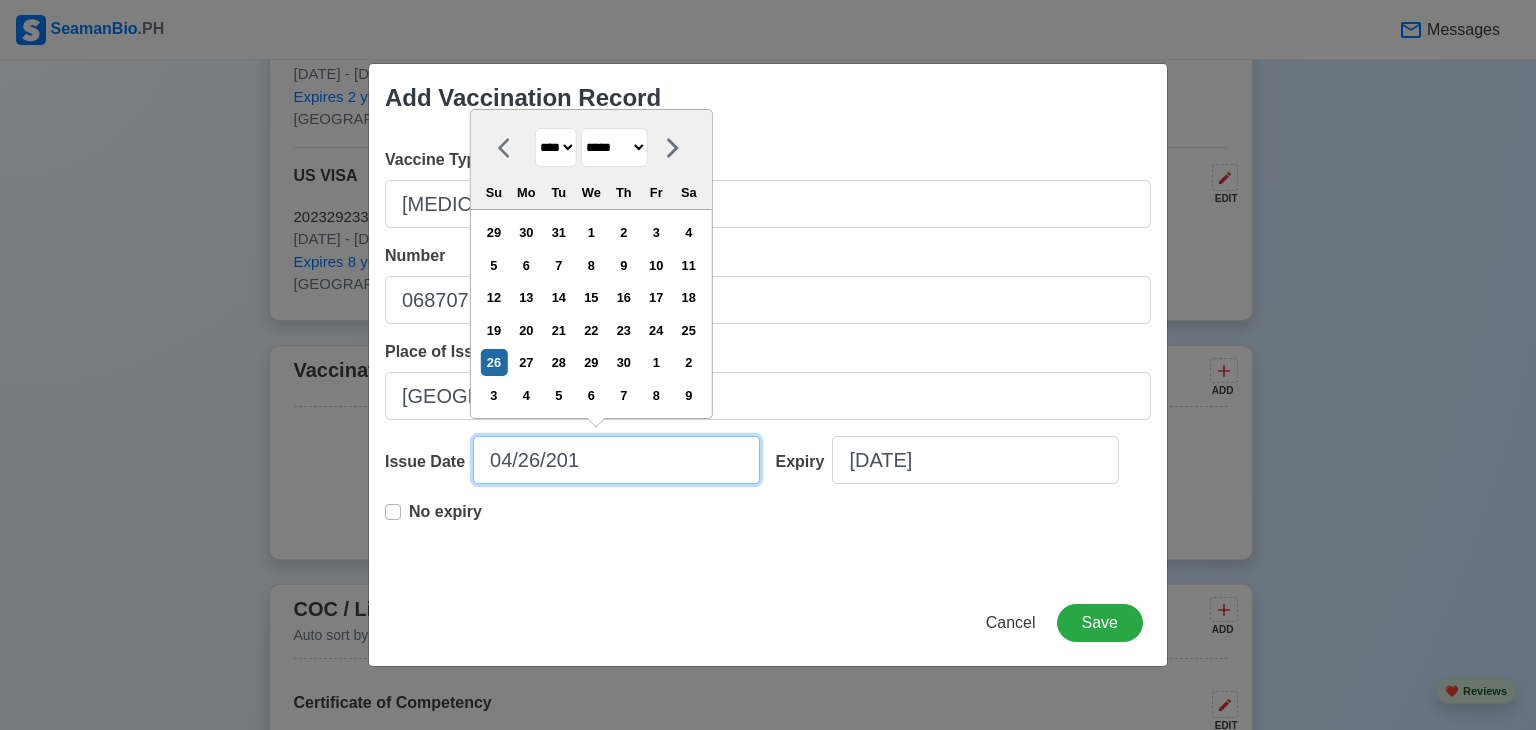 type on "[DATE]" 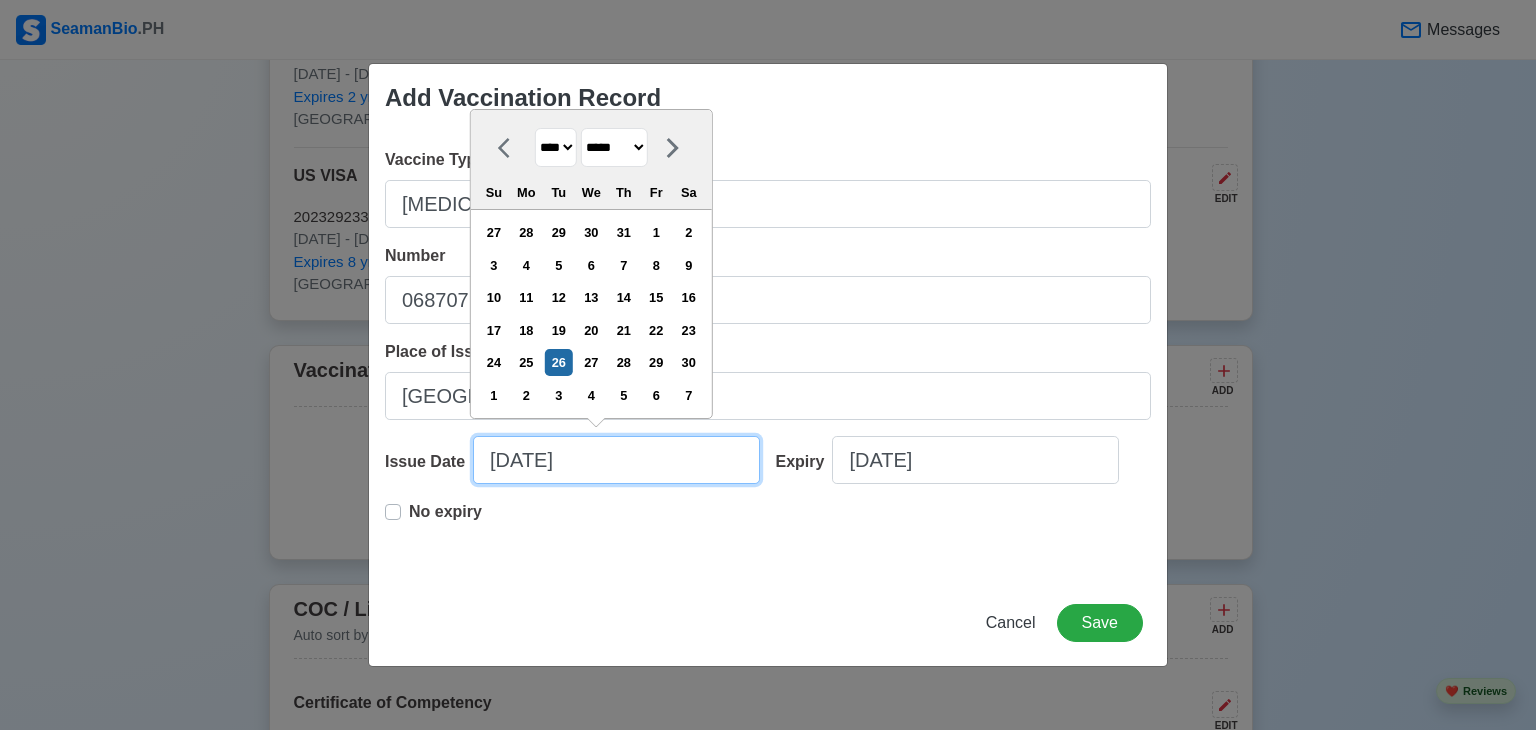type on "[DATE]" 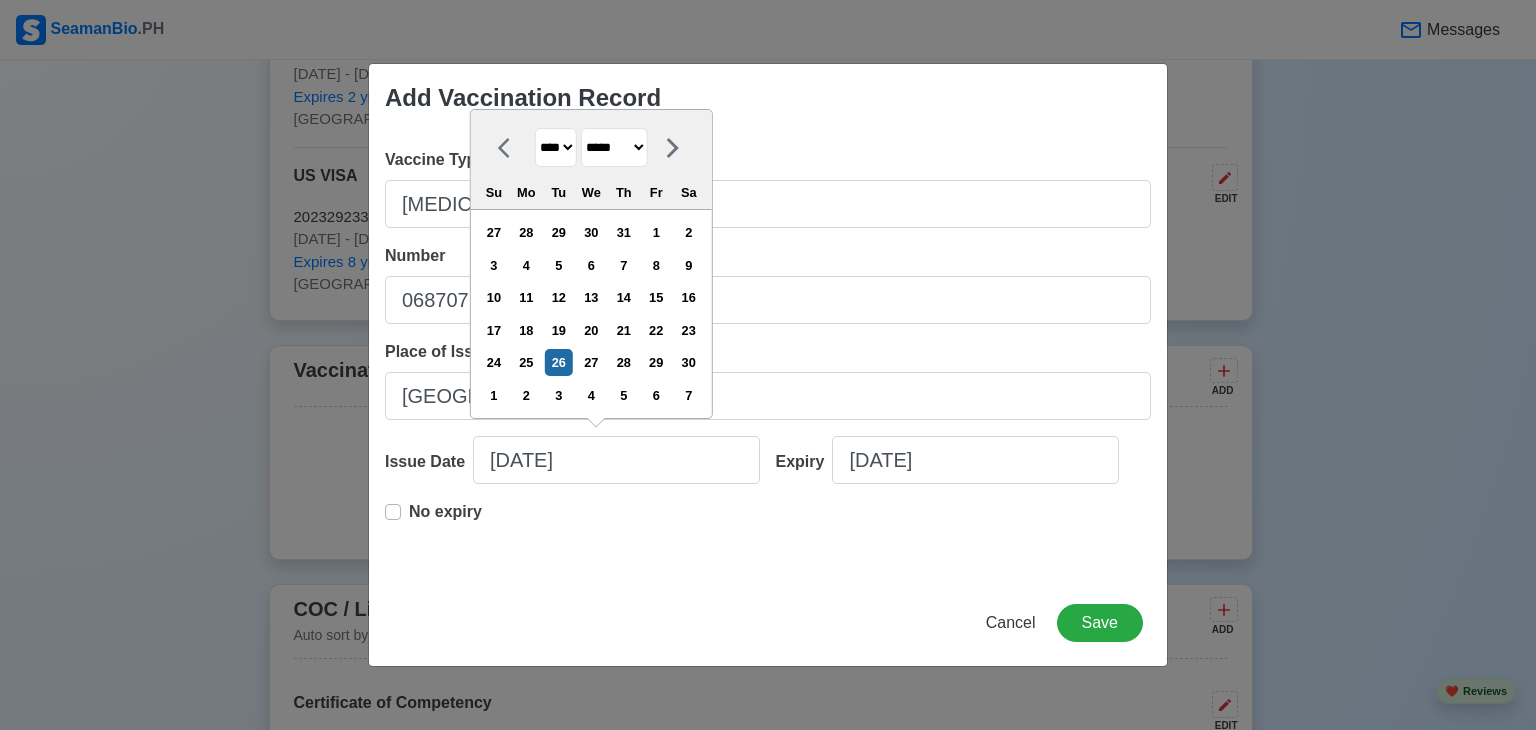 click on "No expiry" at bounding box center [445, 520] 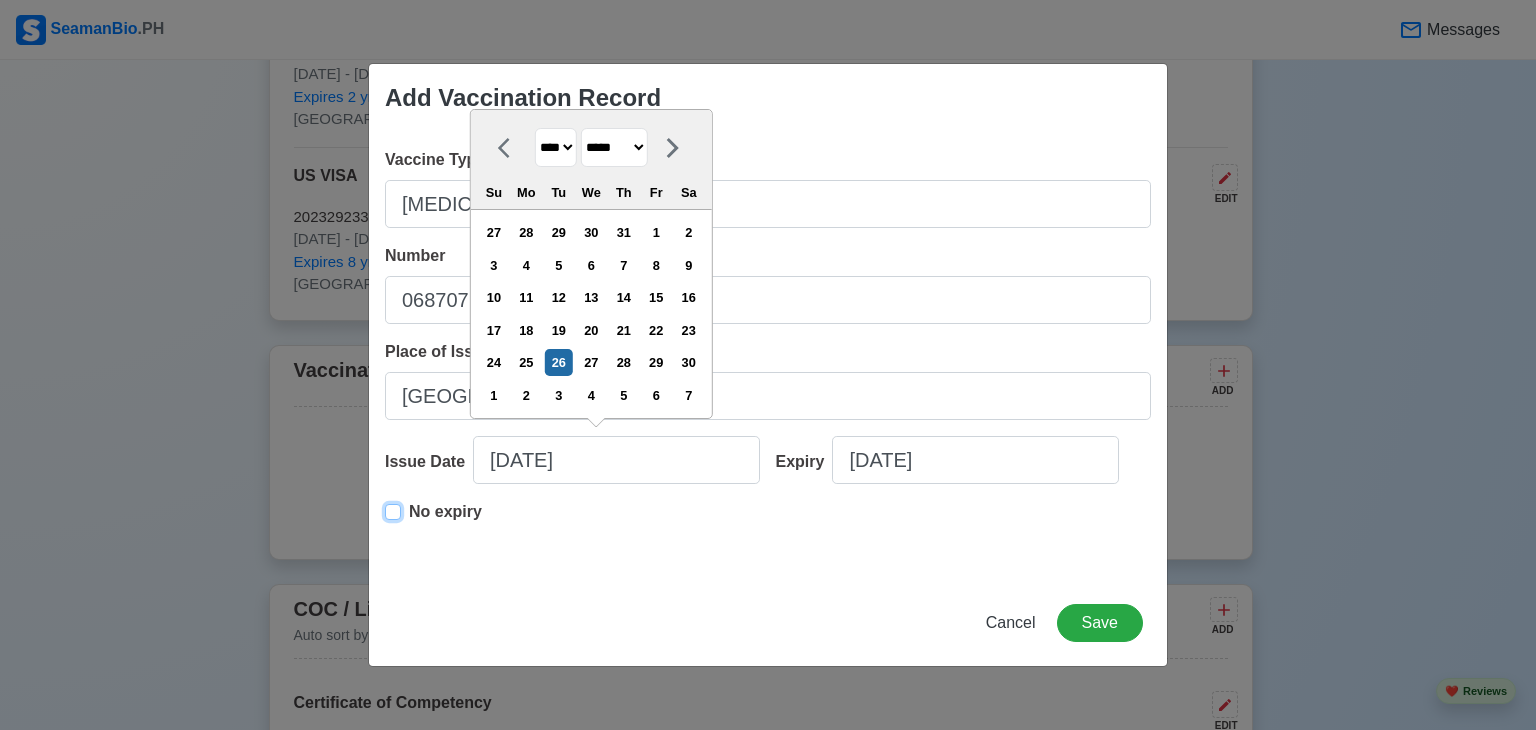 type on "[DATE]" 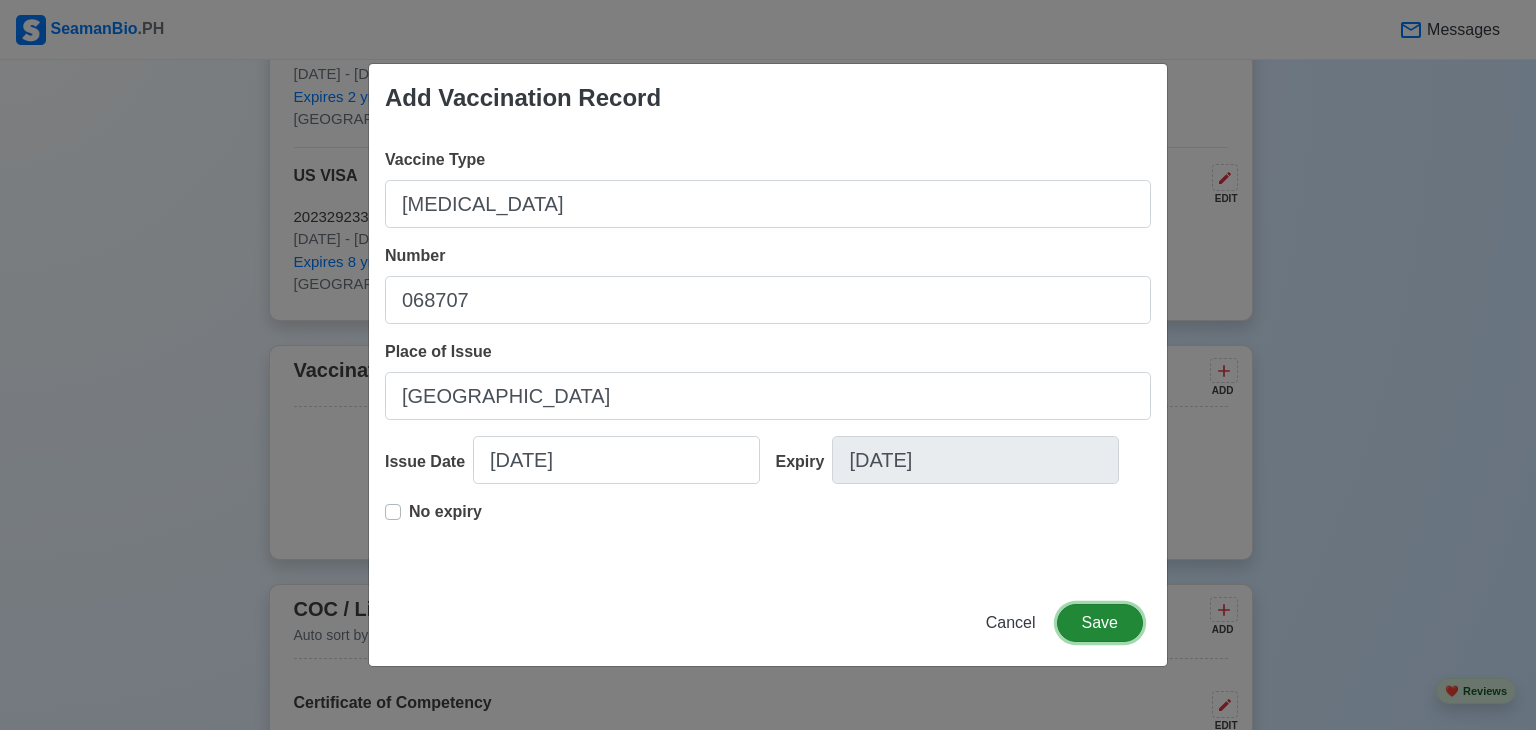 click on "Save" at bounding box center [1100, 623] 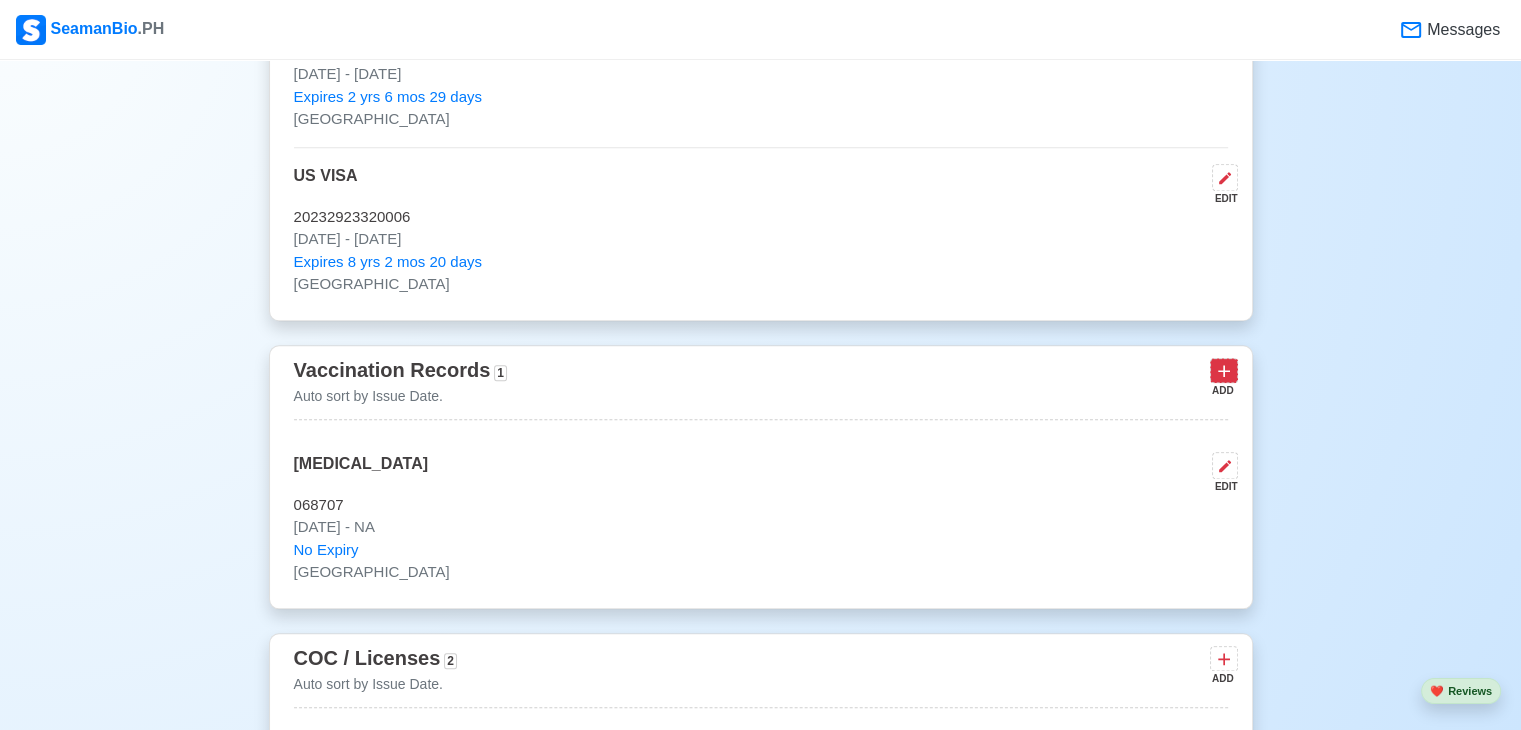 click 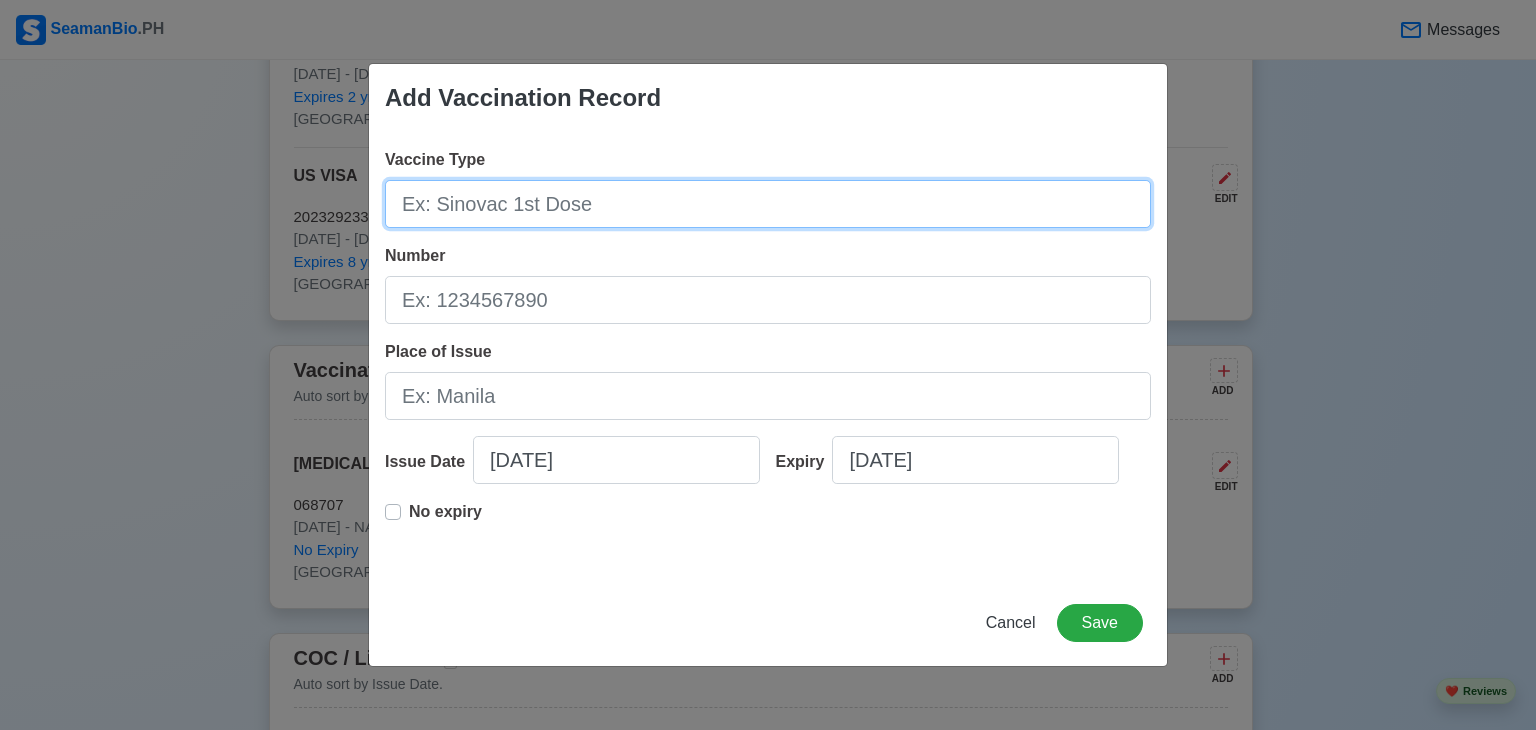click on "Vaccine Type" at bounding box center [768, 204] 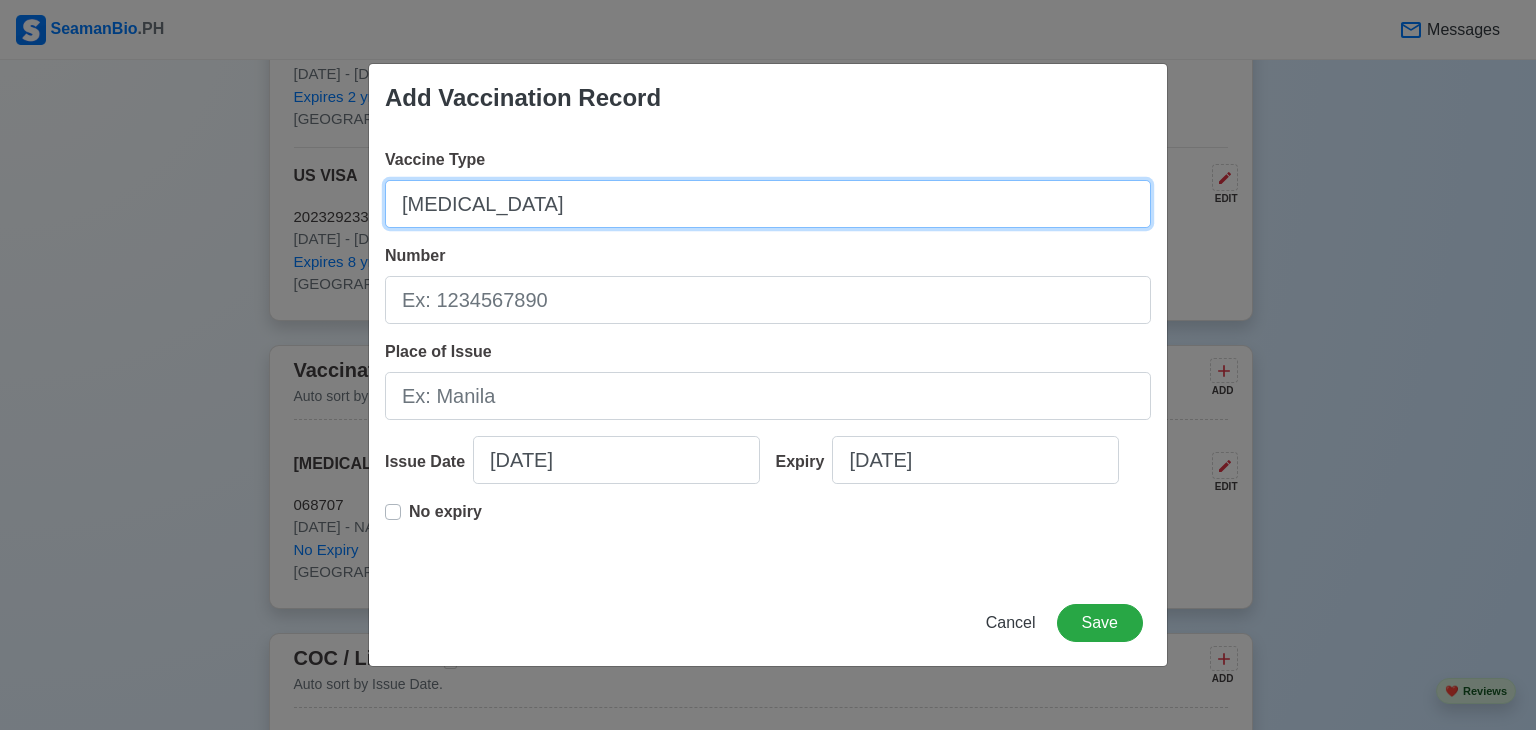 type on "[MEDICAL_DATA]" 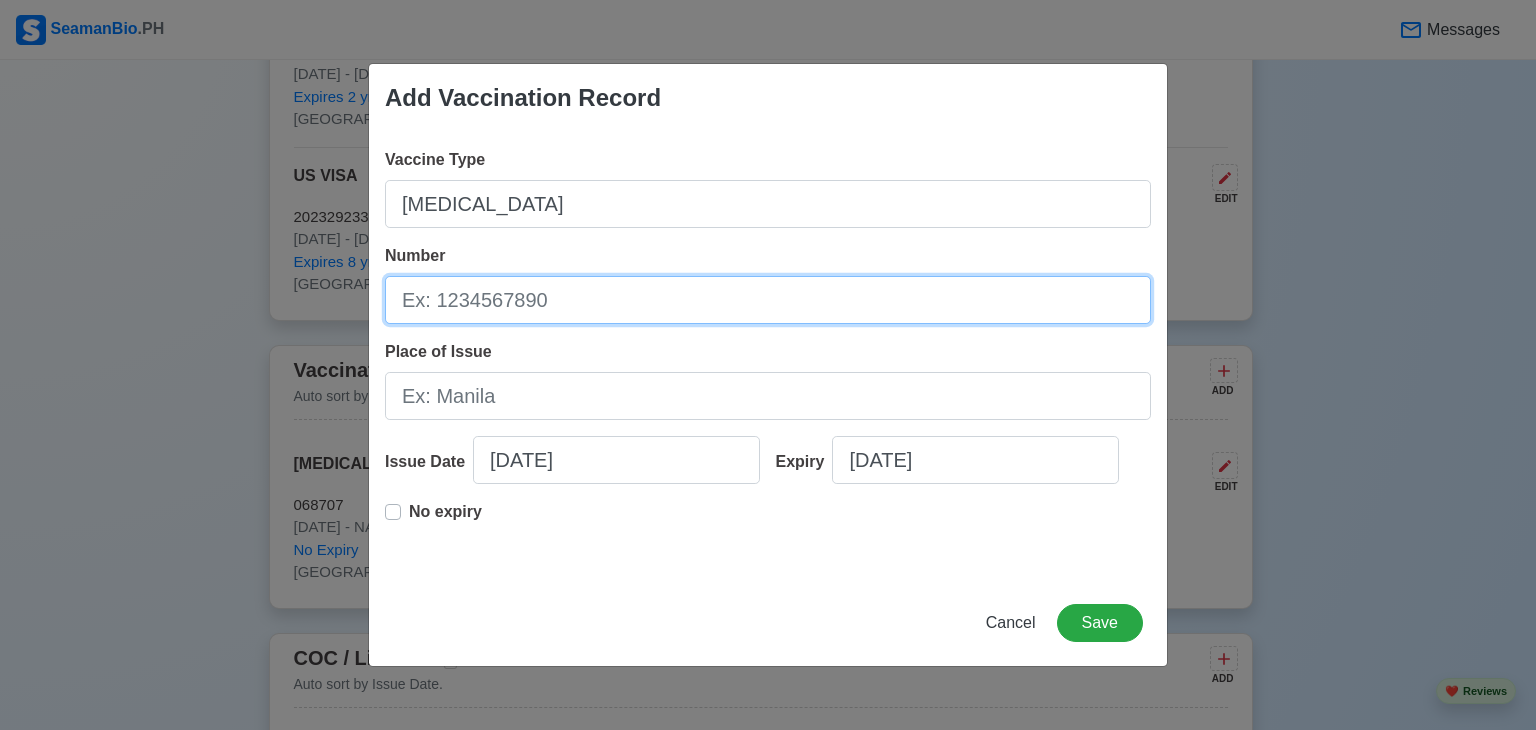 click on "Number" at bounding box center (768, 300) 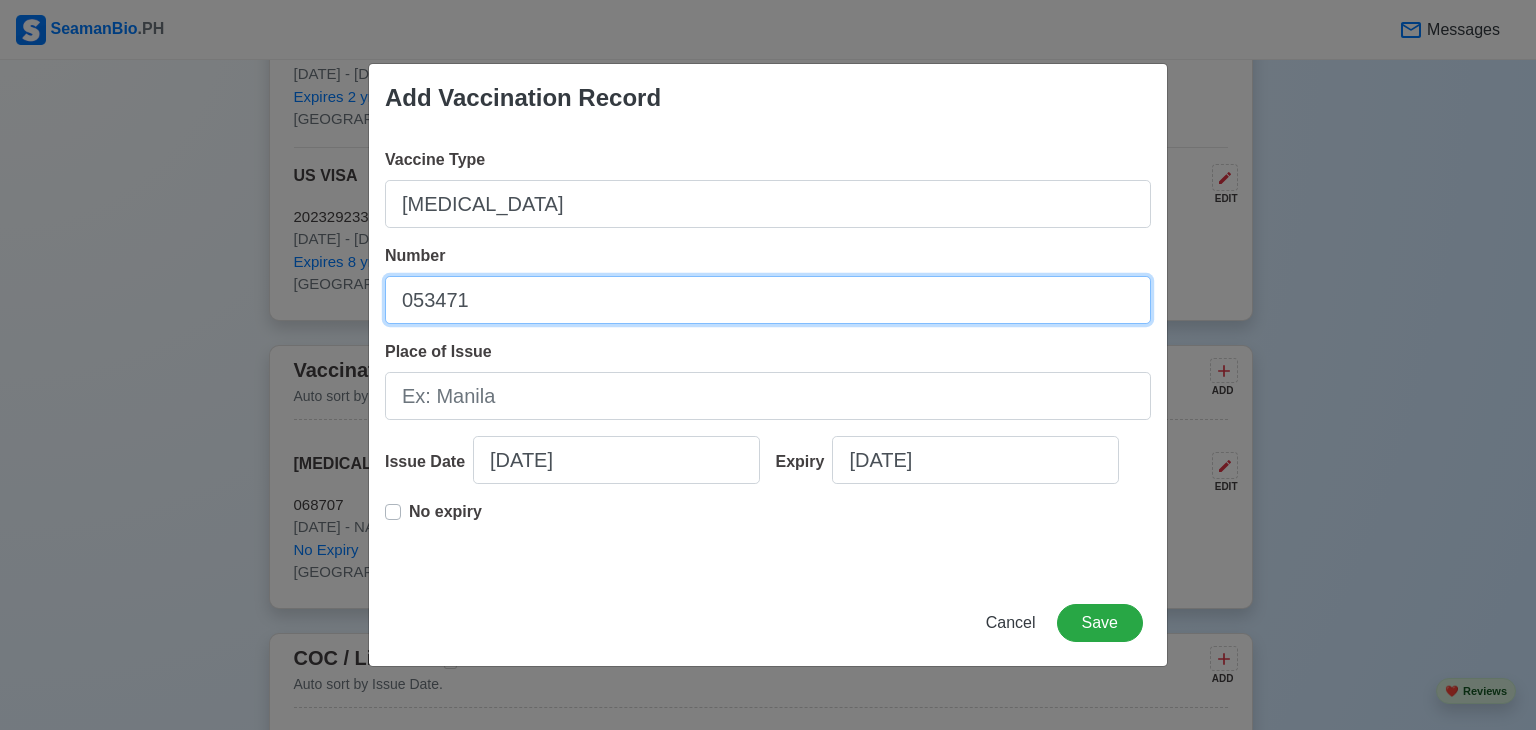 type on "053471" 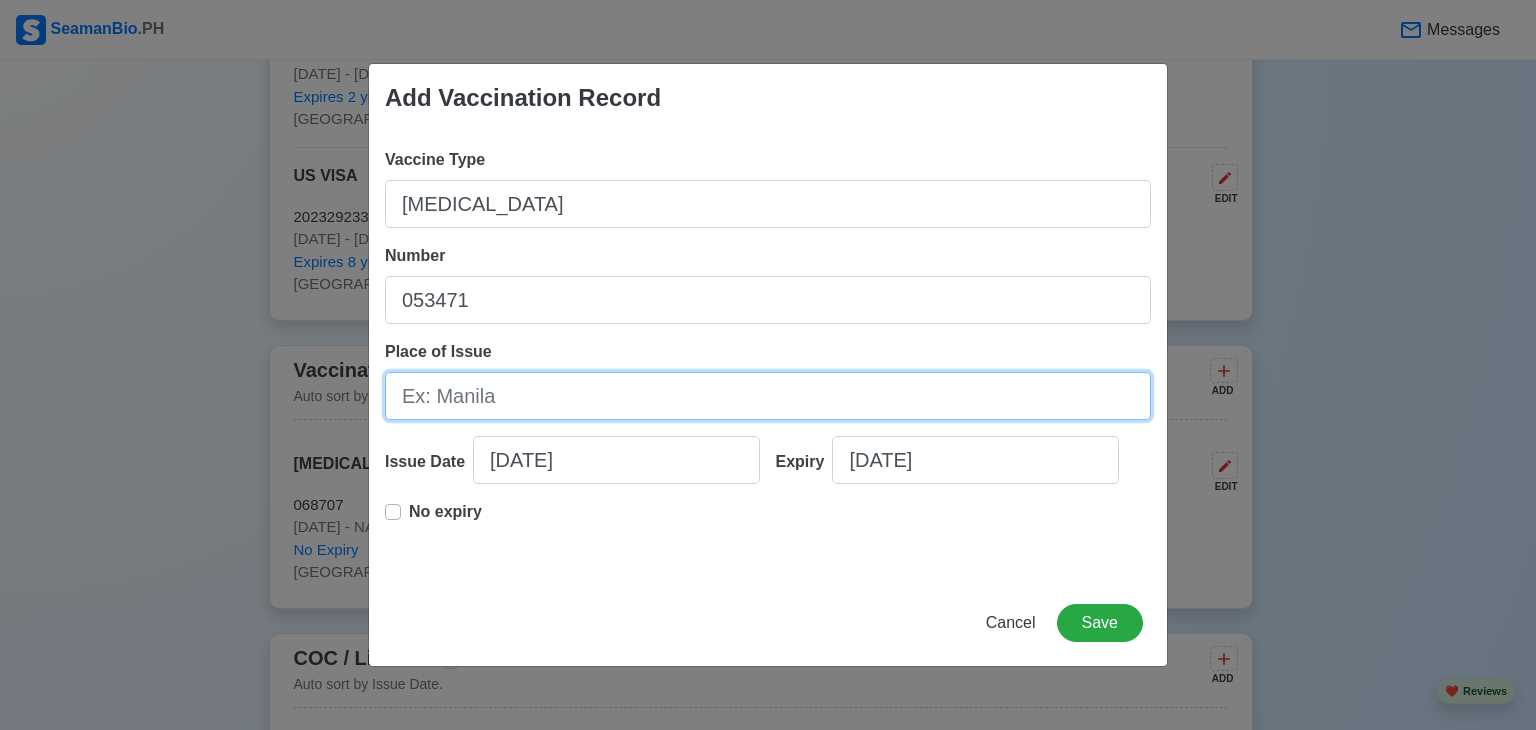 click on "Place of Issue" at bounding box center (768, 396) 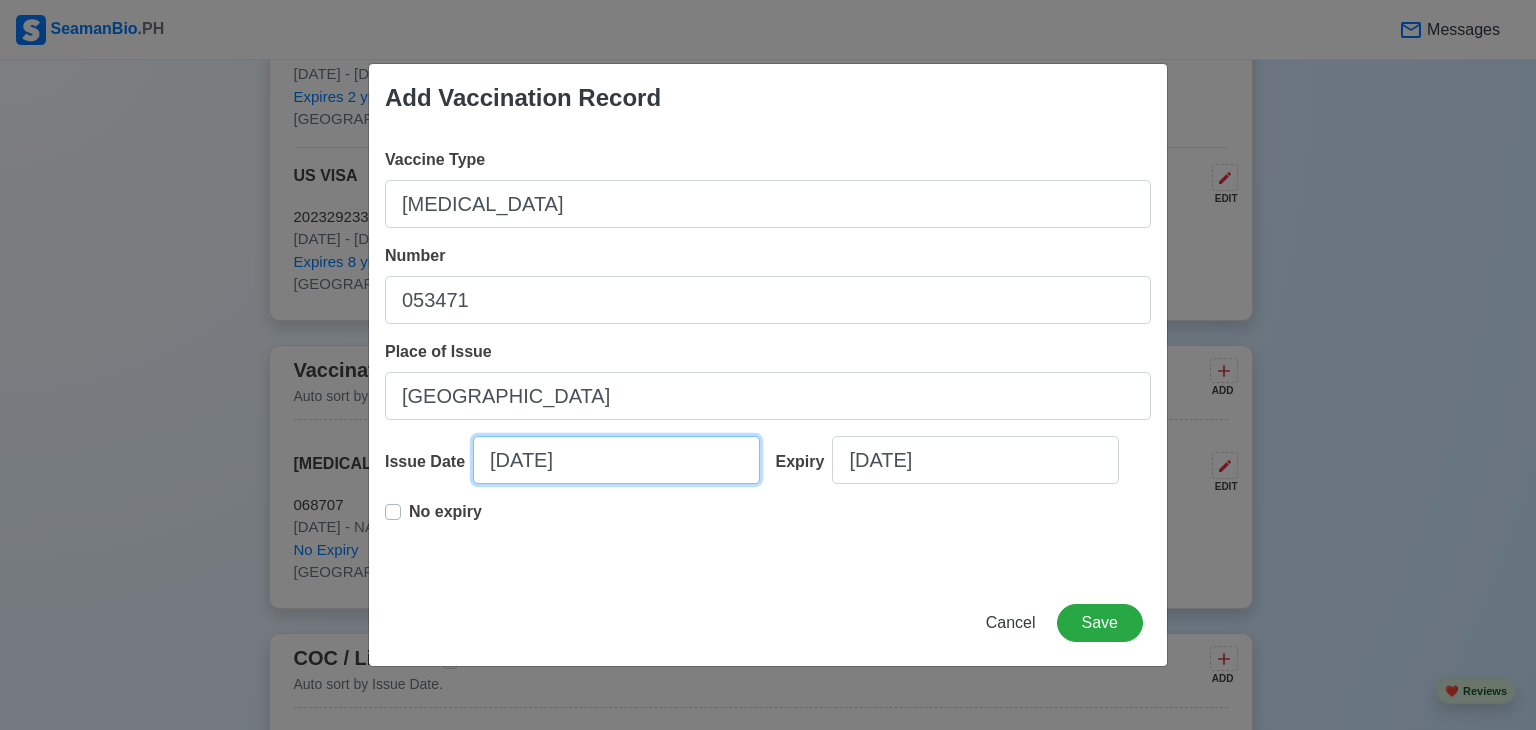 select on "****" 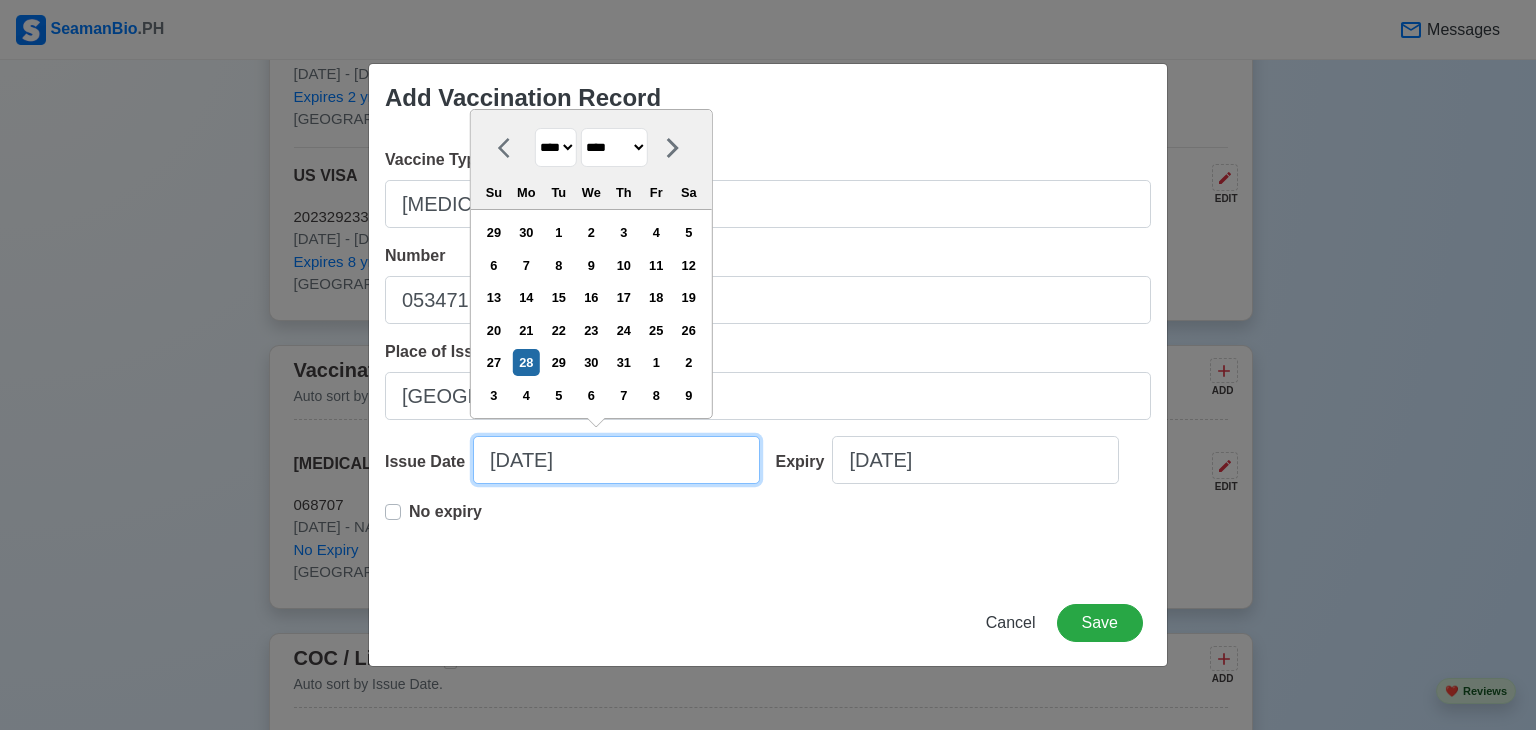 click on "[DATE]" at bounding box center [616, 460] 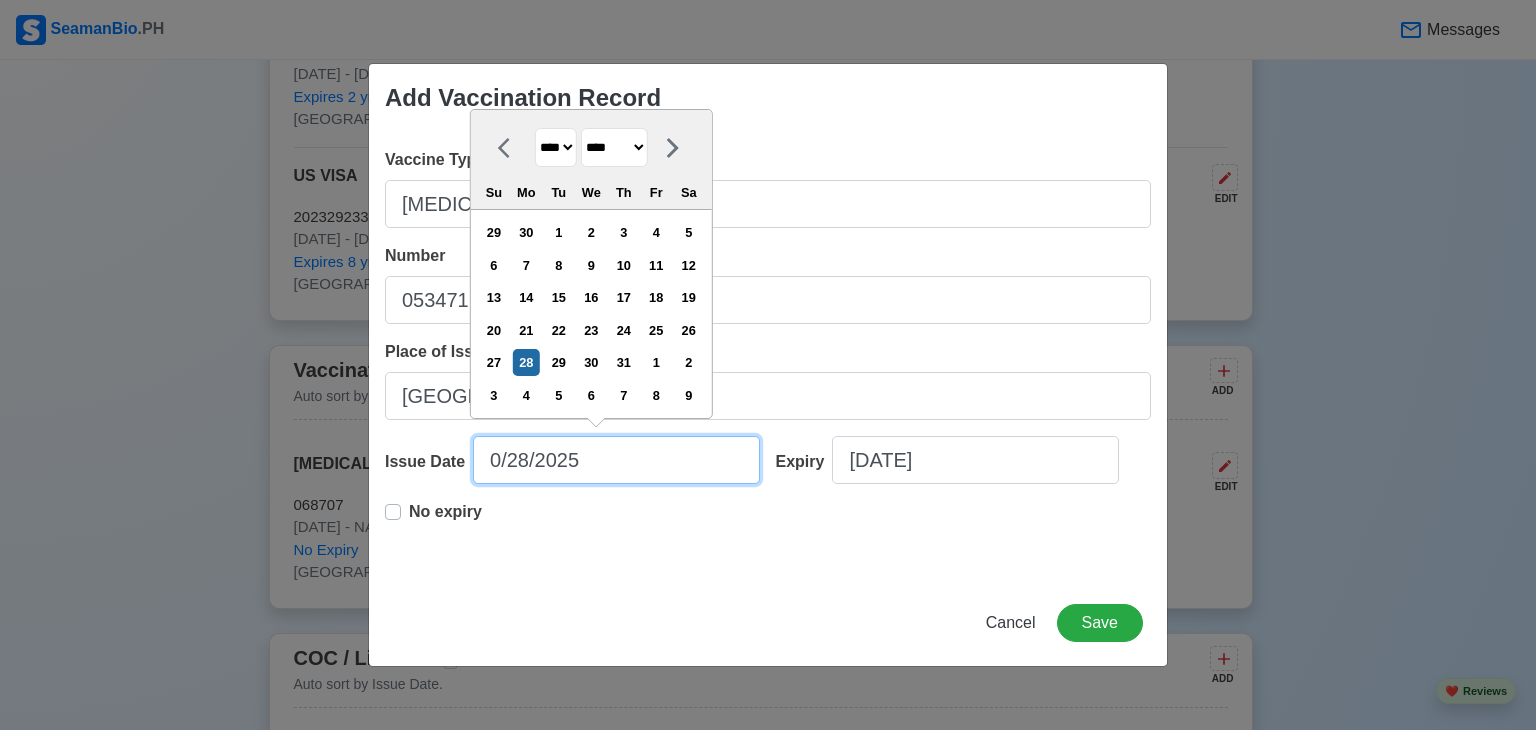 type on "[DATE]" 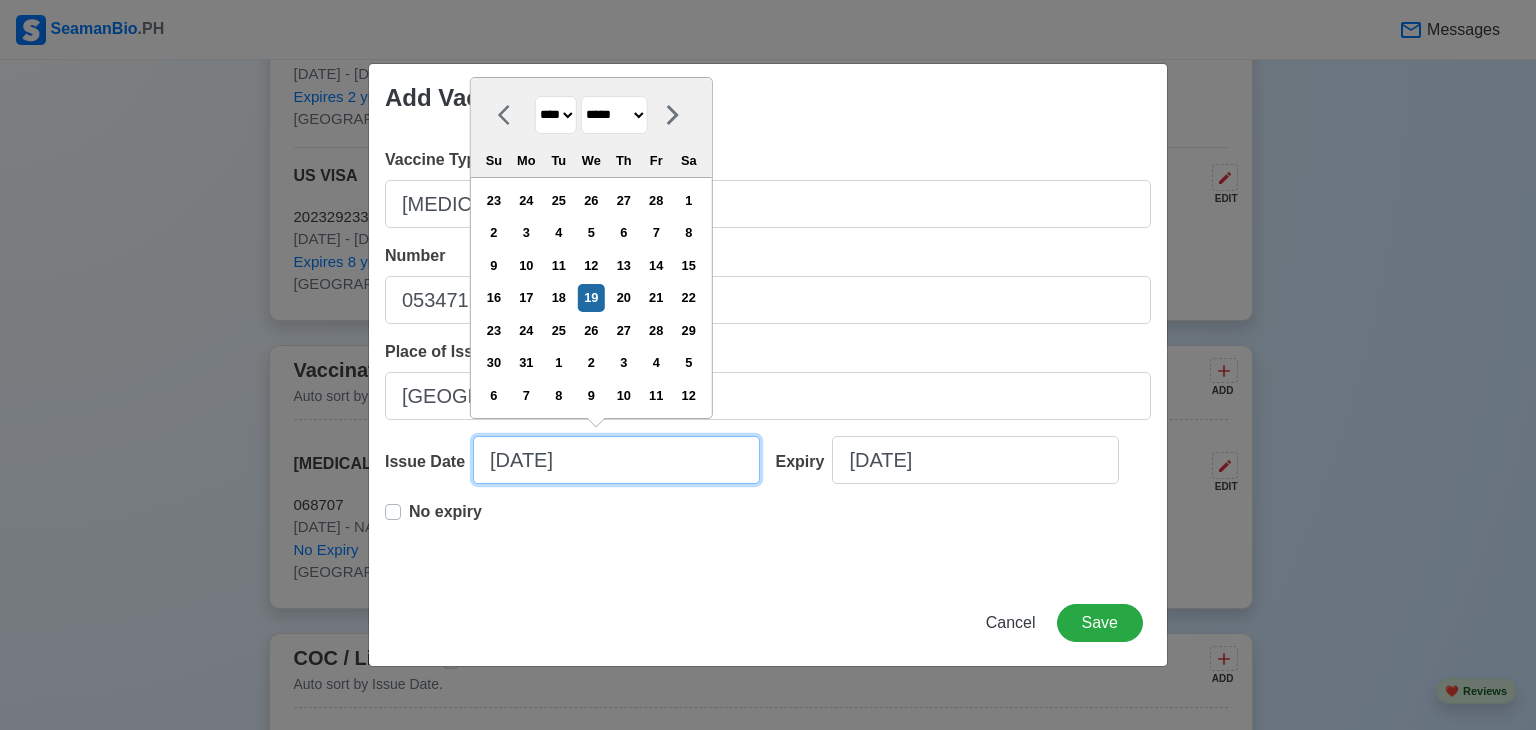 click on "[DATE]" at bounding box center [616, 460] 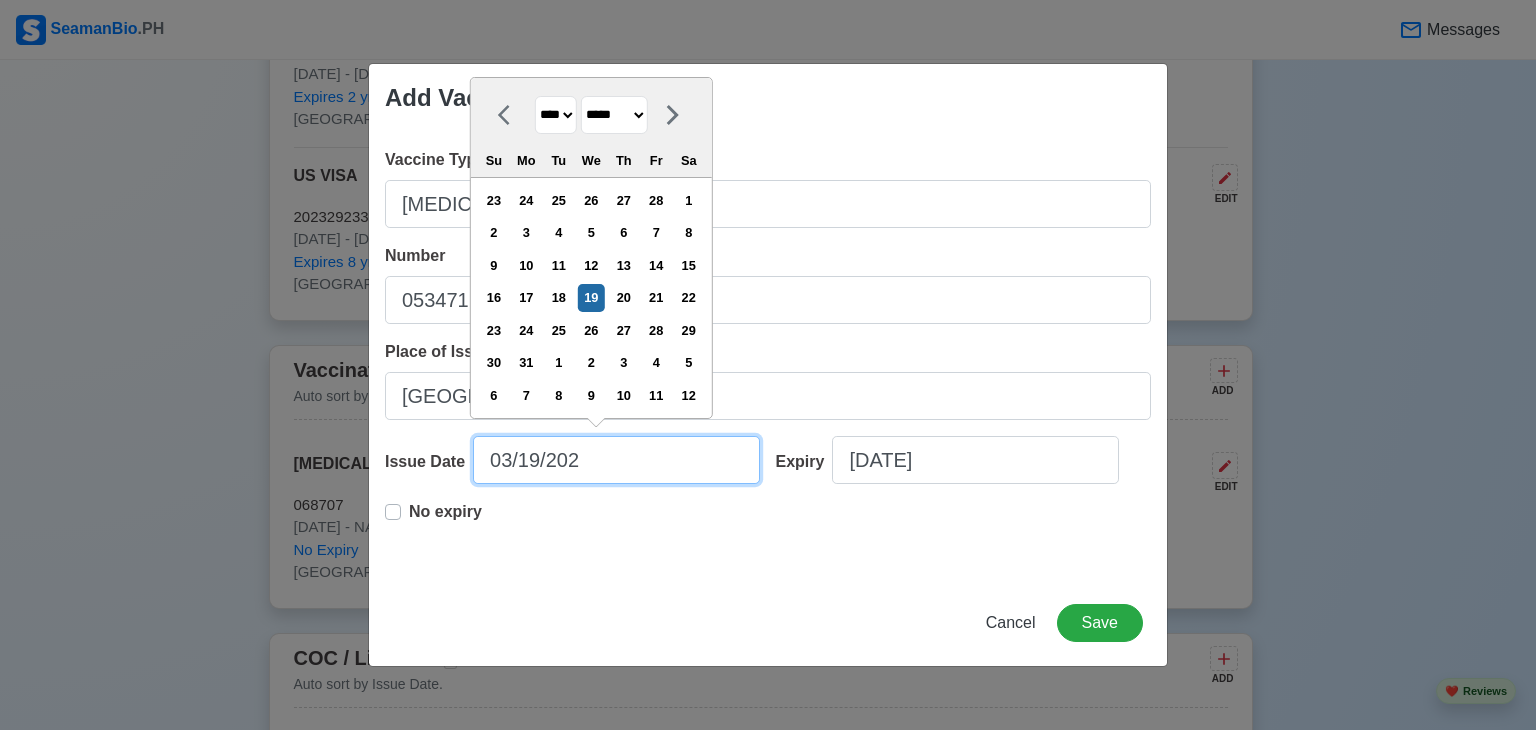 type on "[DATE]" 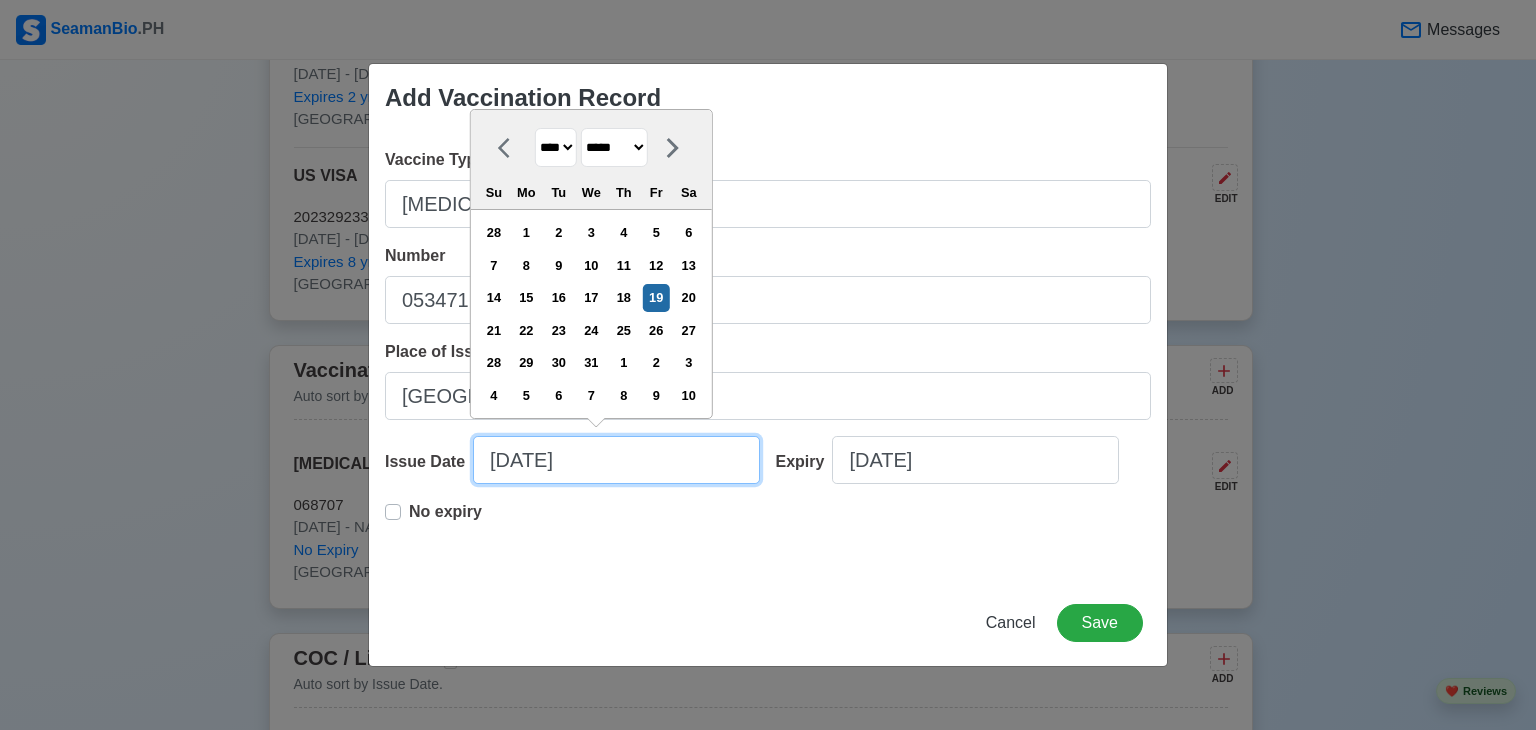 type on "[DATE]" 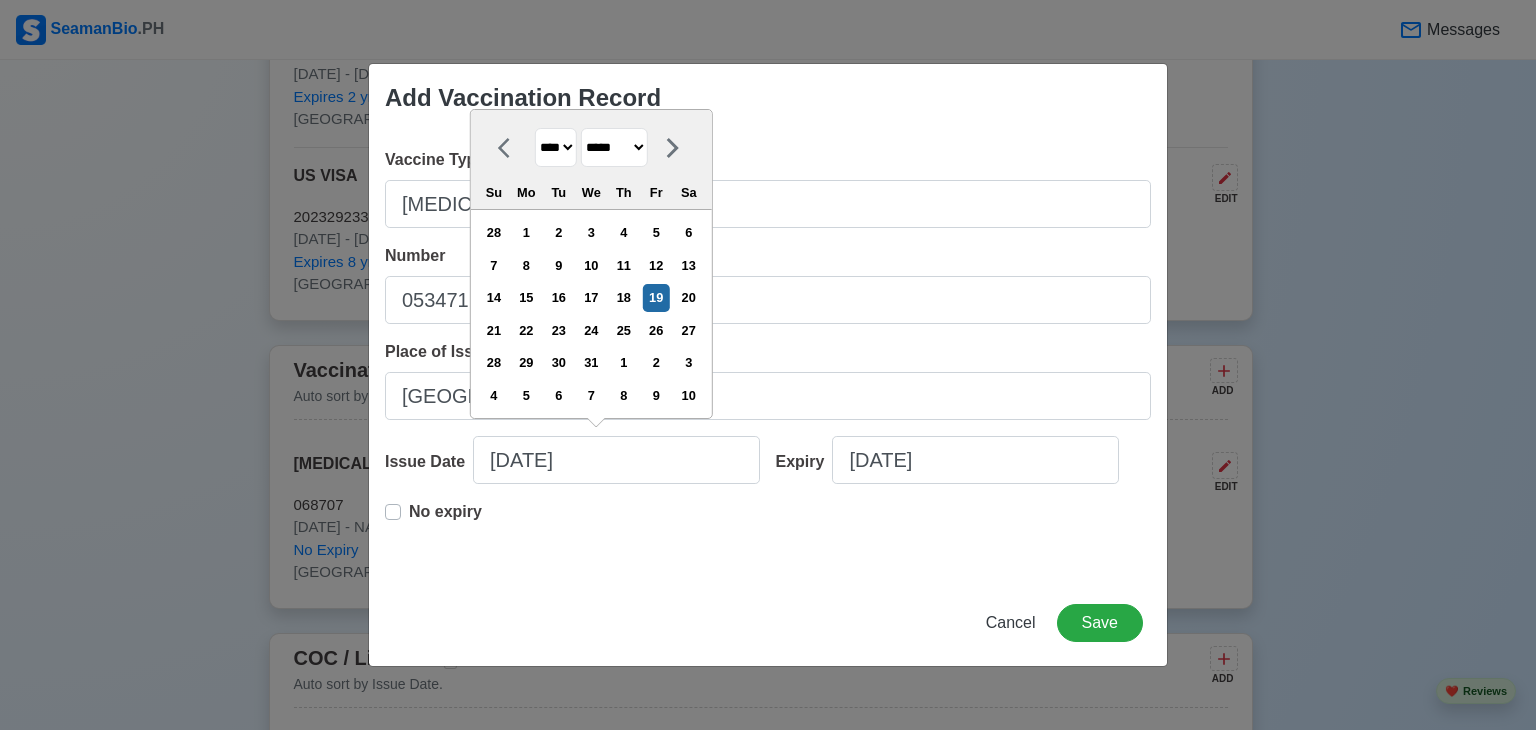 click on "No expiry" at bounding box center (433, 520) 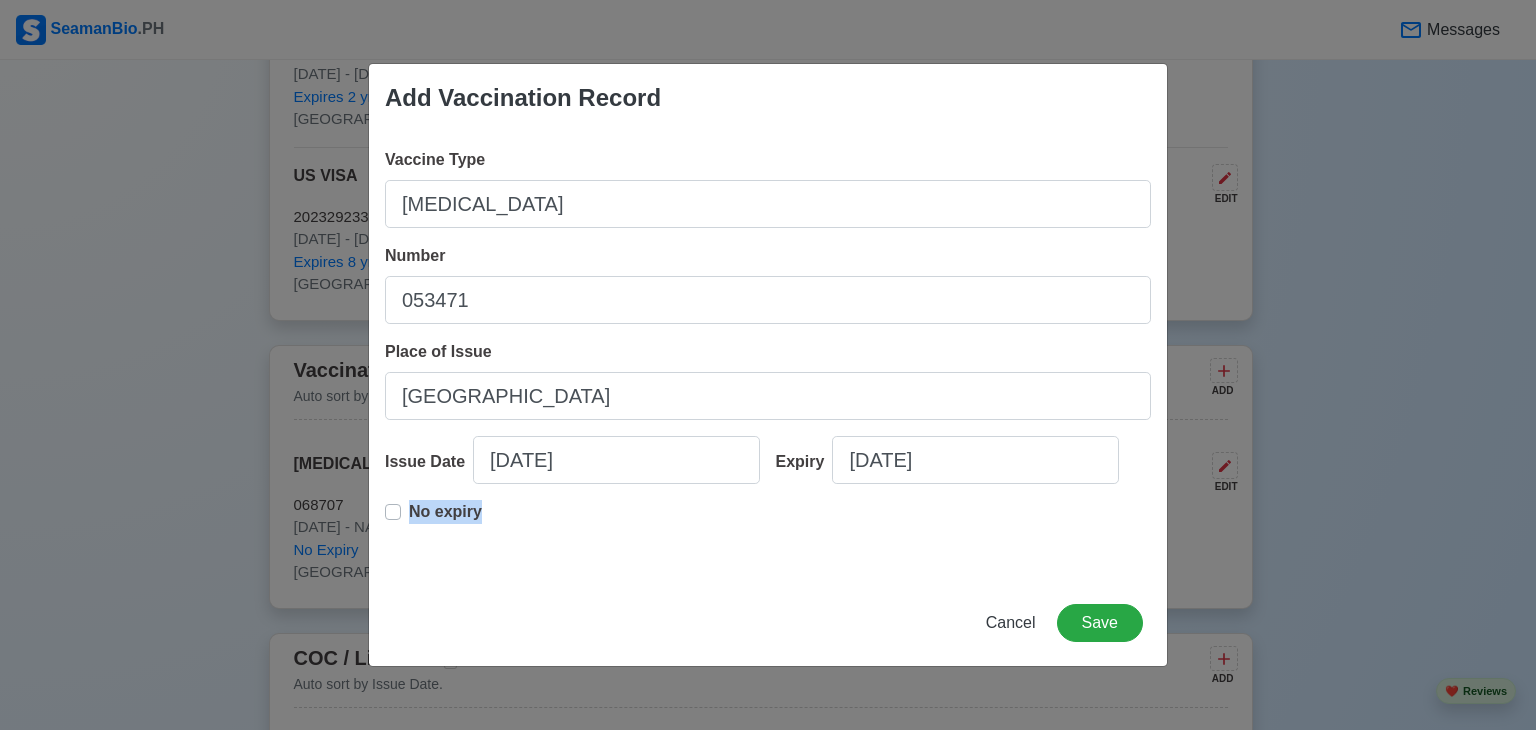 click on "No expiry" at bounding box center [445, 520] 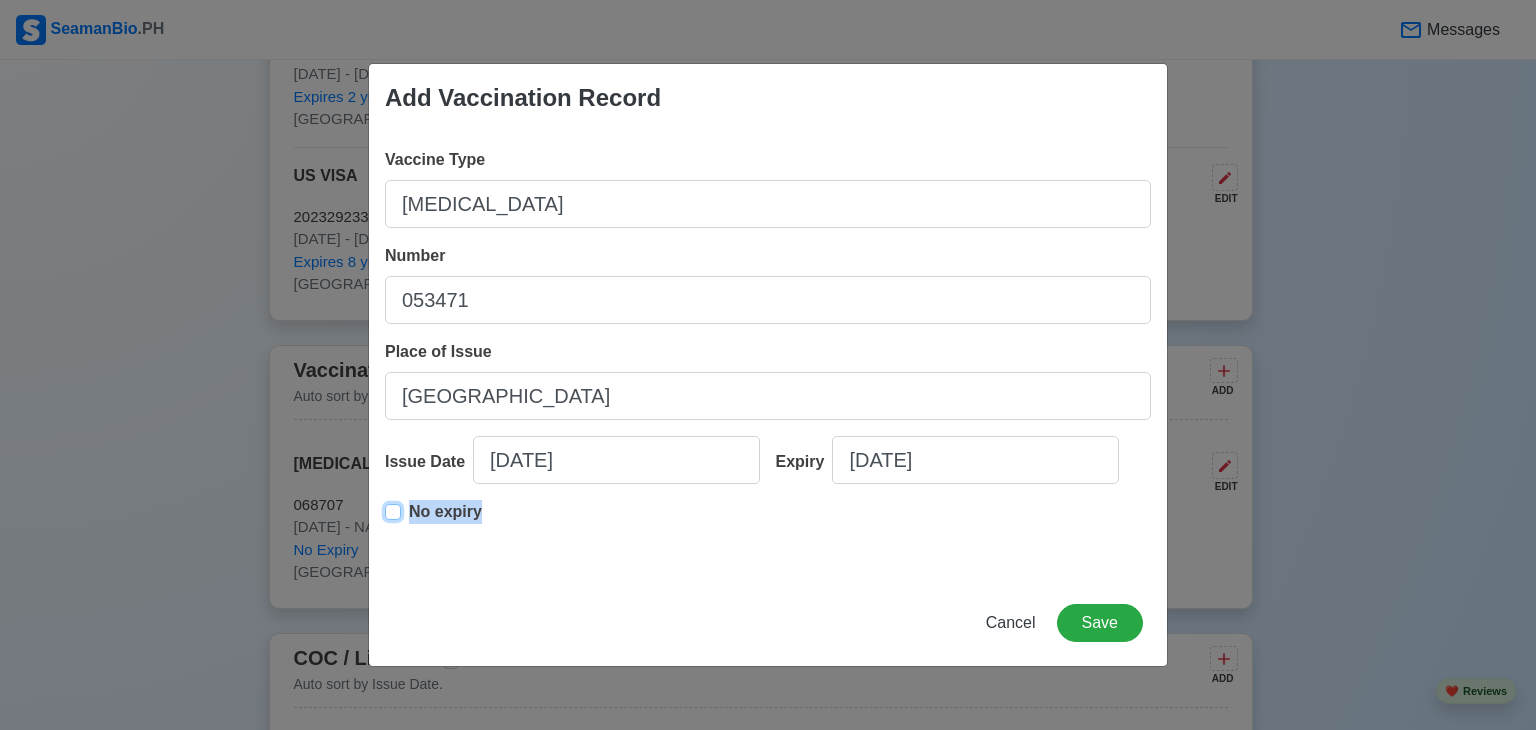 type on "[DATE]" 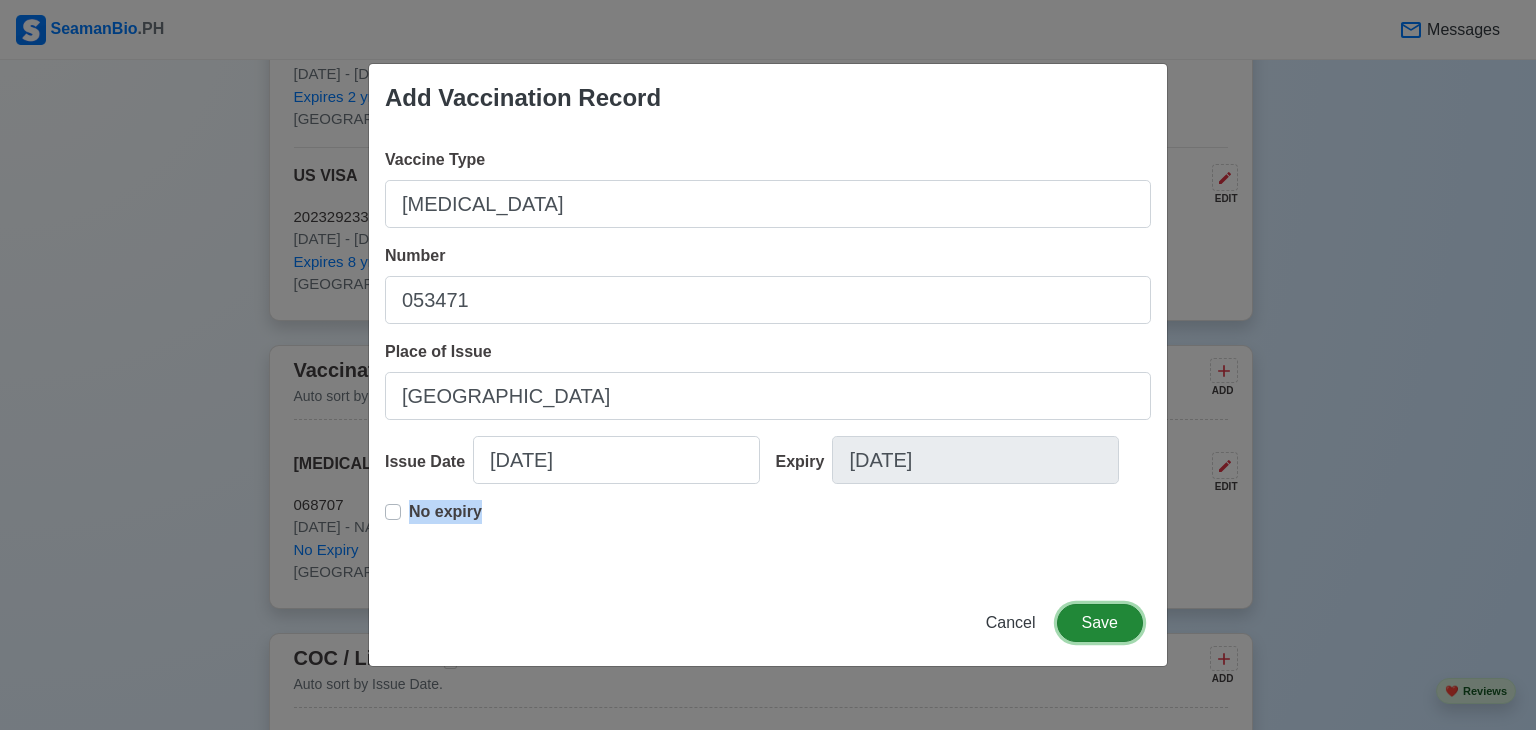 click on "Save" at bounding box center [1100, 623] 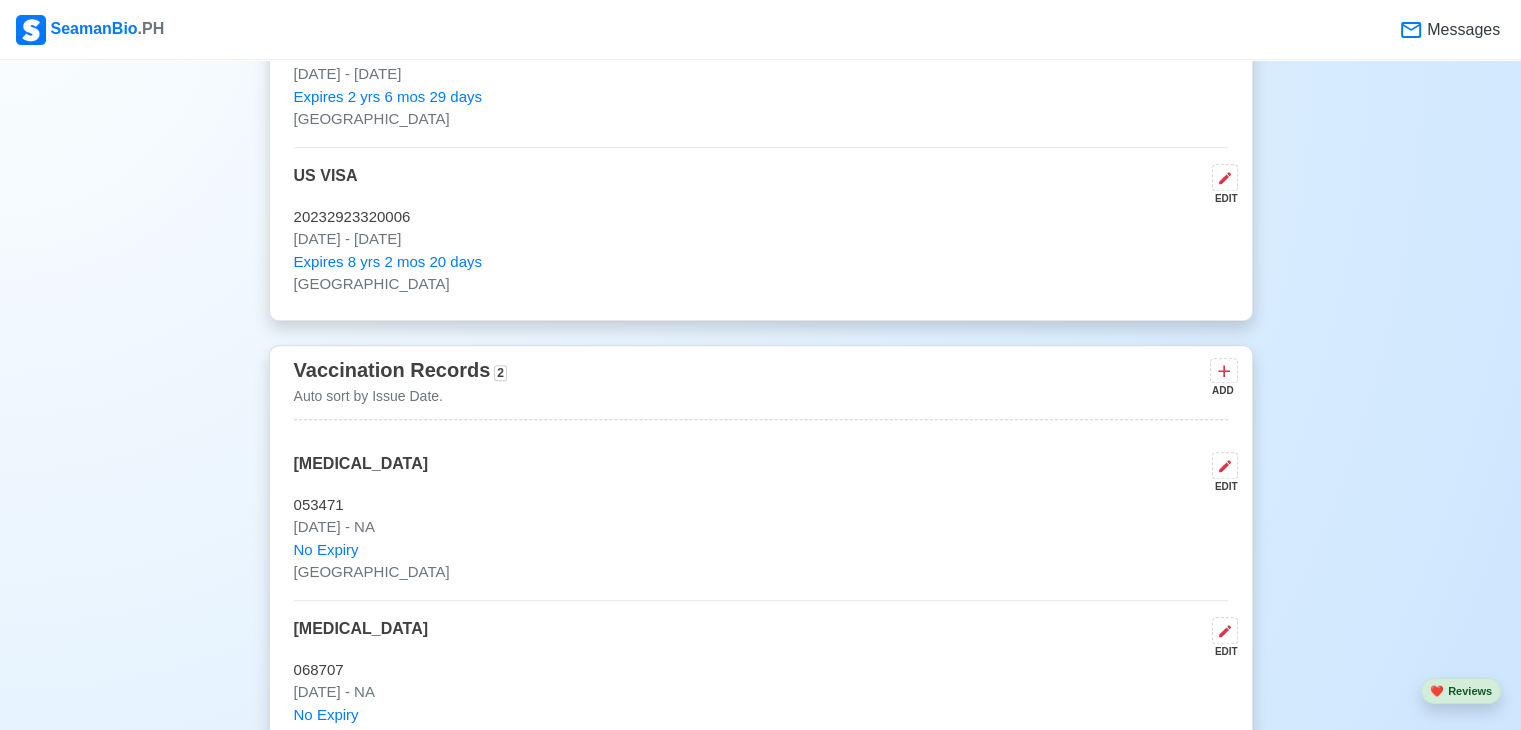 scroll, scrollTop: 2000, scrollLeft: 0, axis: vertical 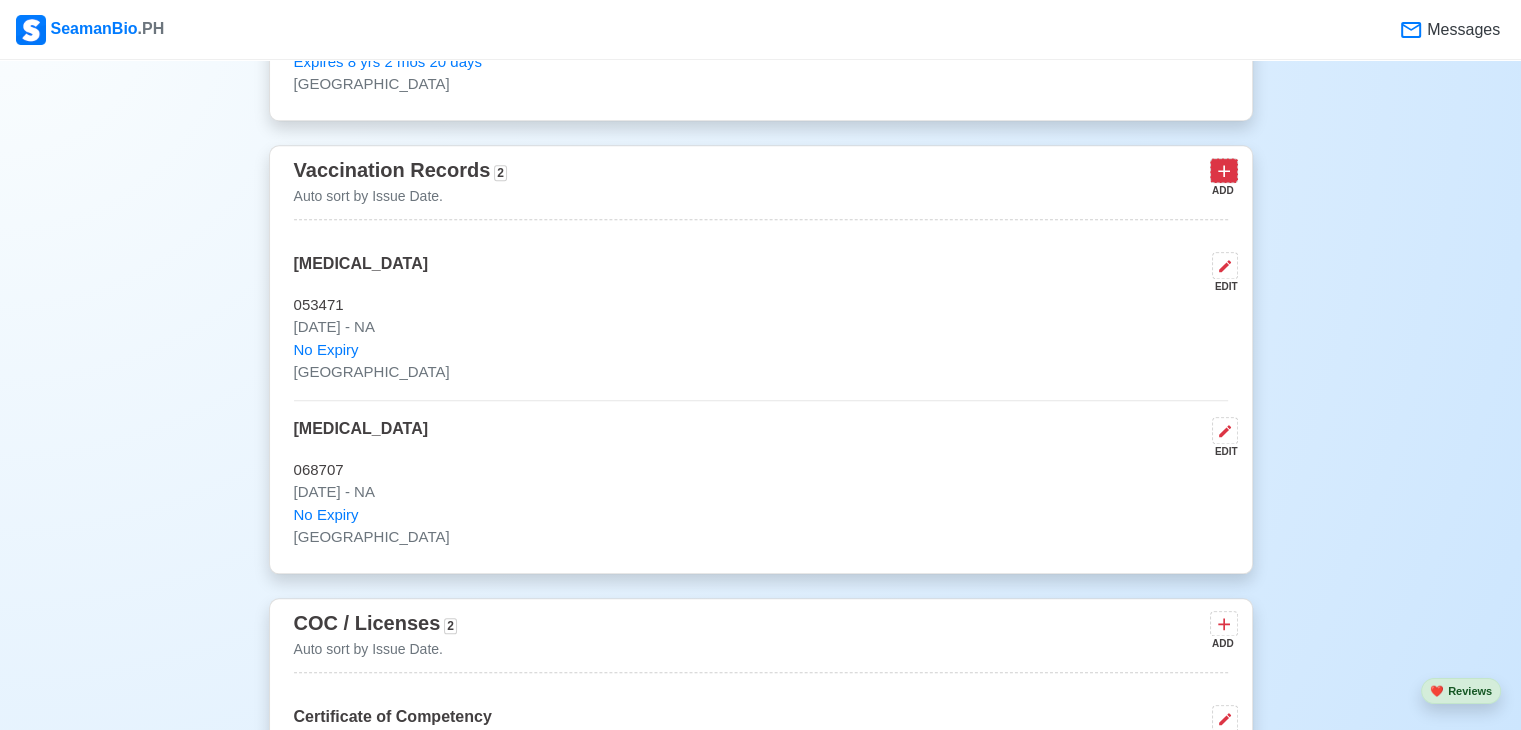click 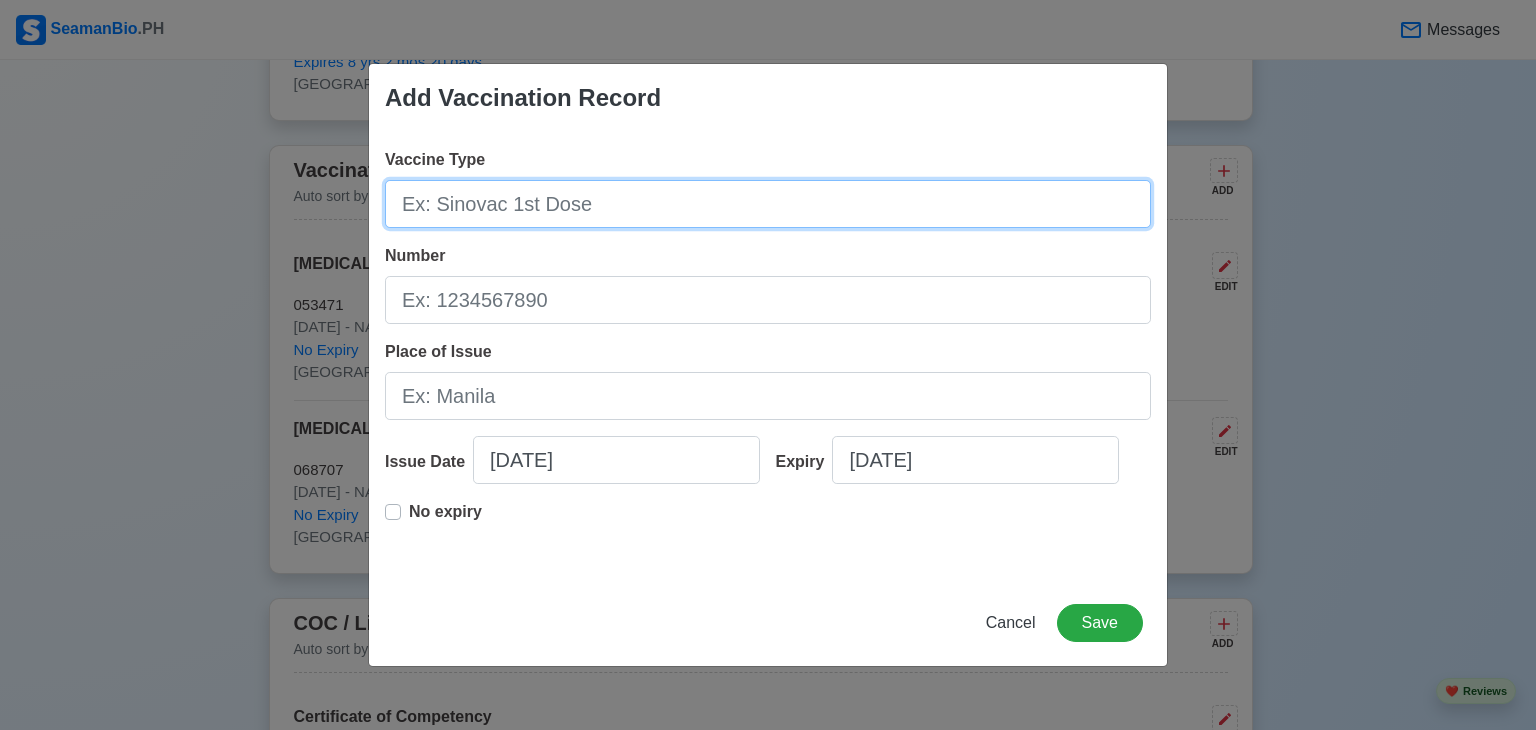 click on "Vaccine Type" at bounding box center [768, 204] 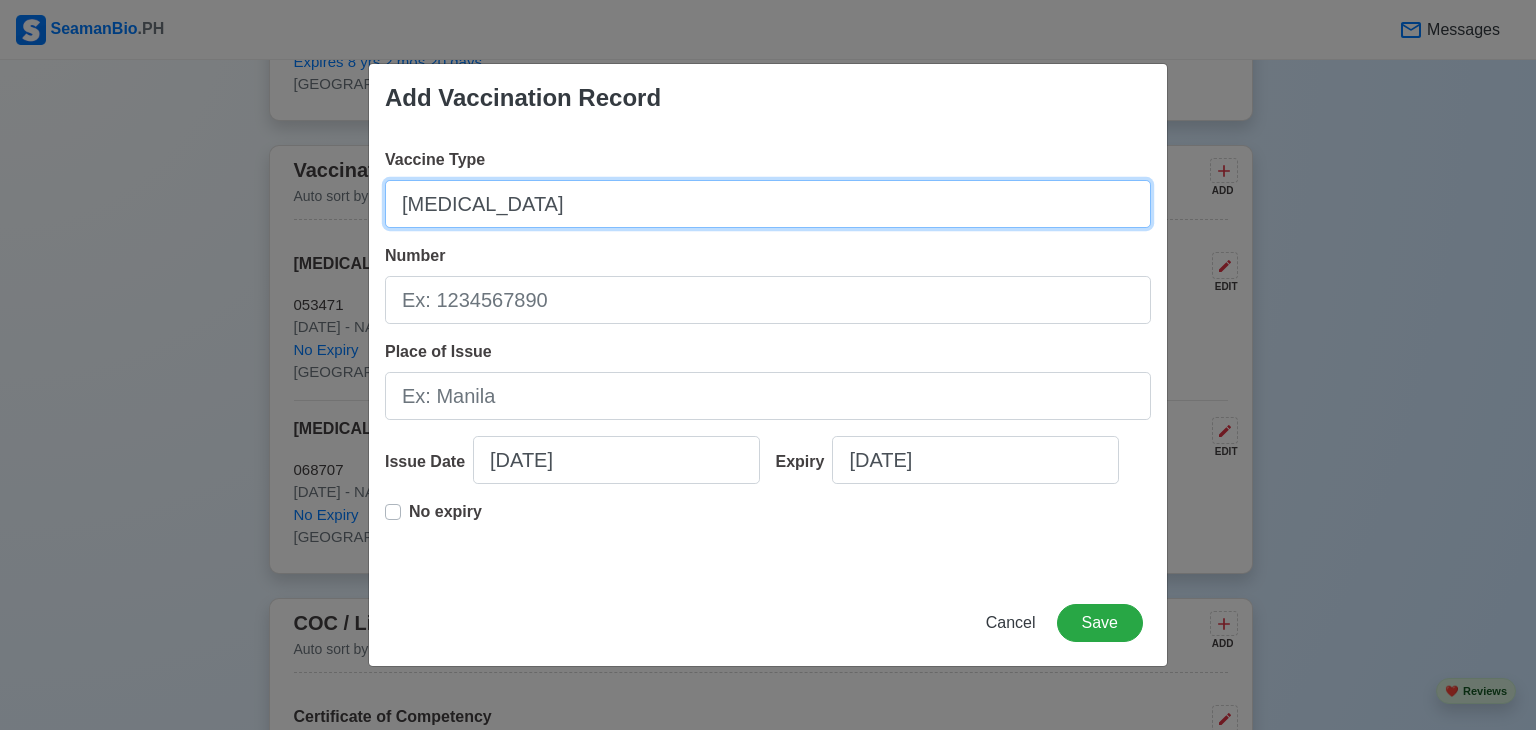 type on "[MEDICAL_DATA]" 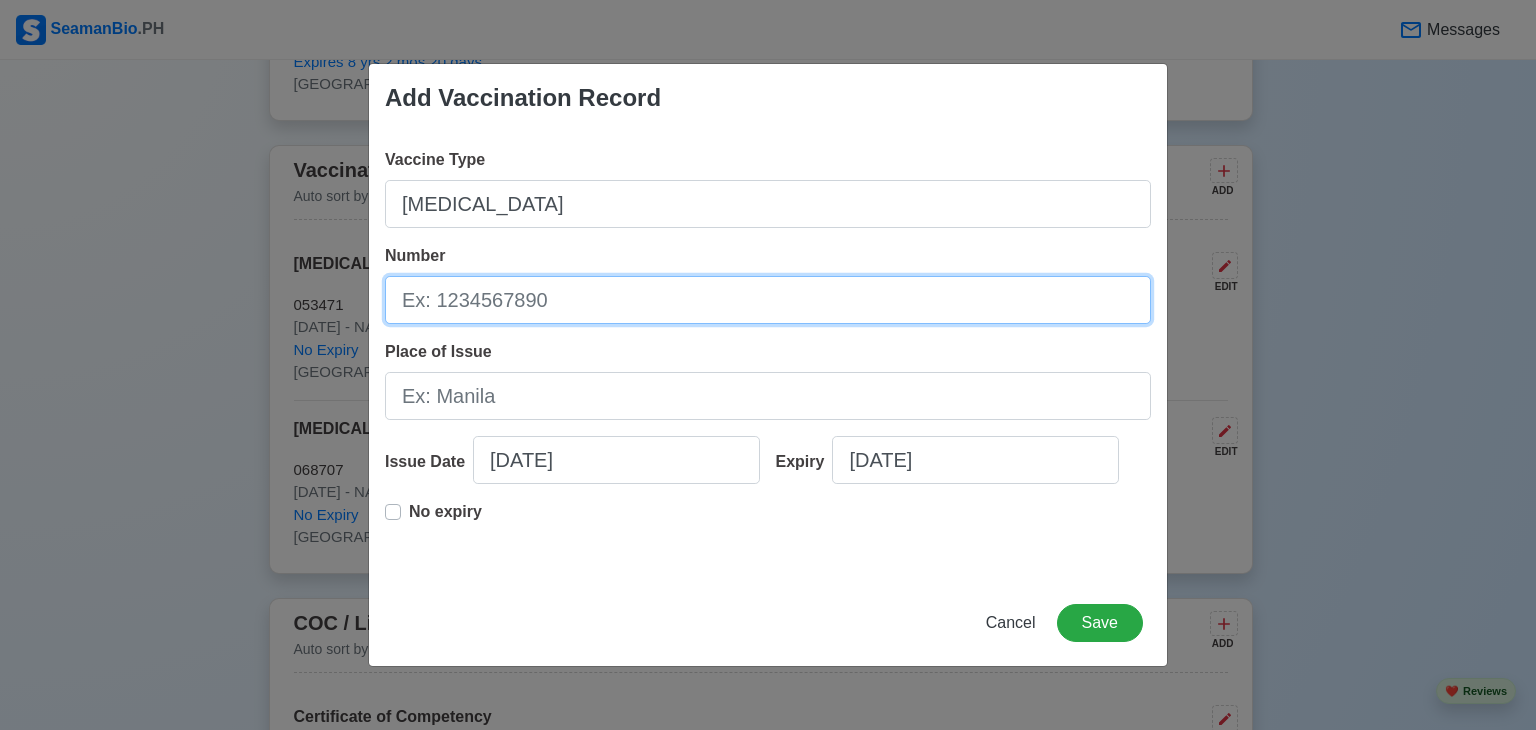 click on "Number" at bounding box center [768, 300] 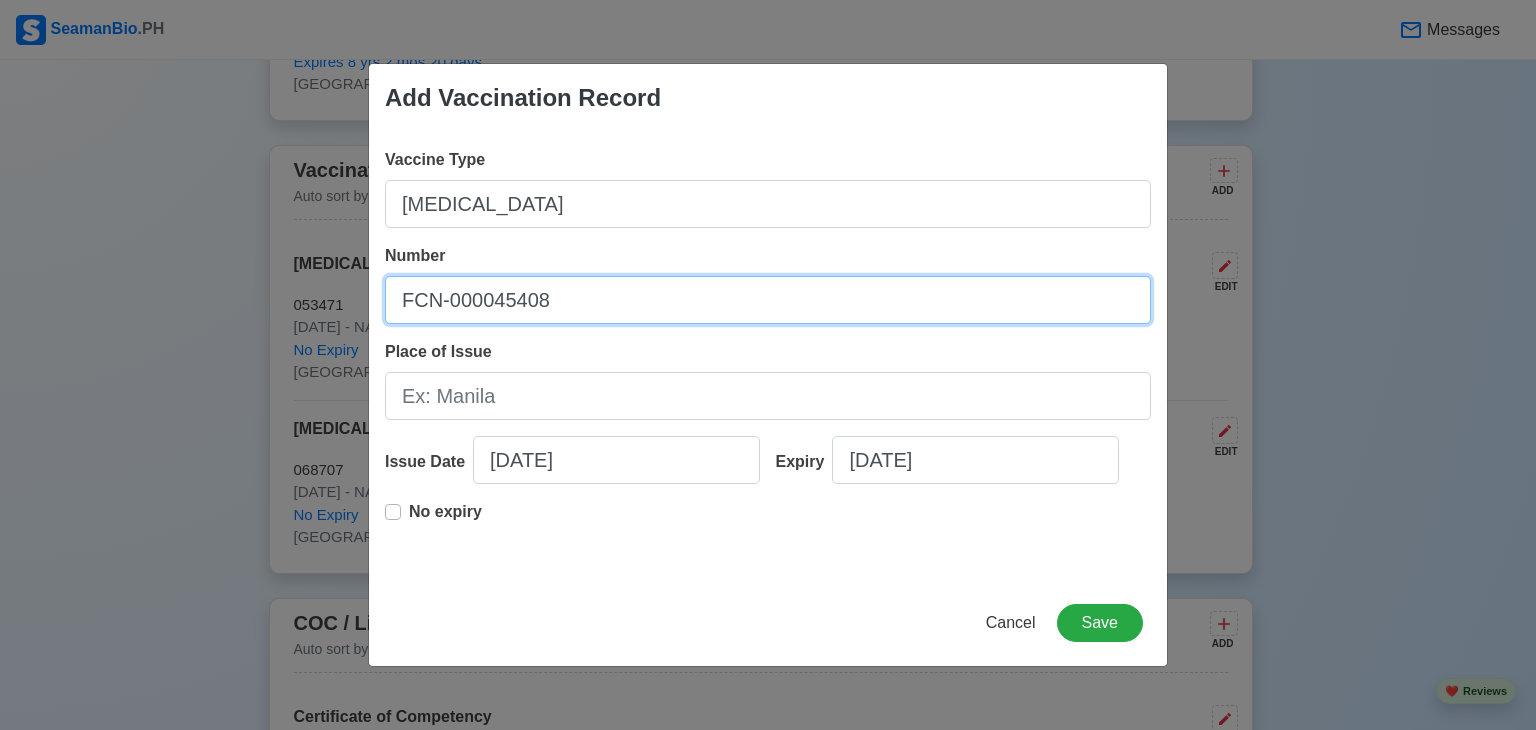 type on "FCN-000045408" 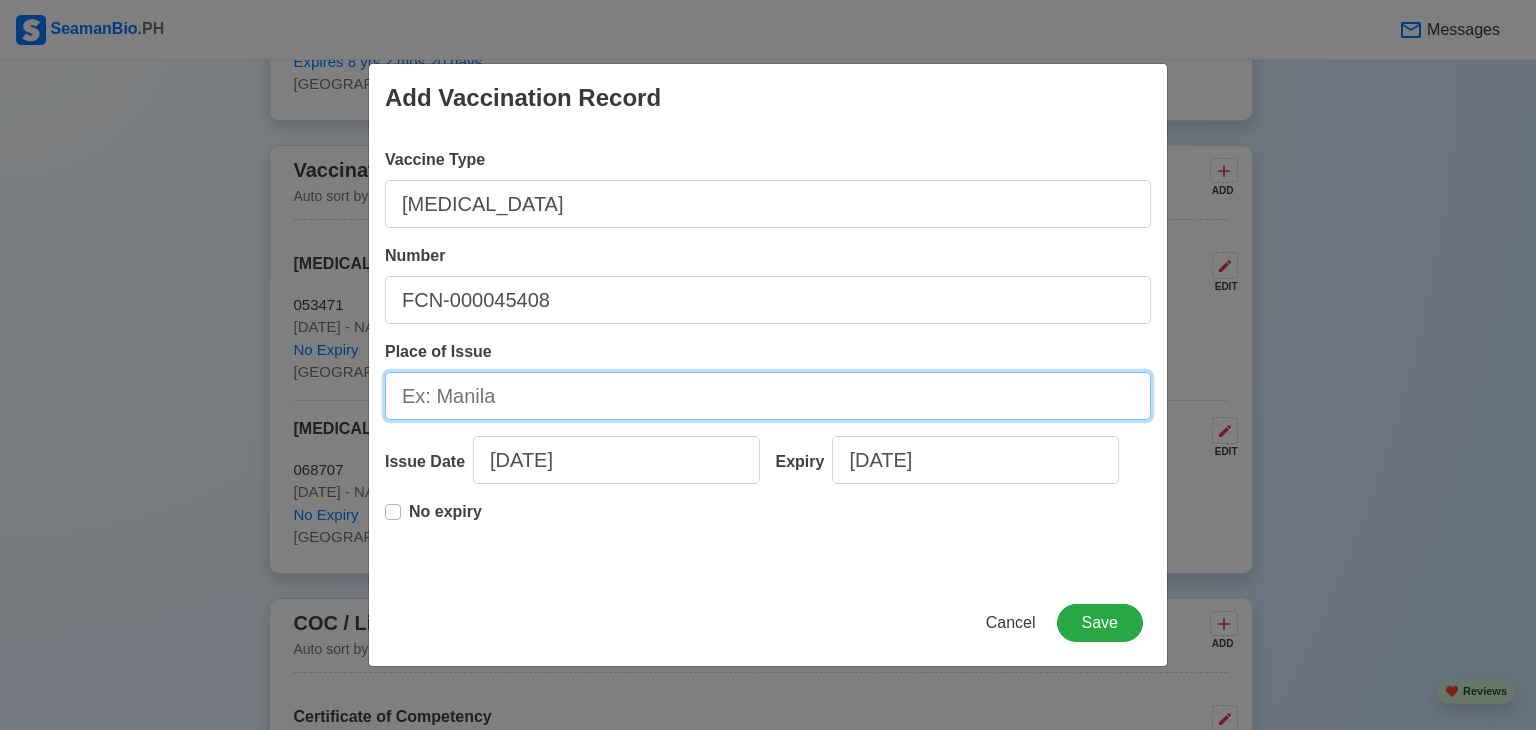click on "Place of Issue" at bounding box center [768, 396] 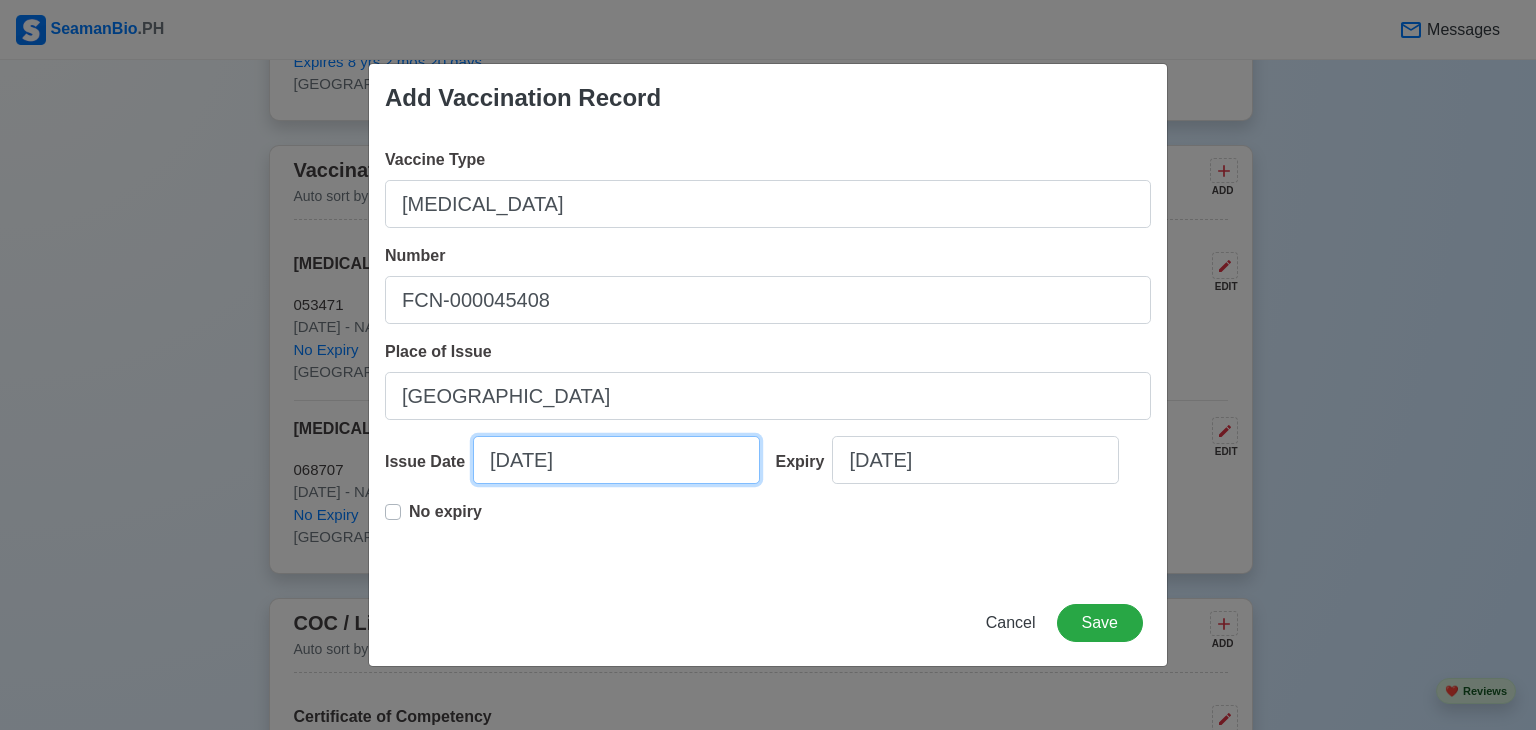 click on "[DATE]" at bounding box center [616, 460] 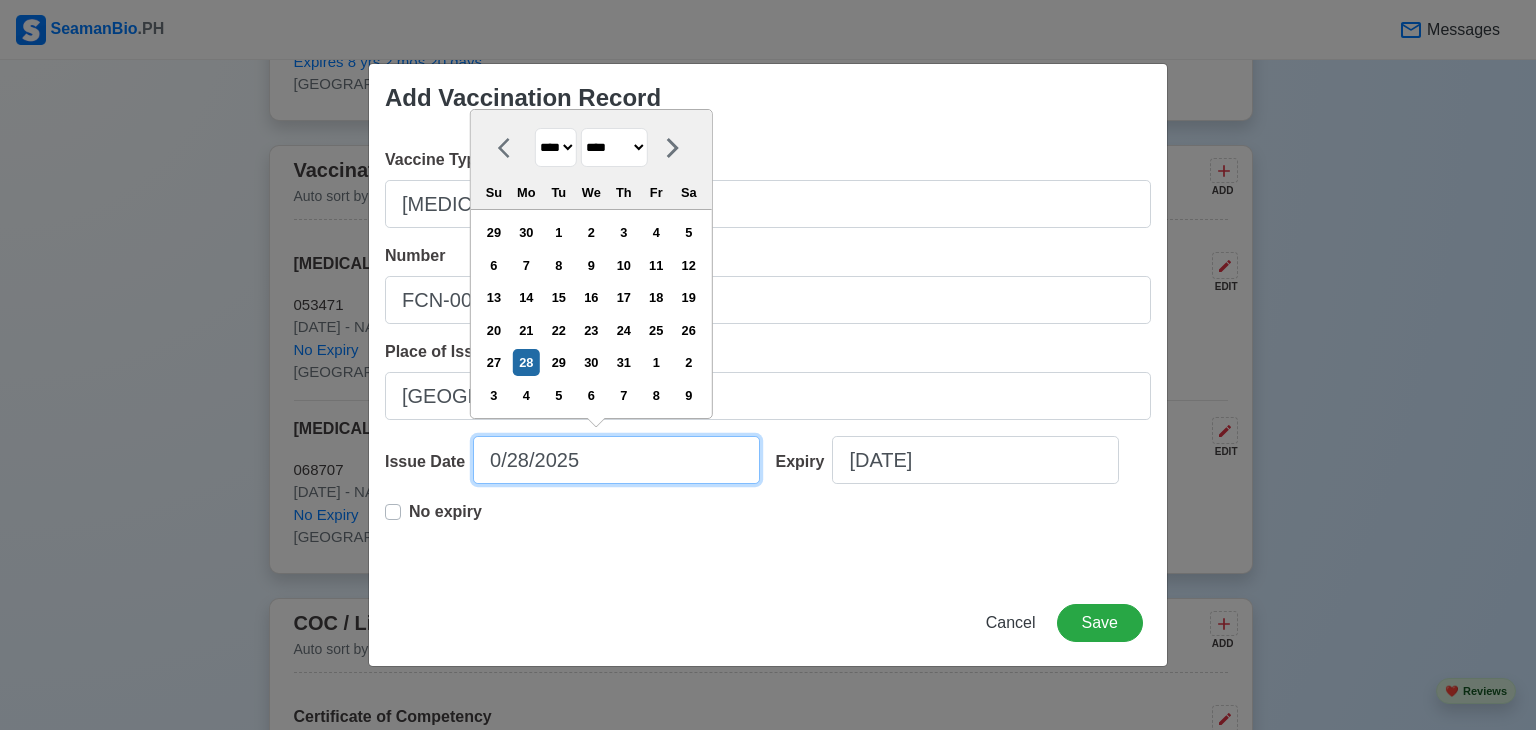 type on "[DATE]" 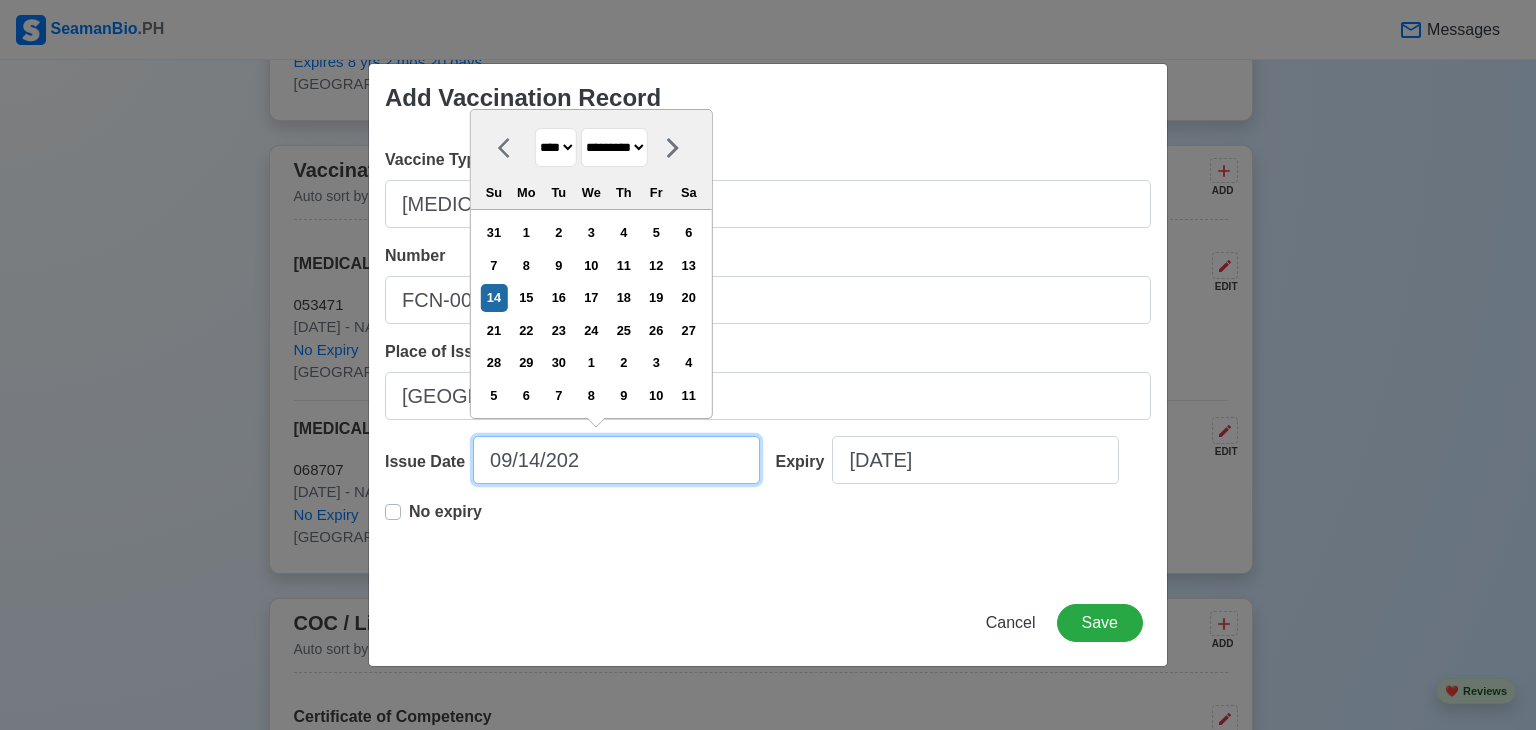 type on "[DATE]" 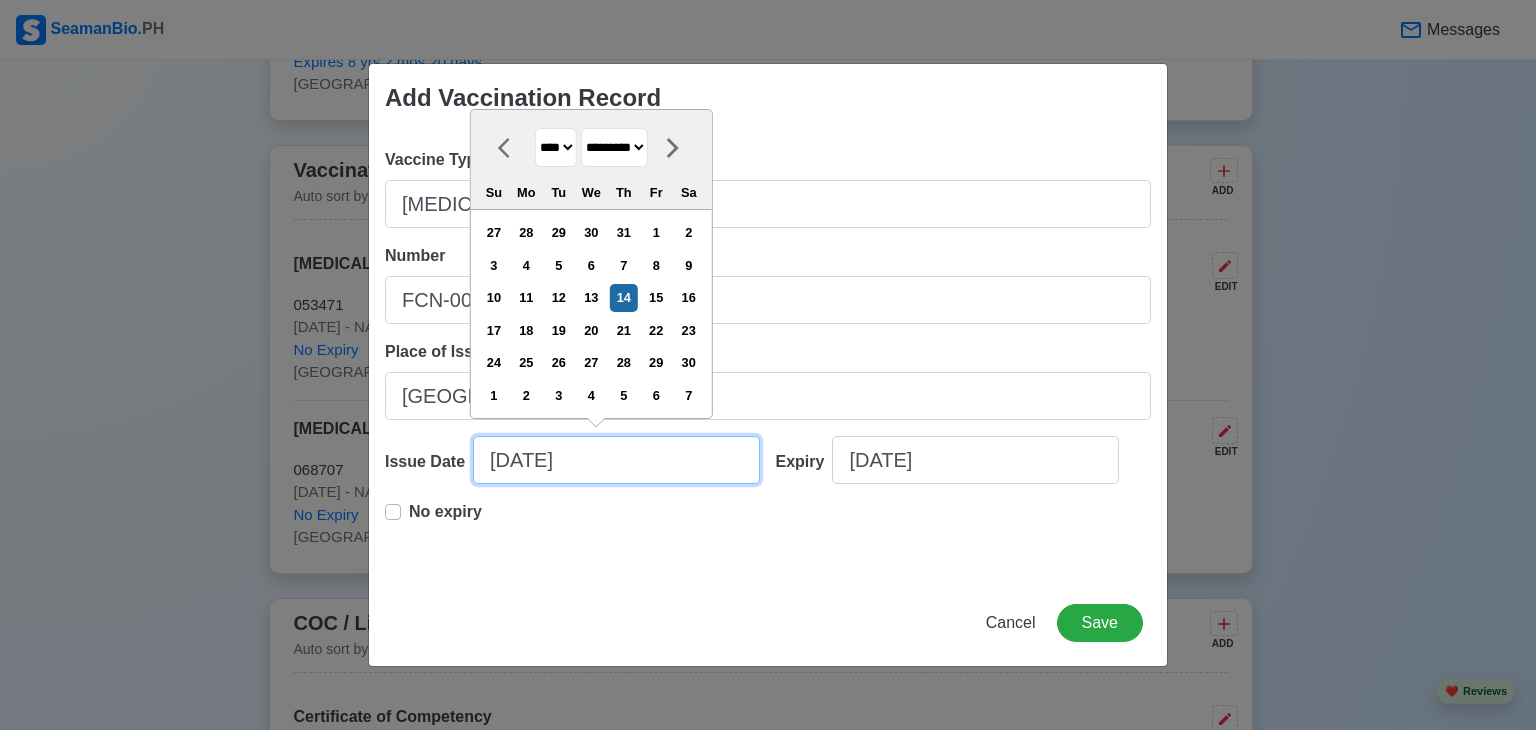 type on "[DATE]" 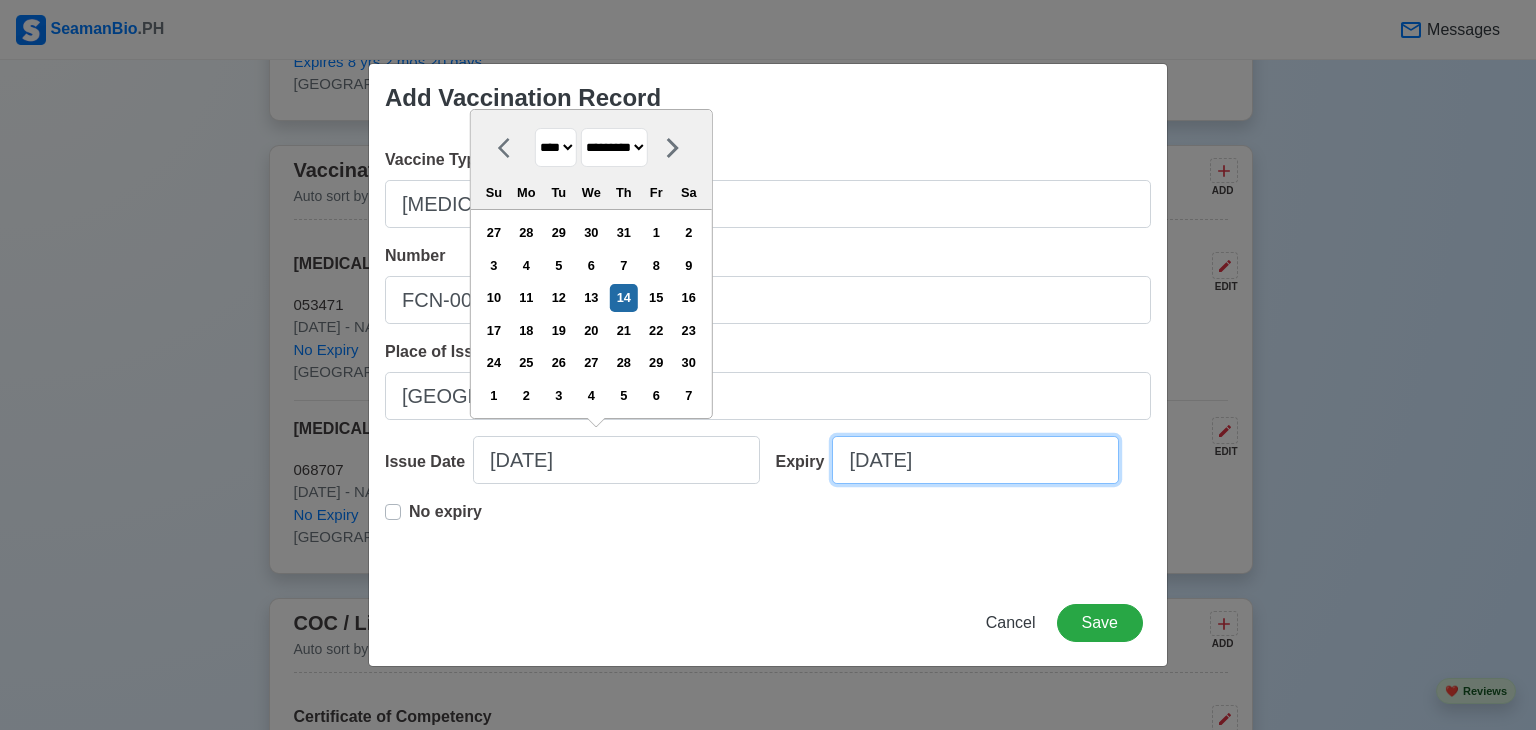 select on "****" 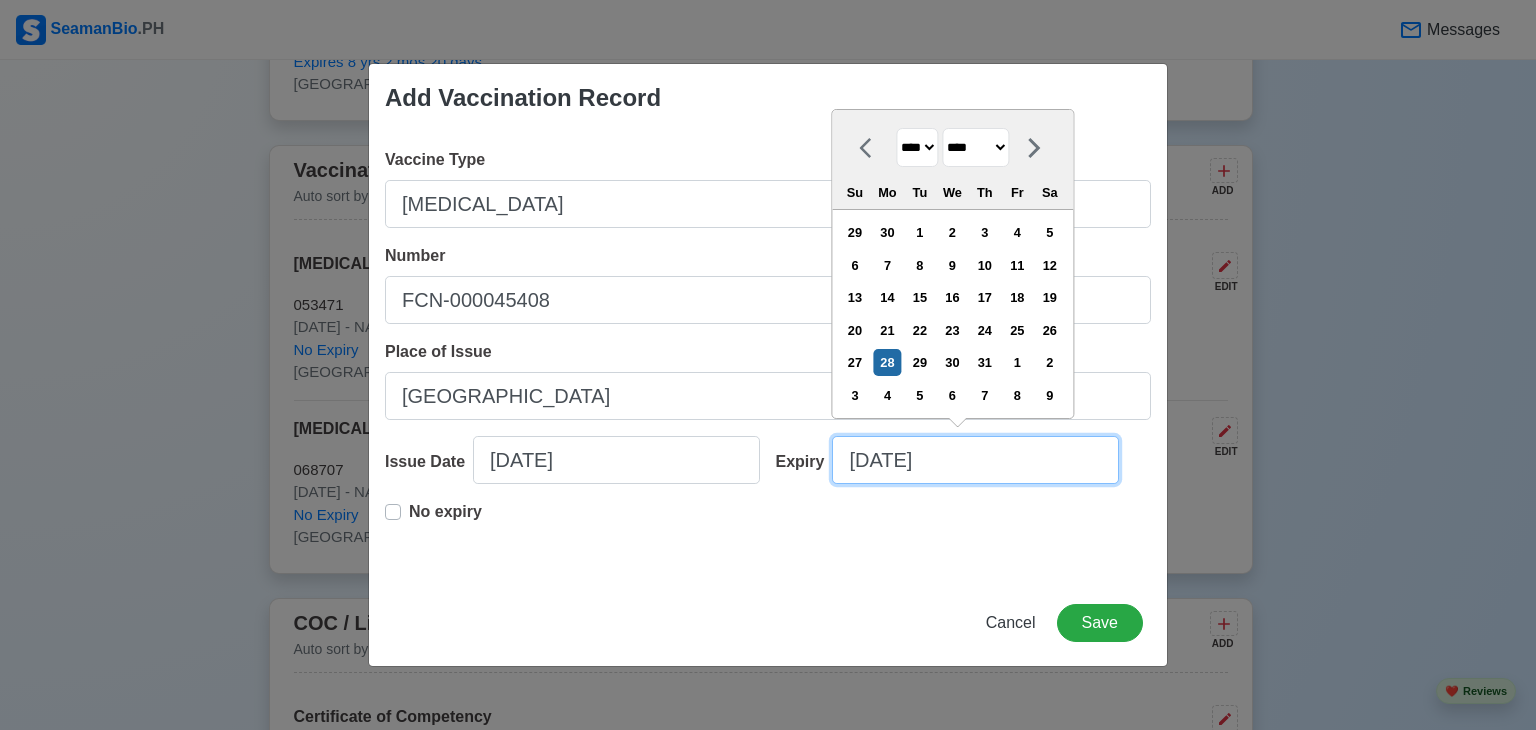 click on "[DATE]" at bounding box center [975, 460] 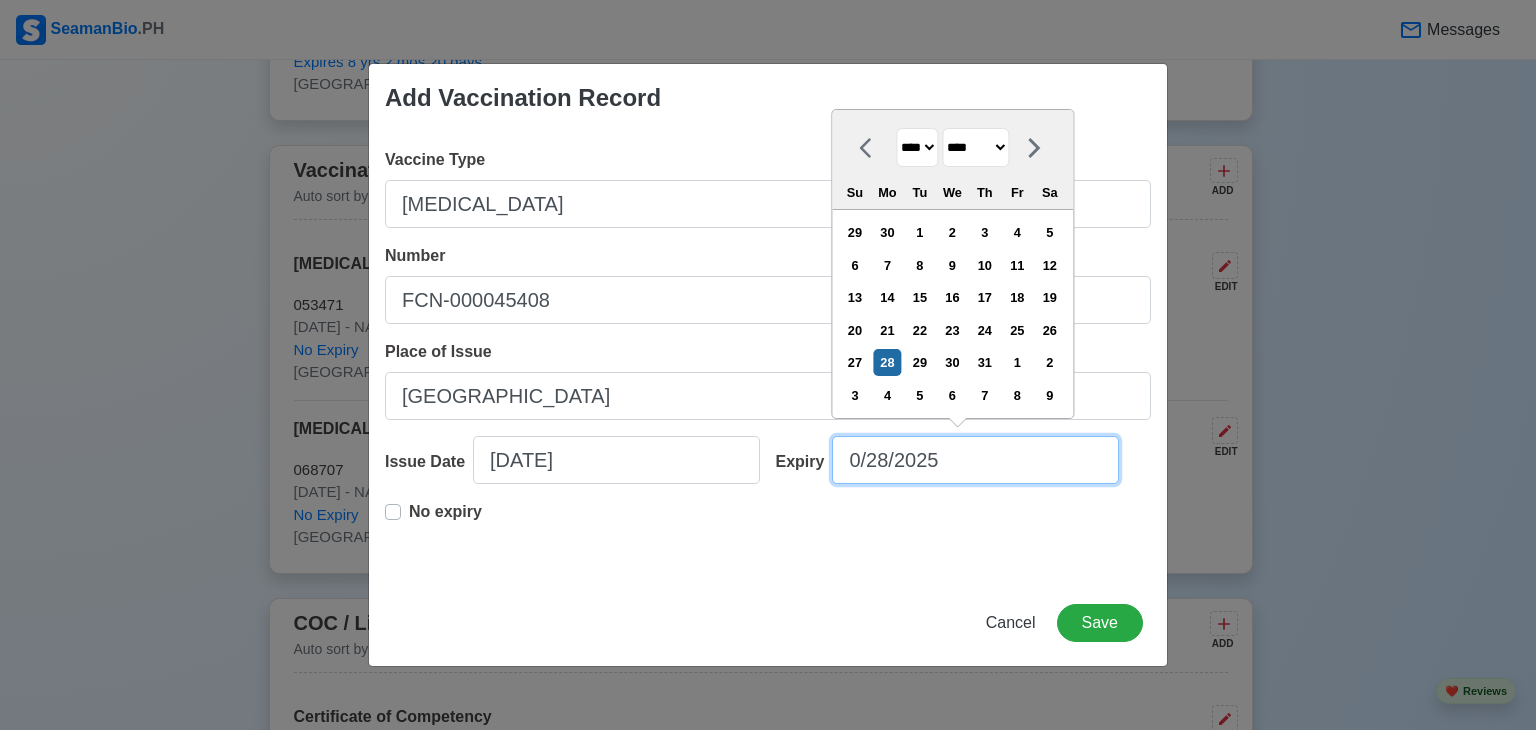 type on "[DATE]" 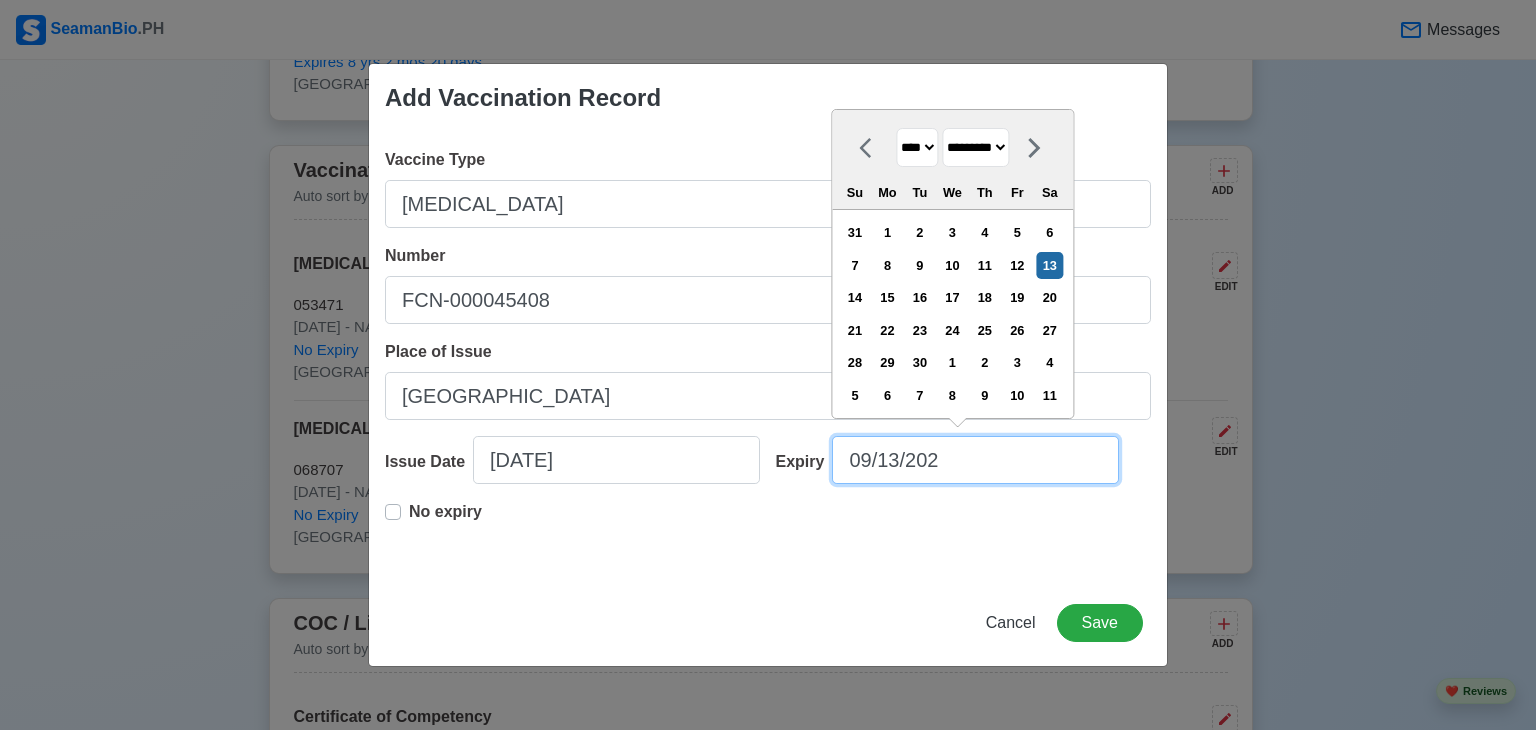 type on "[DATE]" 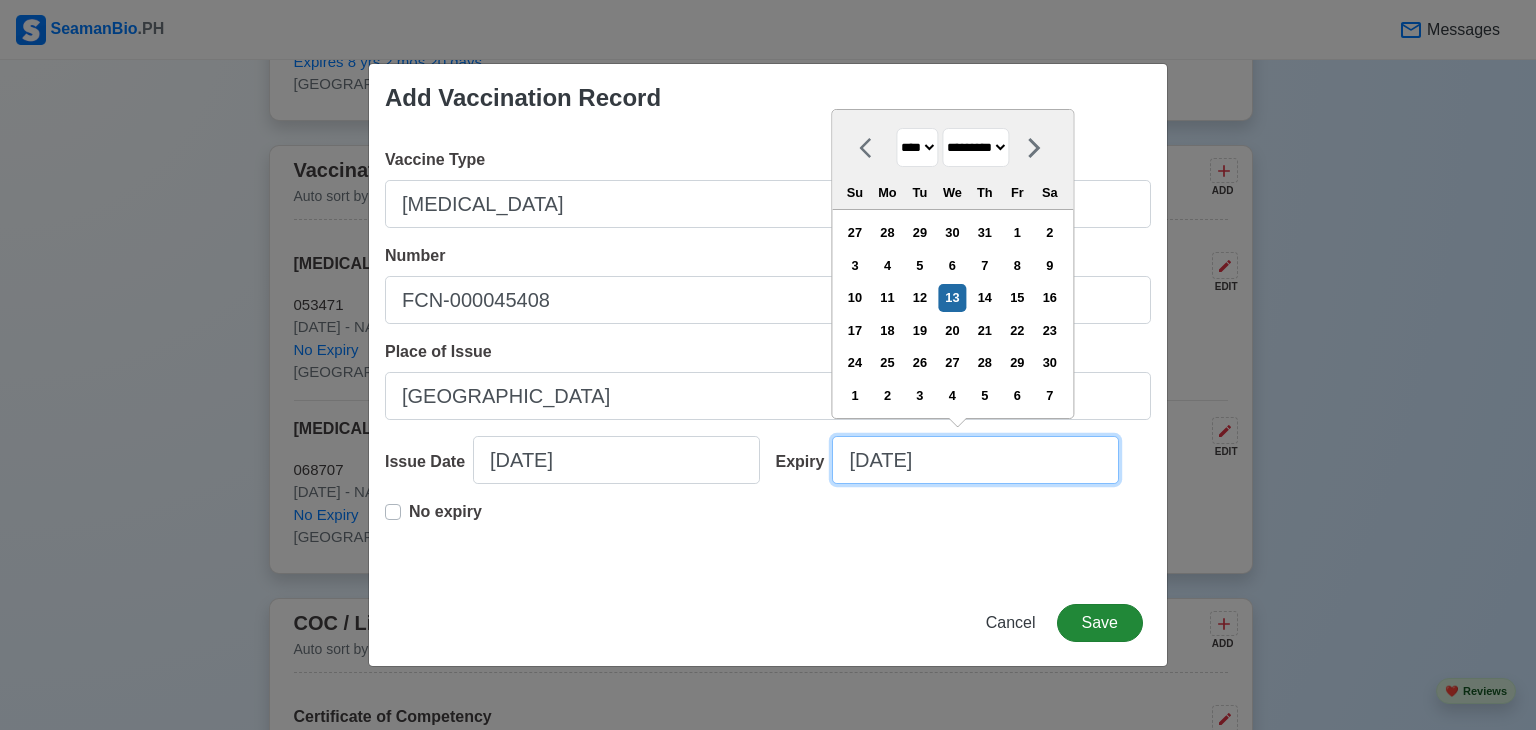 type on "[DATE]" 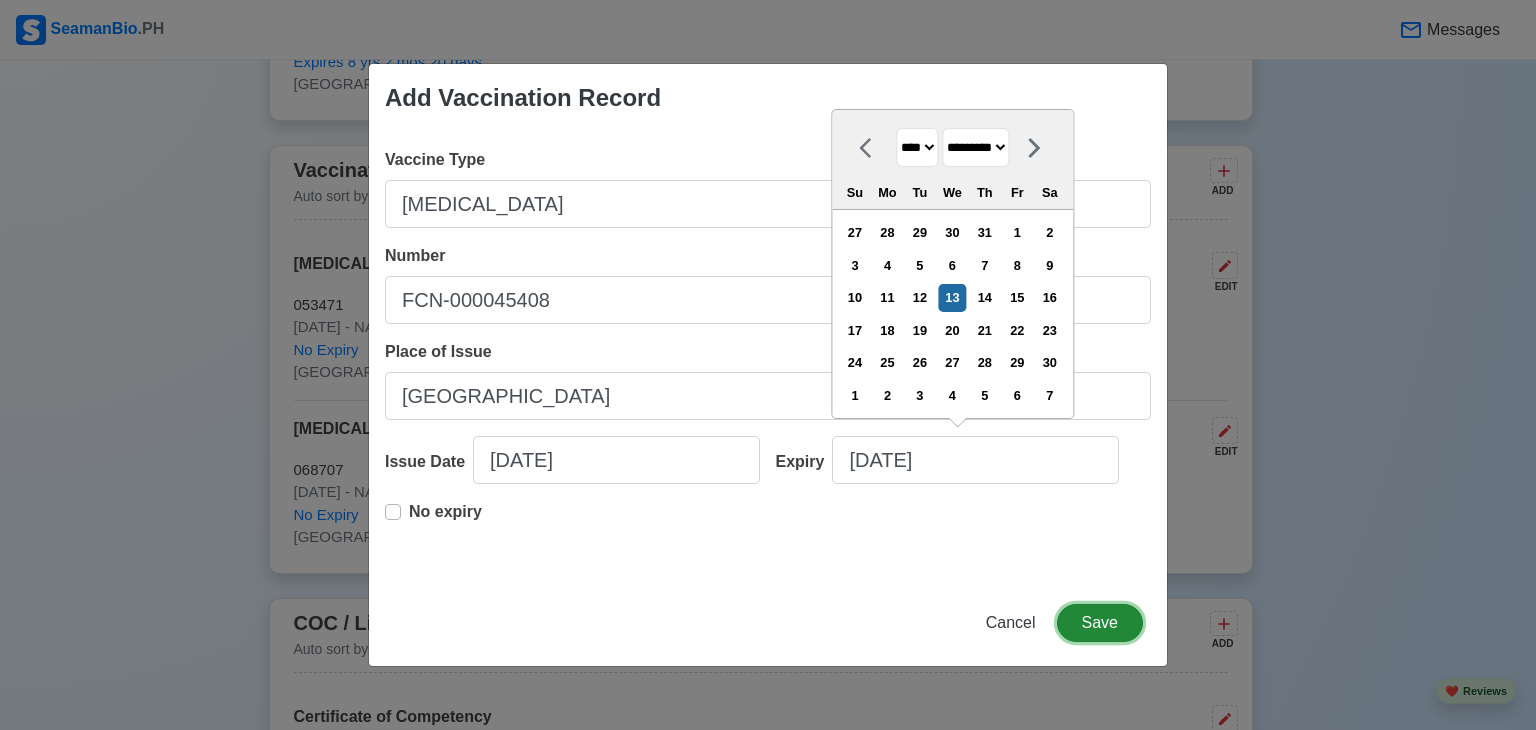 click on "Save" at bounding box center [1100, 623] 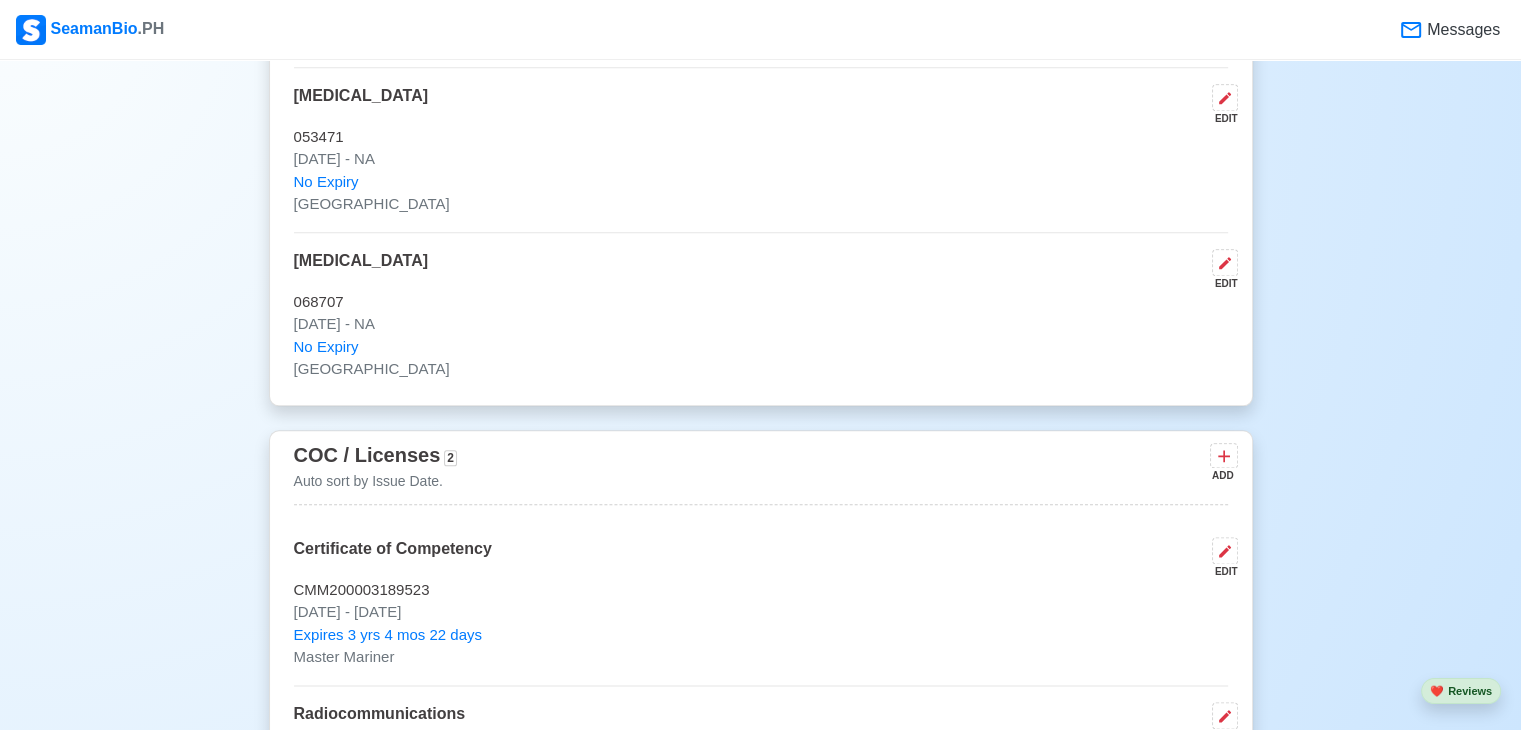 scroll, scrollTop: 2363, scrollLeft: 0, axis: vertical 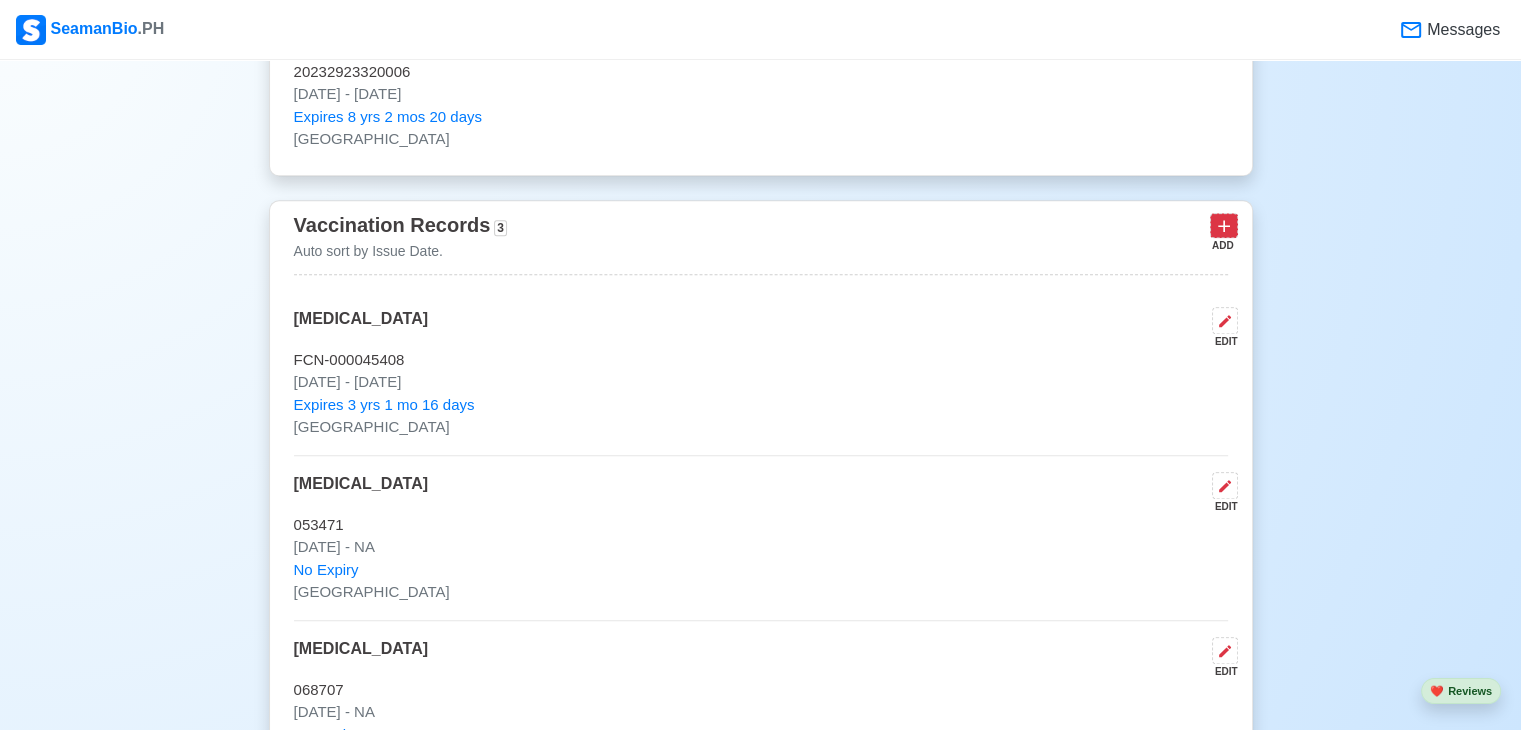 click 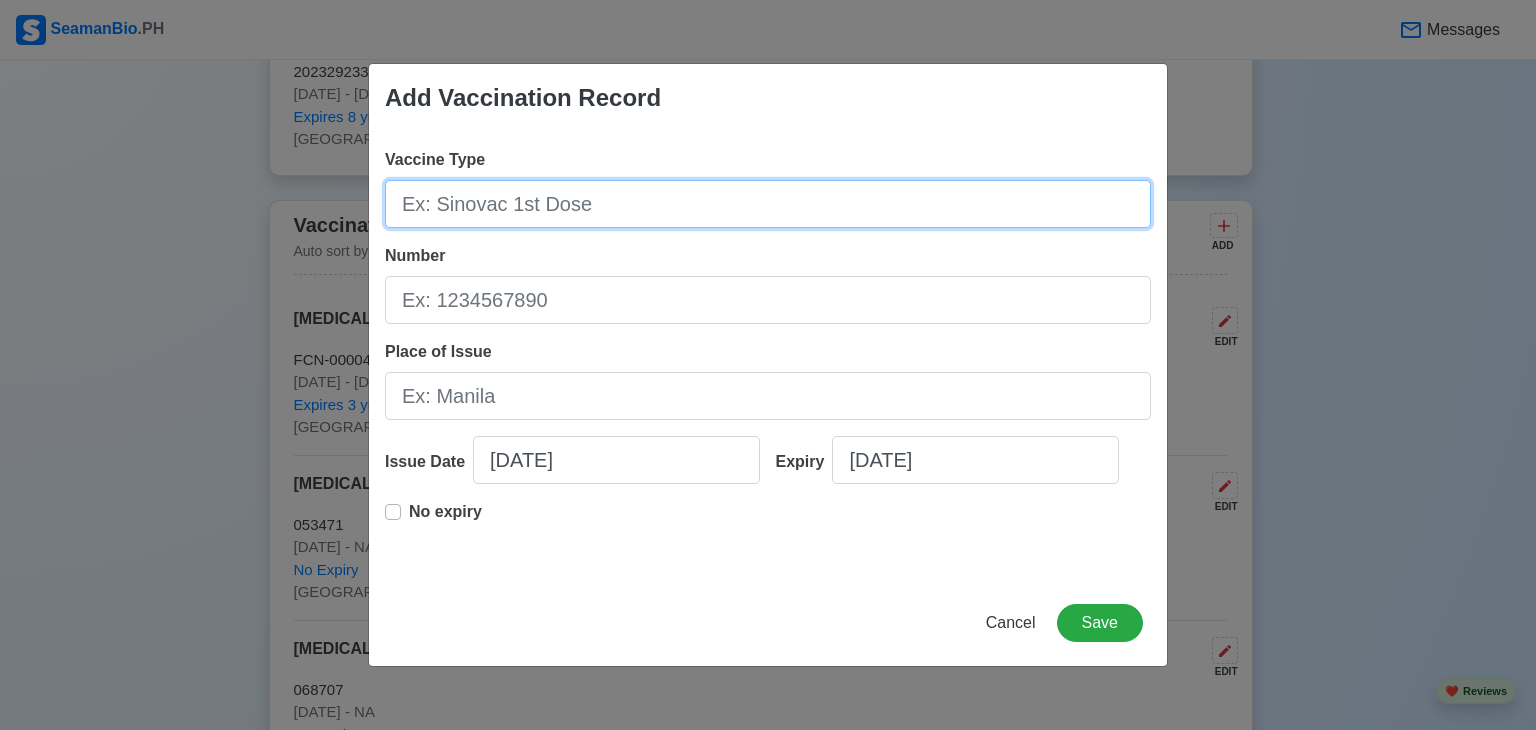 click on "Vaccine Type" at bounding box center (768, 204) 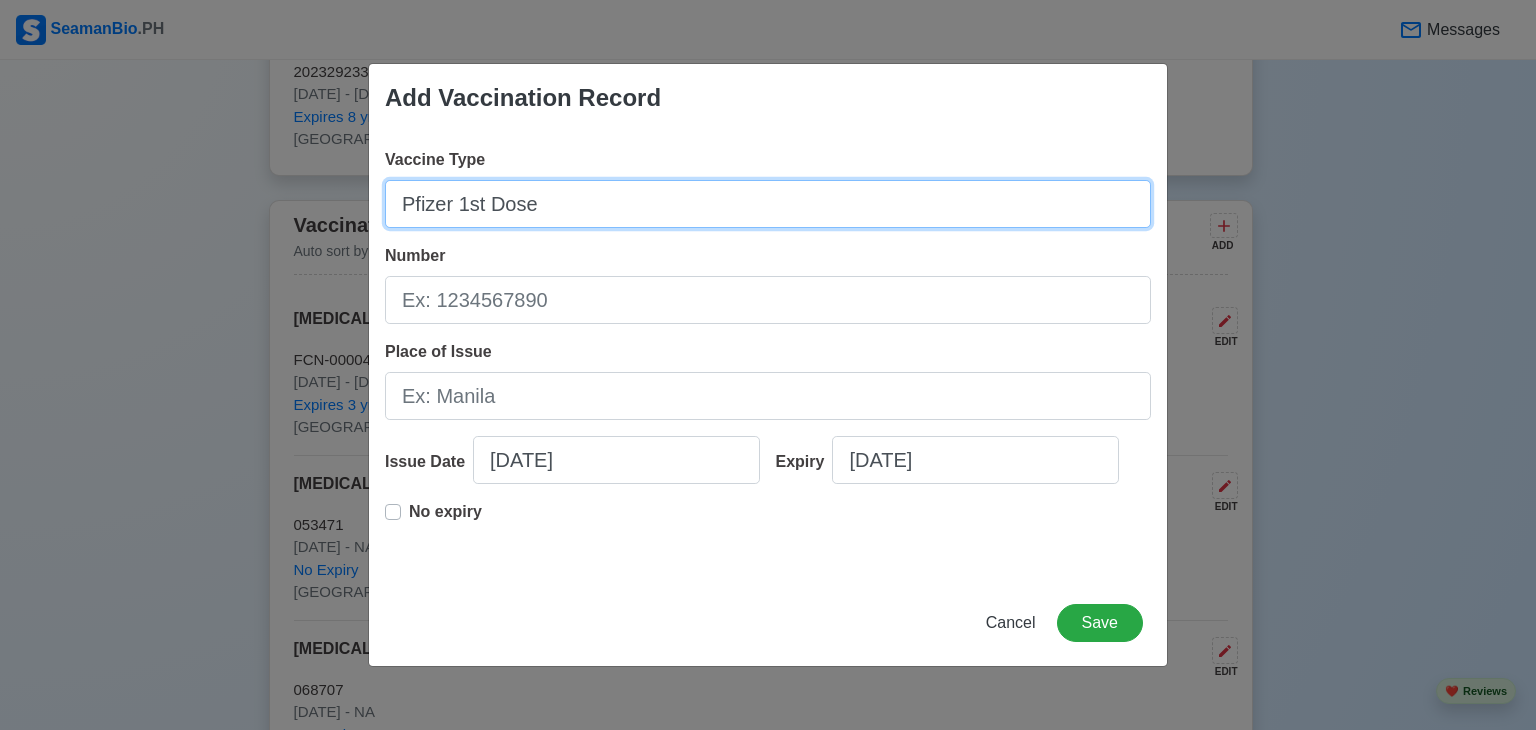 type on "Pfizer 1st Dose" 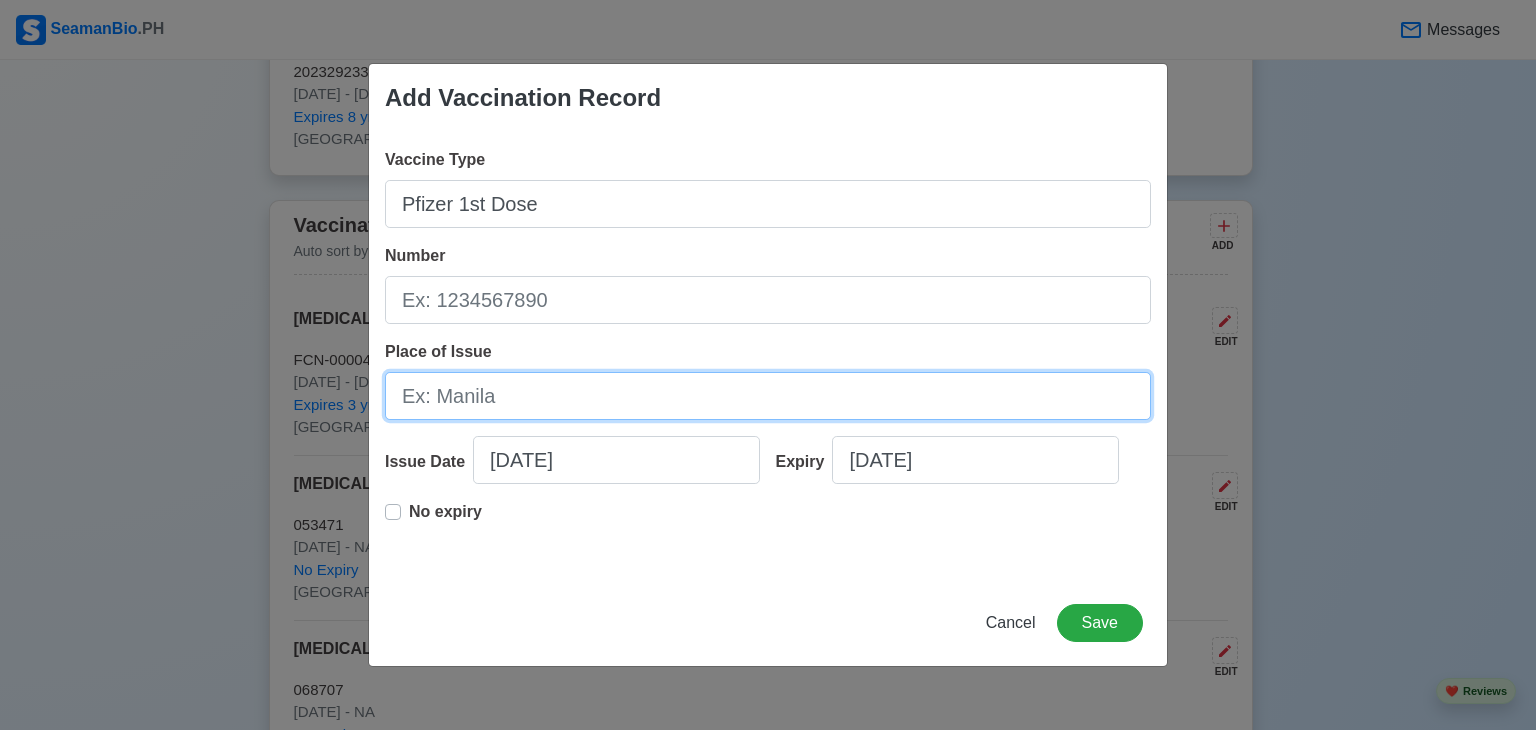 click on "Place of Issue" at bounding box center (768, 396) 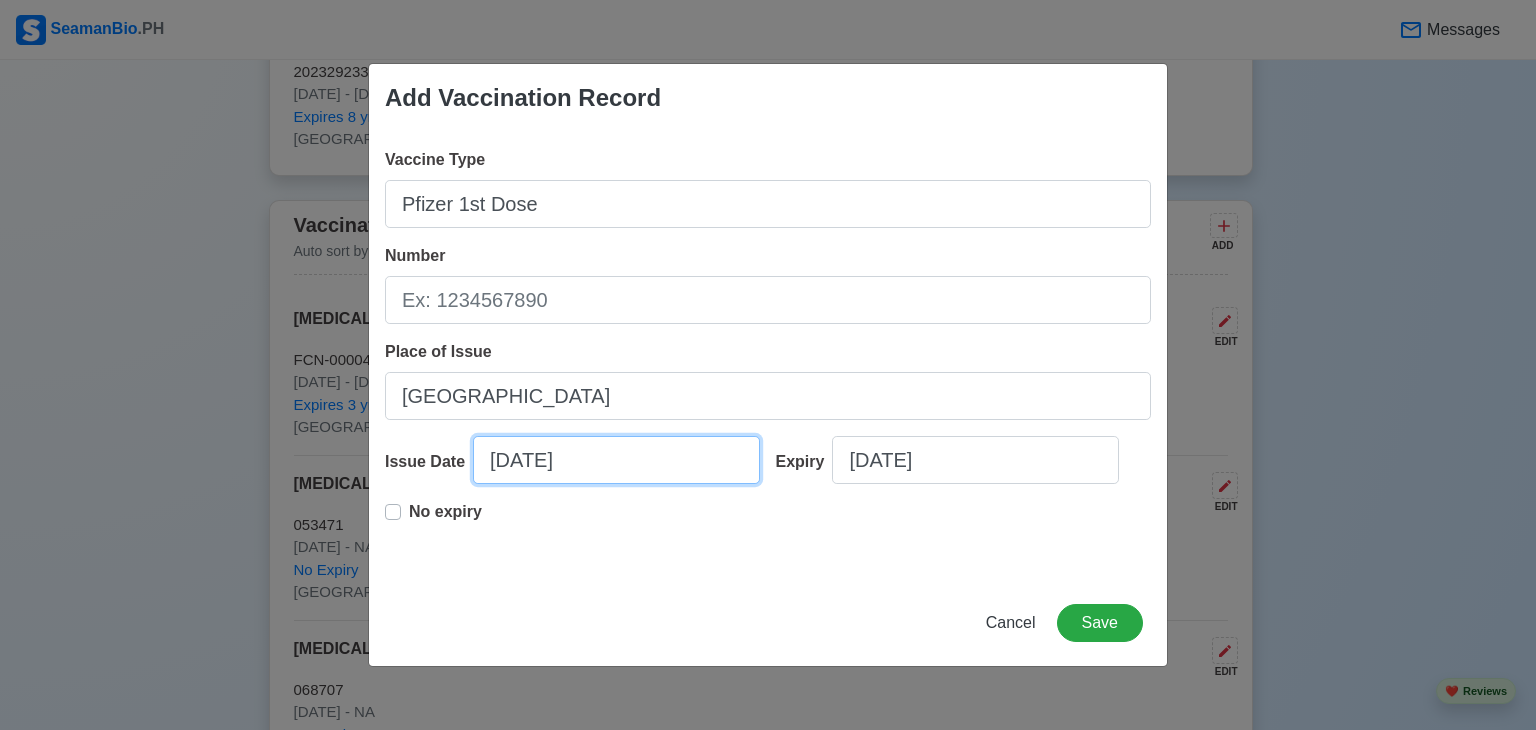 click on "[DATE]" at bounding box center (616, 460) 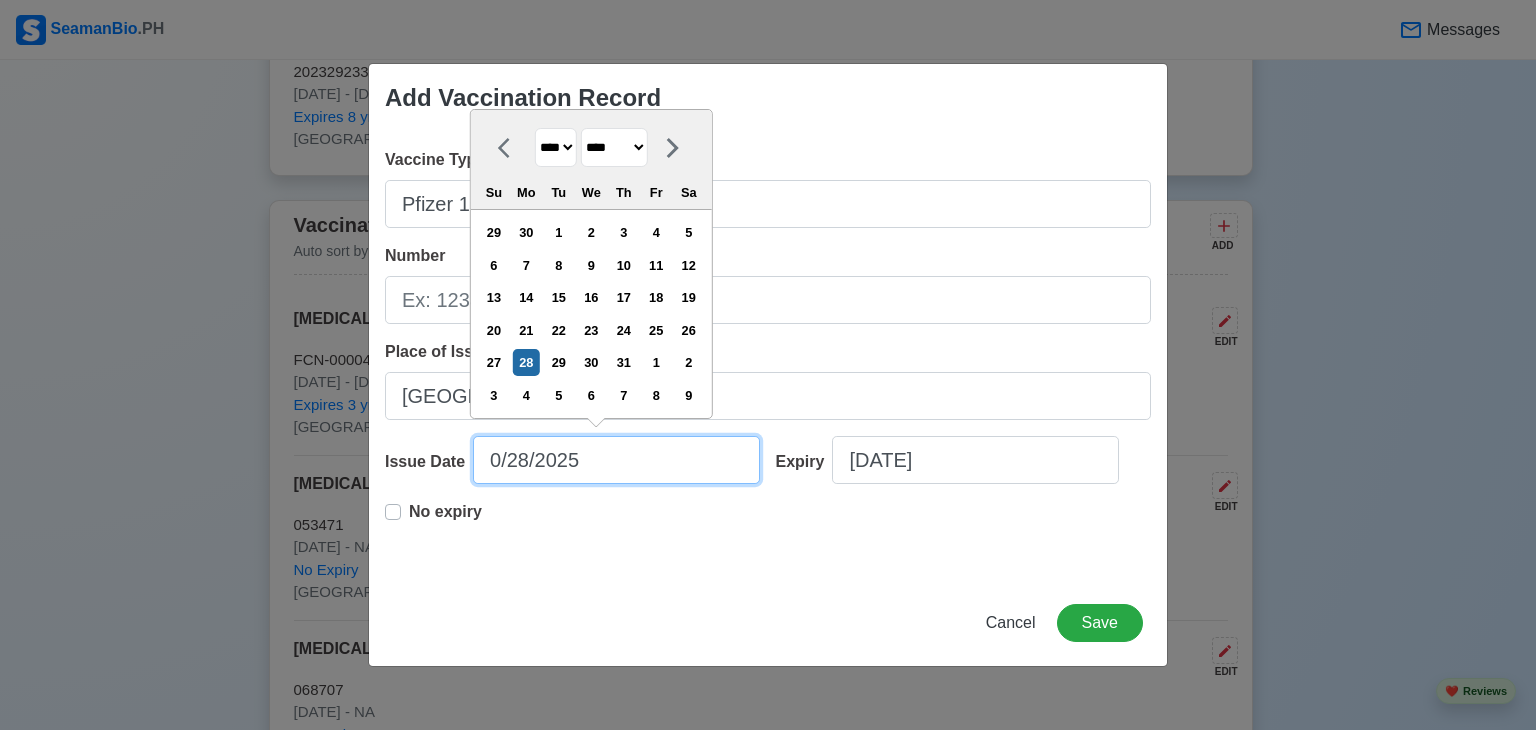 type on "[DATE]" 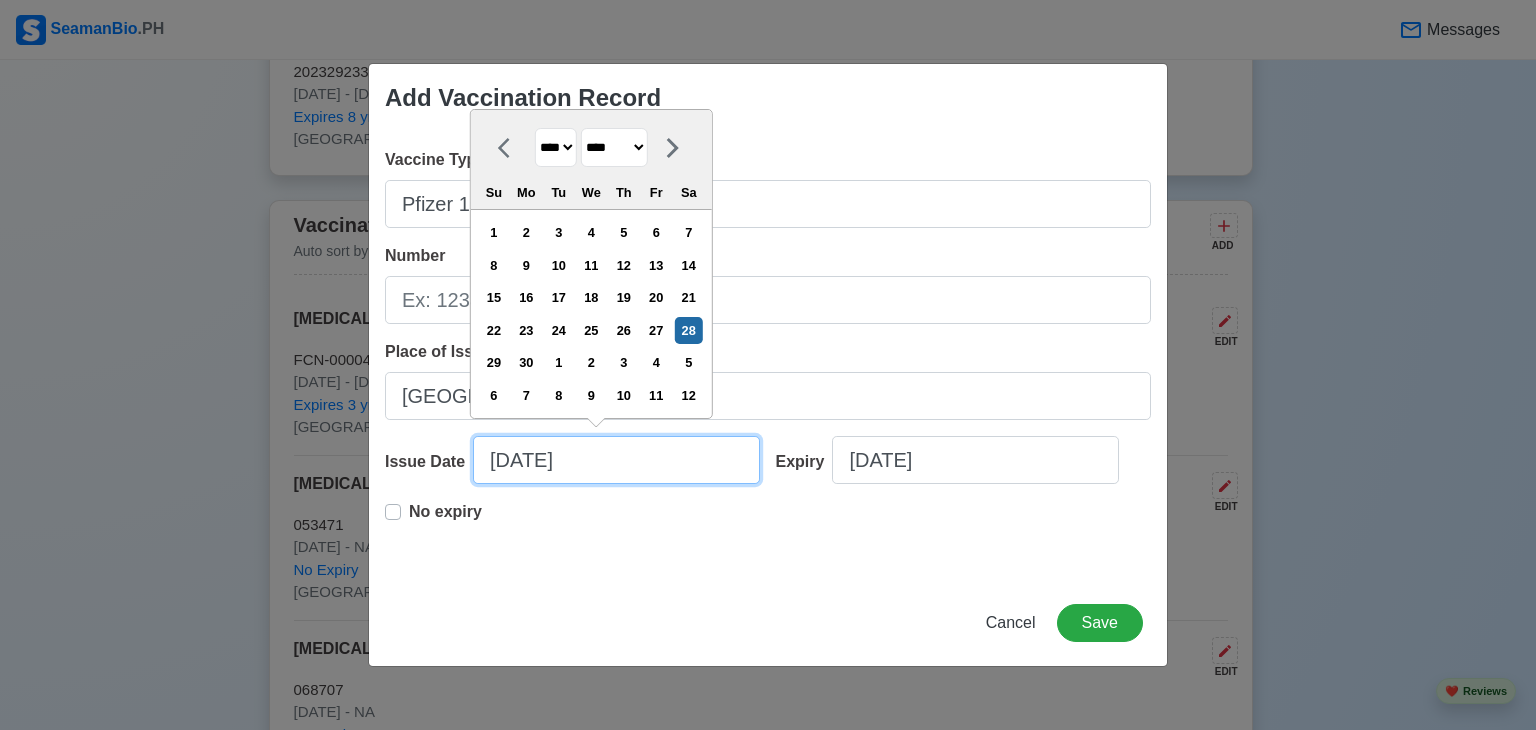 click on "[DATE]" at bounding box center (616, 460) 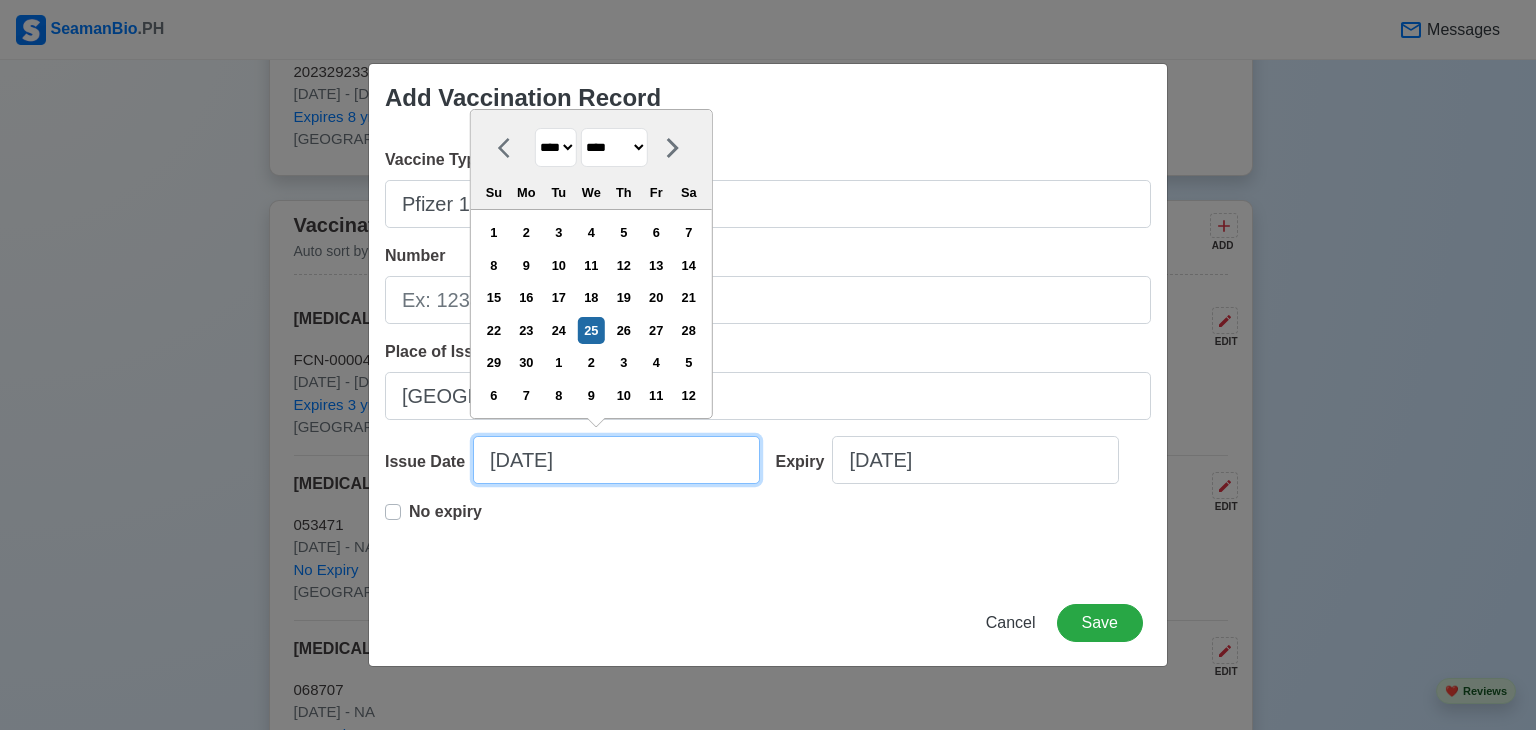 click on "[DATE]" at bounding box center [616, 460] 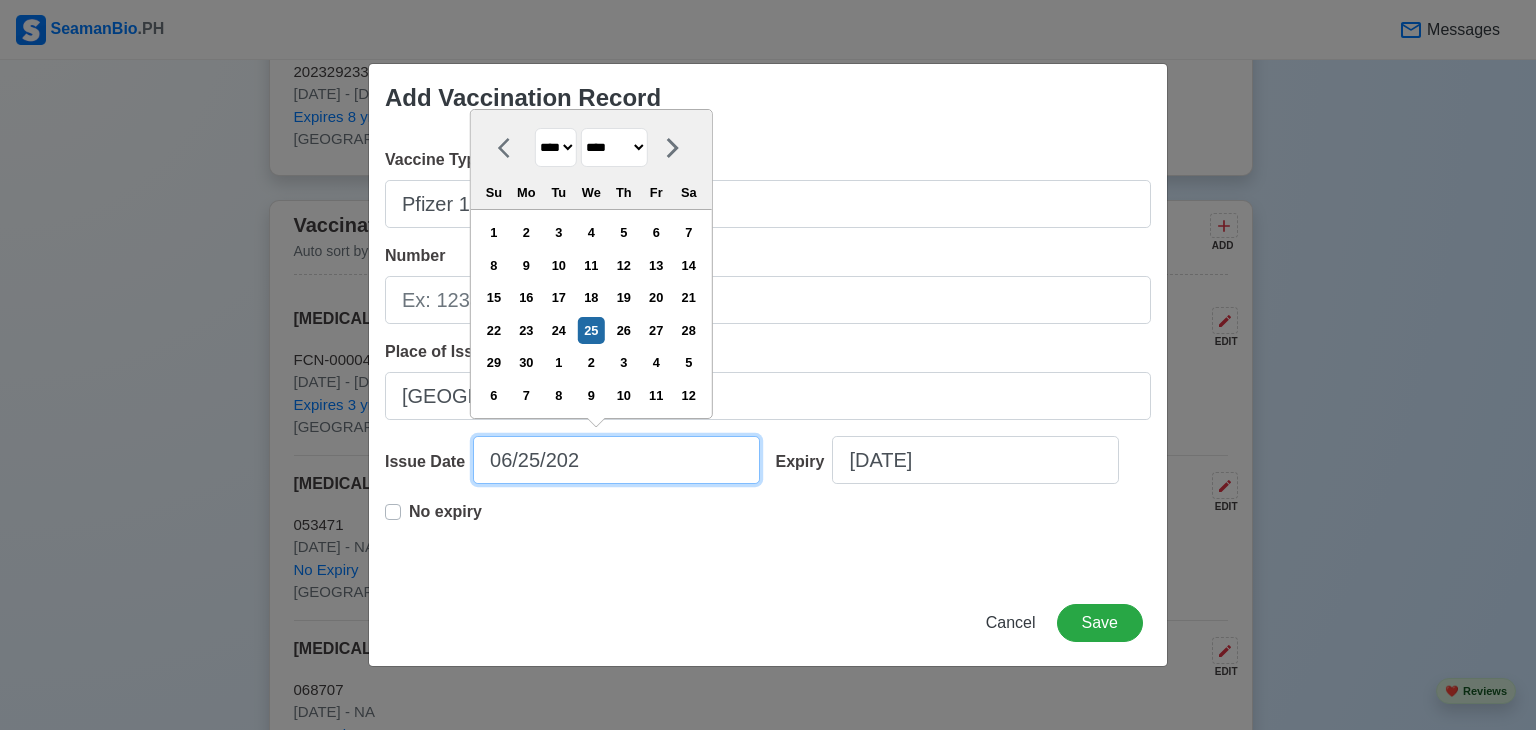 type on "[DATE]" 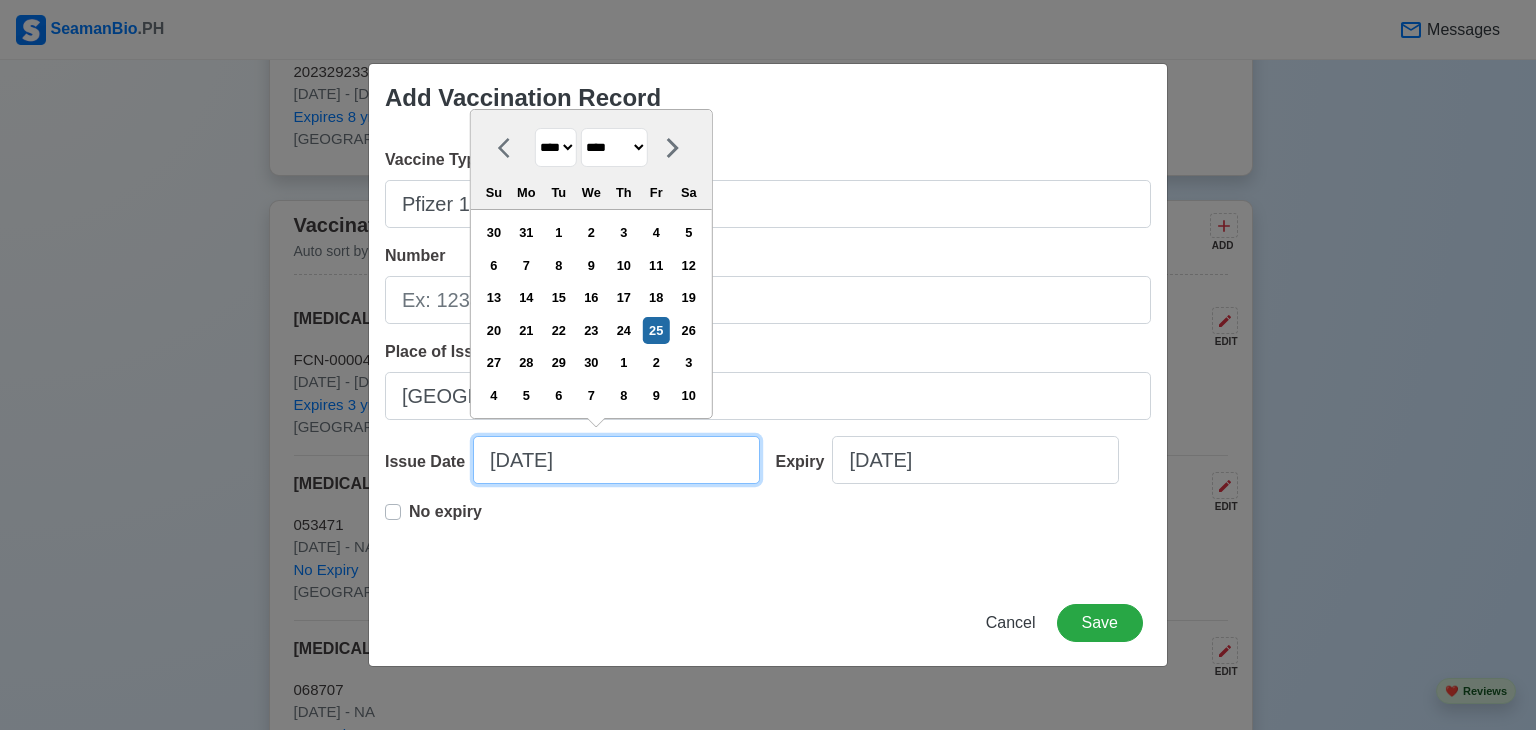 type on "[DATE]" 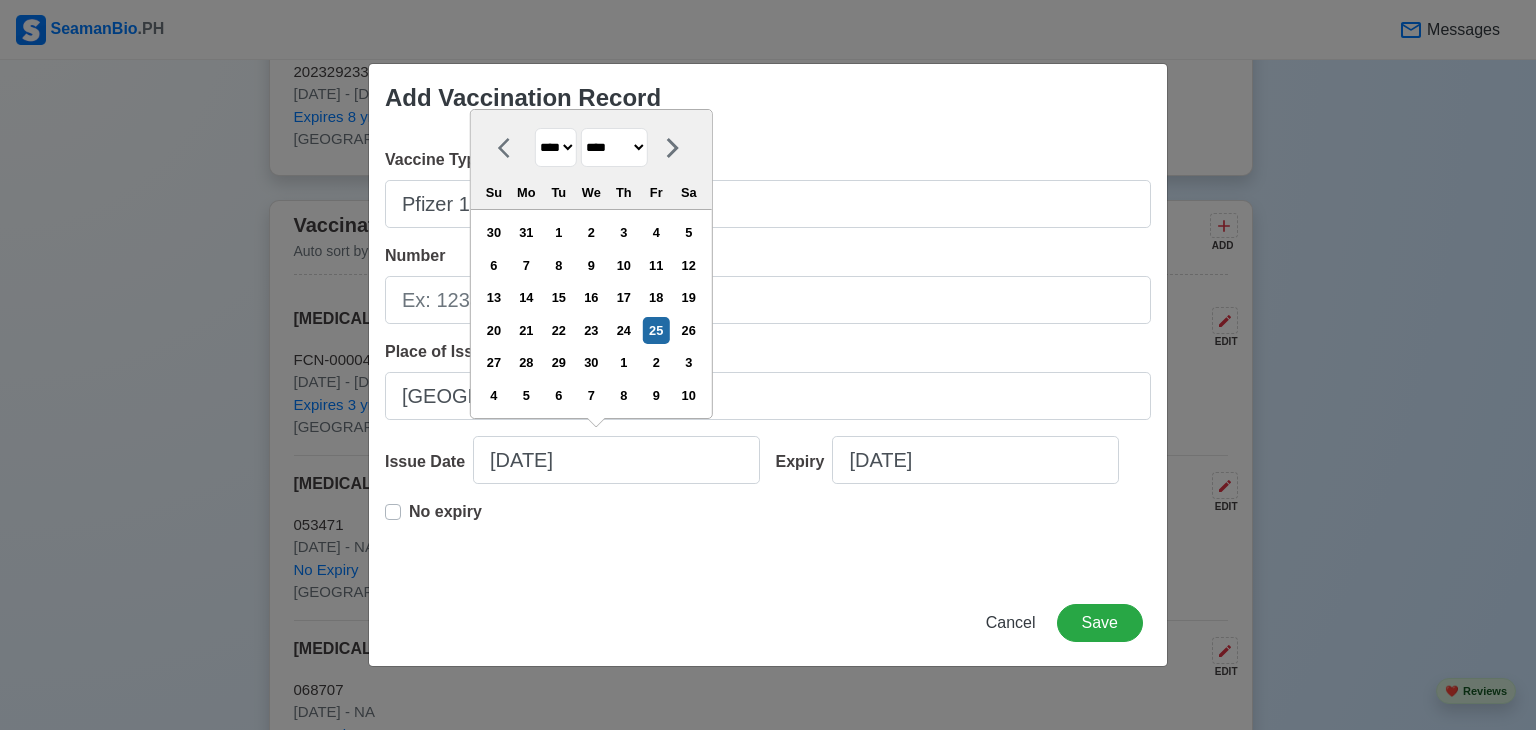 click on "No expiry" at bounding box center [445, 520] 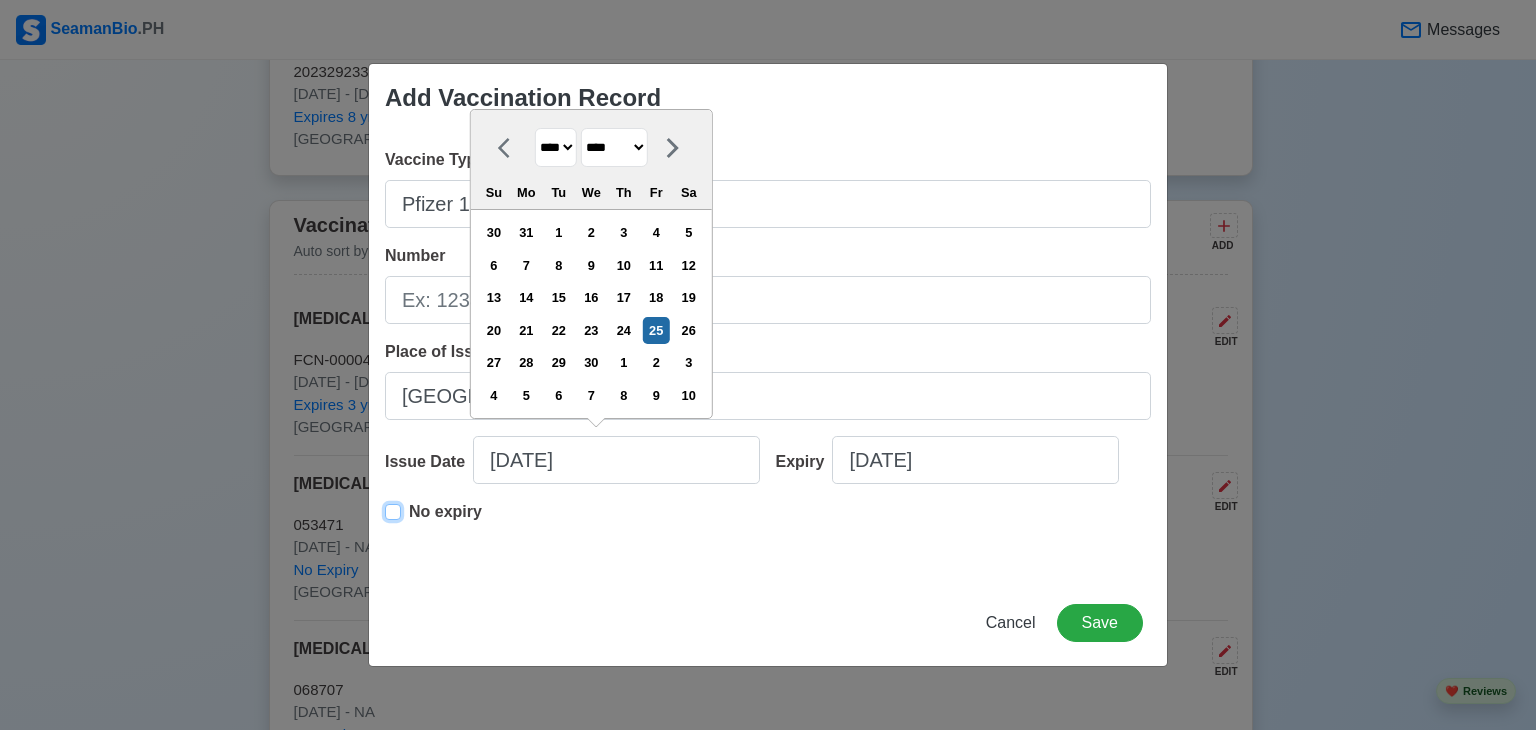 type on "[DATE]" 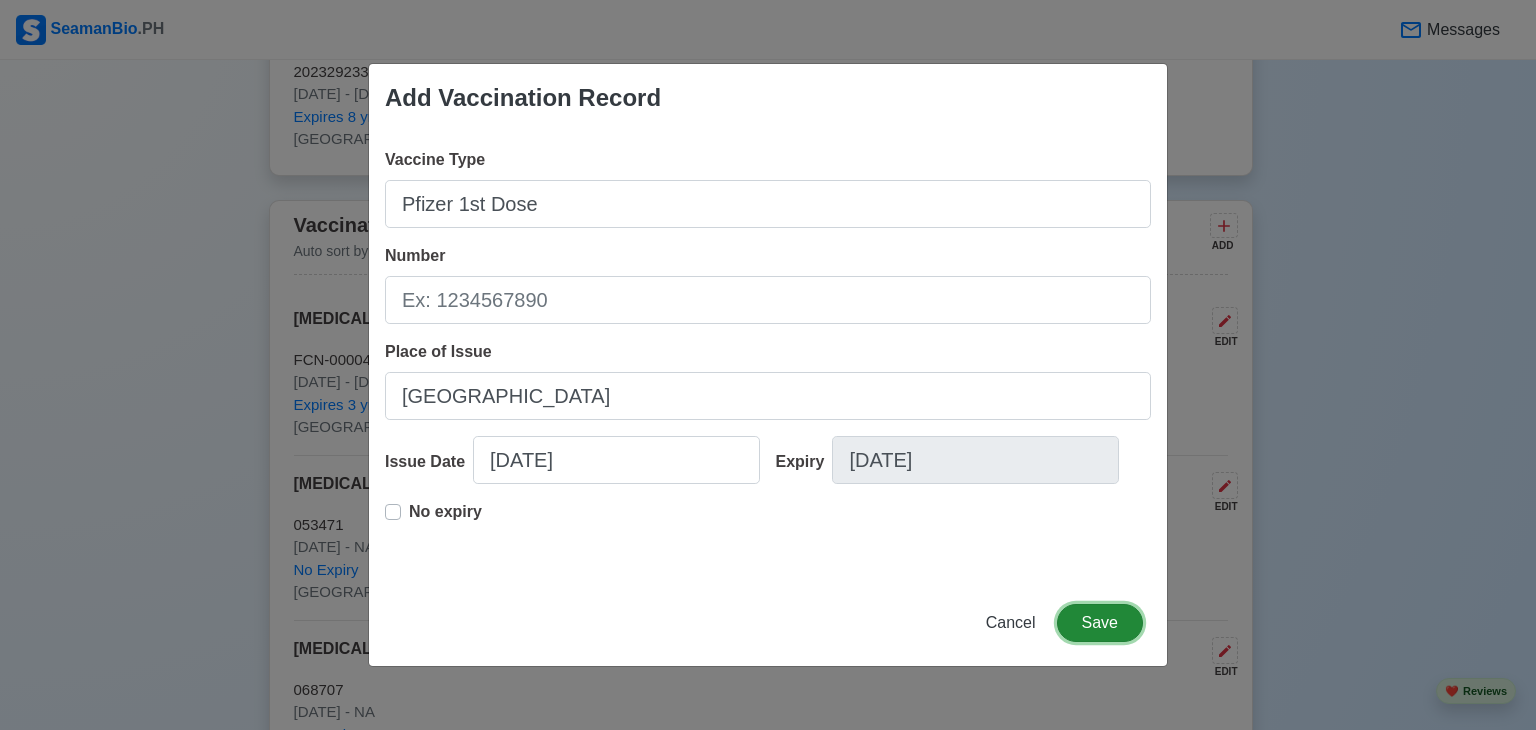 click on "Save" at bounding box center (1100, 623) 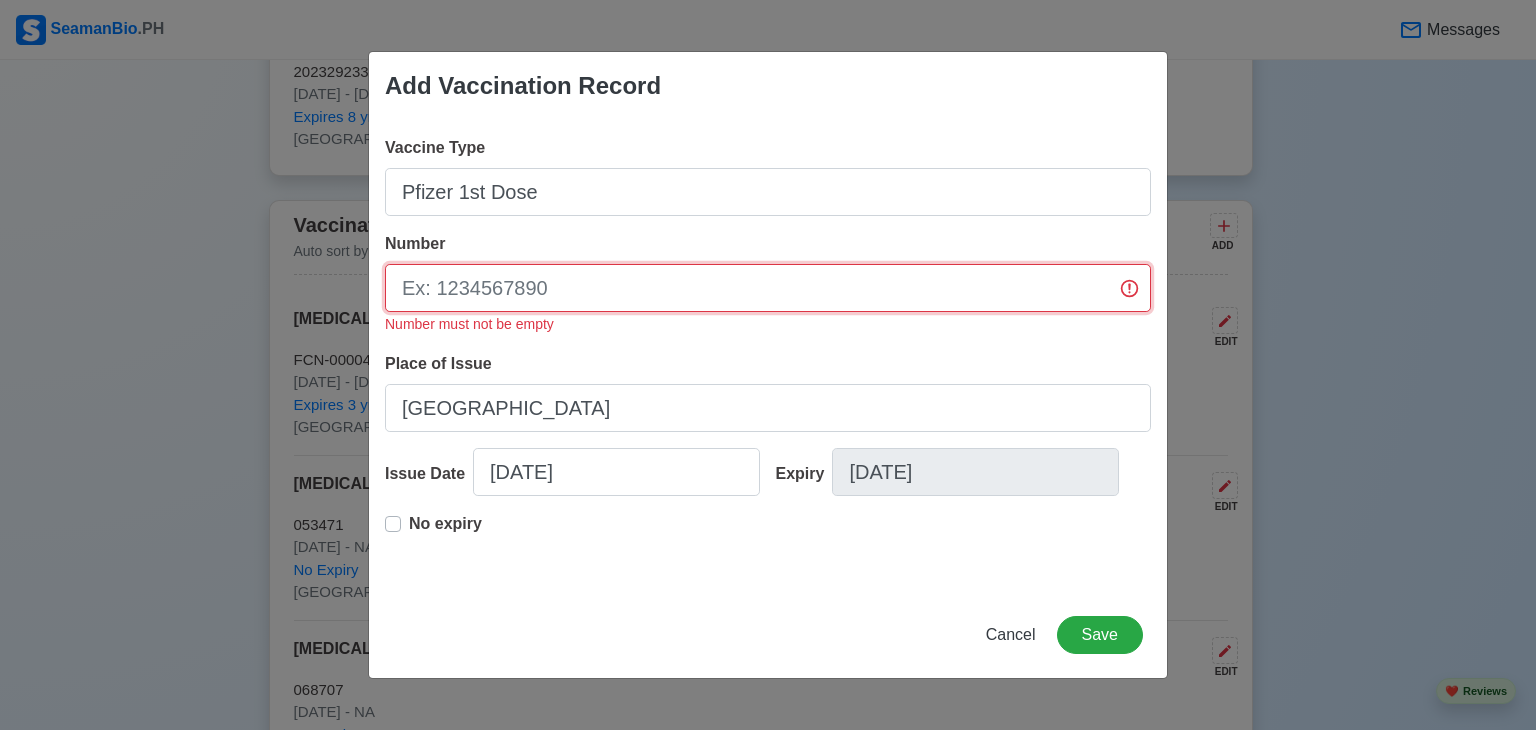 click on "Number" at bounding box center [768, 288] 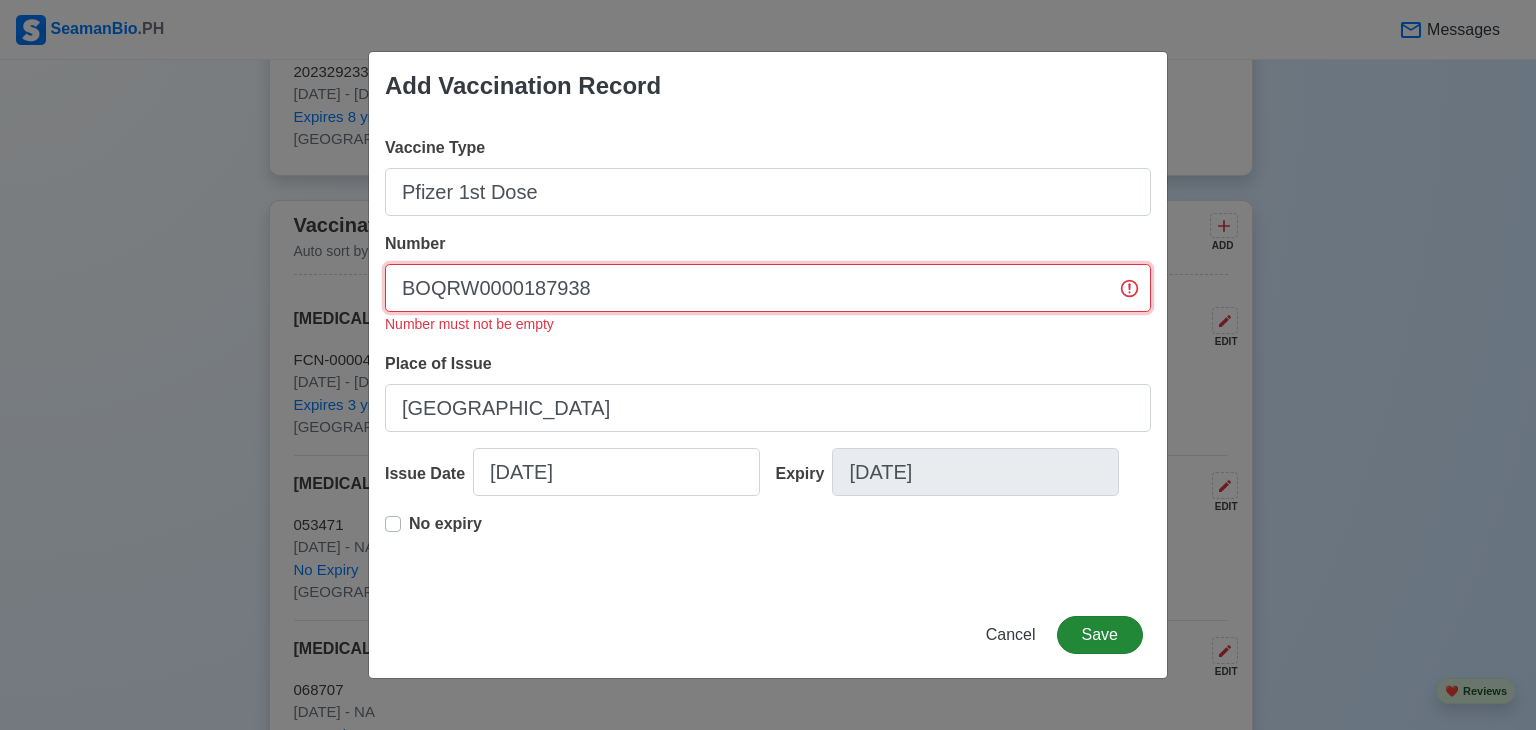 type on "BOQRW0000187938" 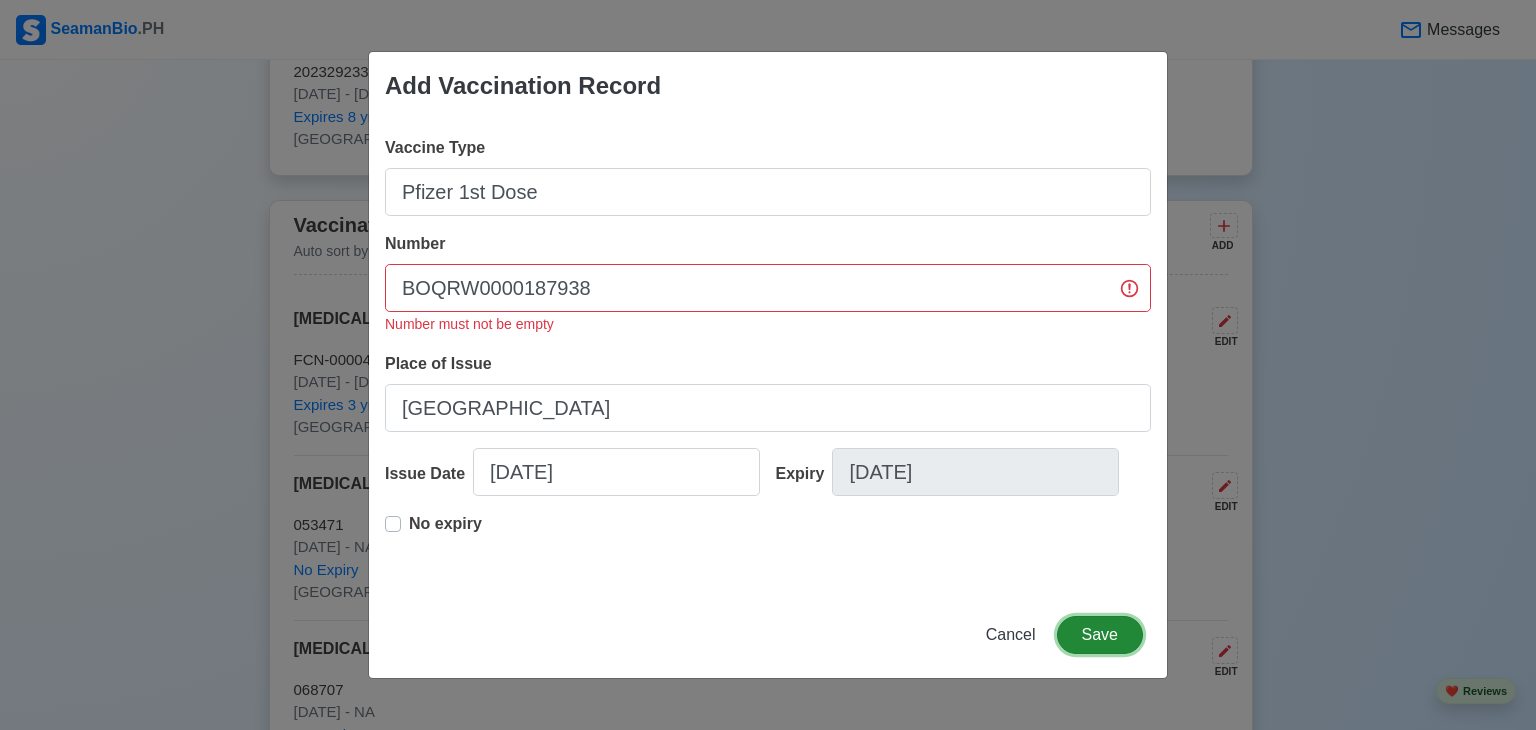 click on "Save" at bounding box center [1100, 635] 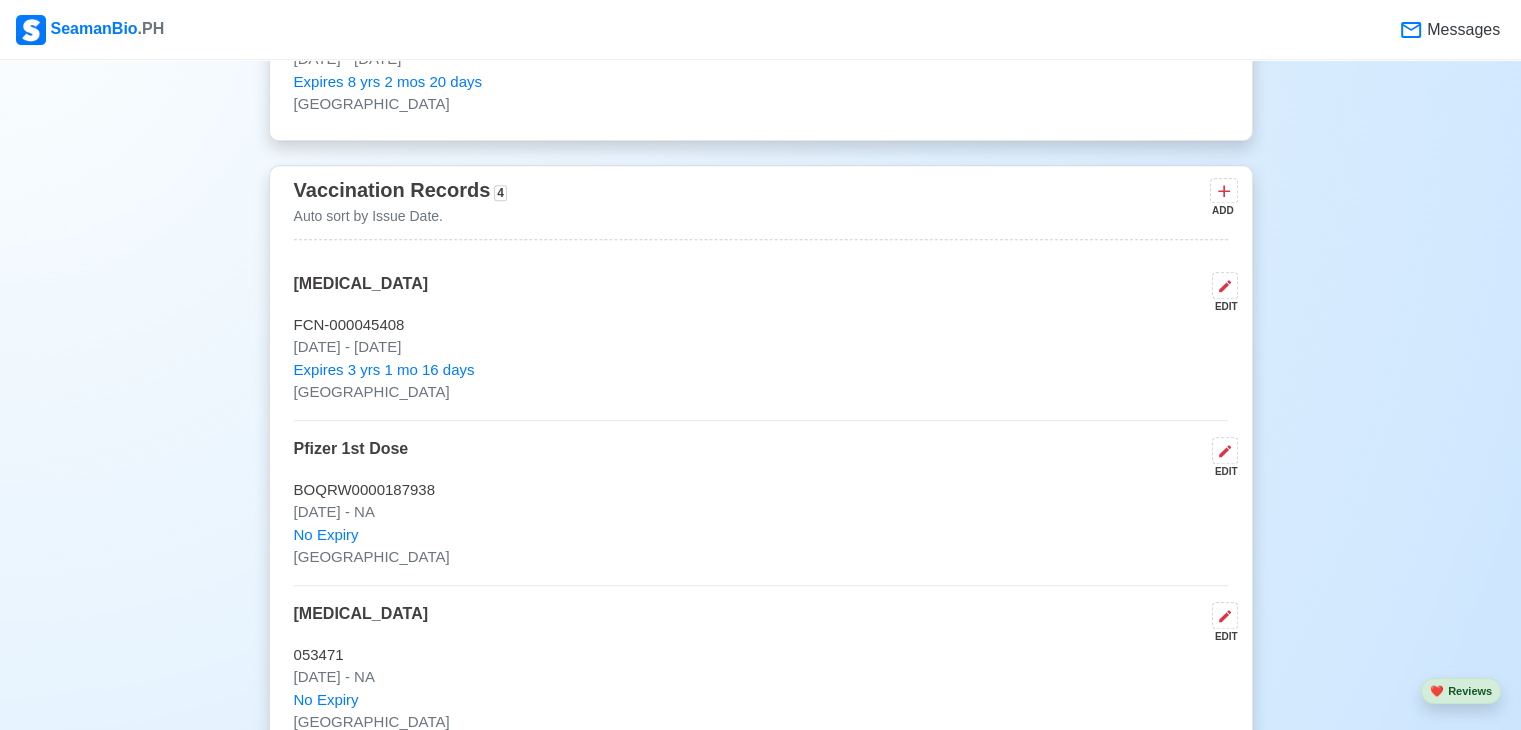 scroll, scrollTop: 1945, scrollLeft: 0, axis: vertical 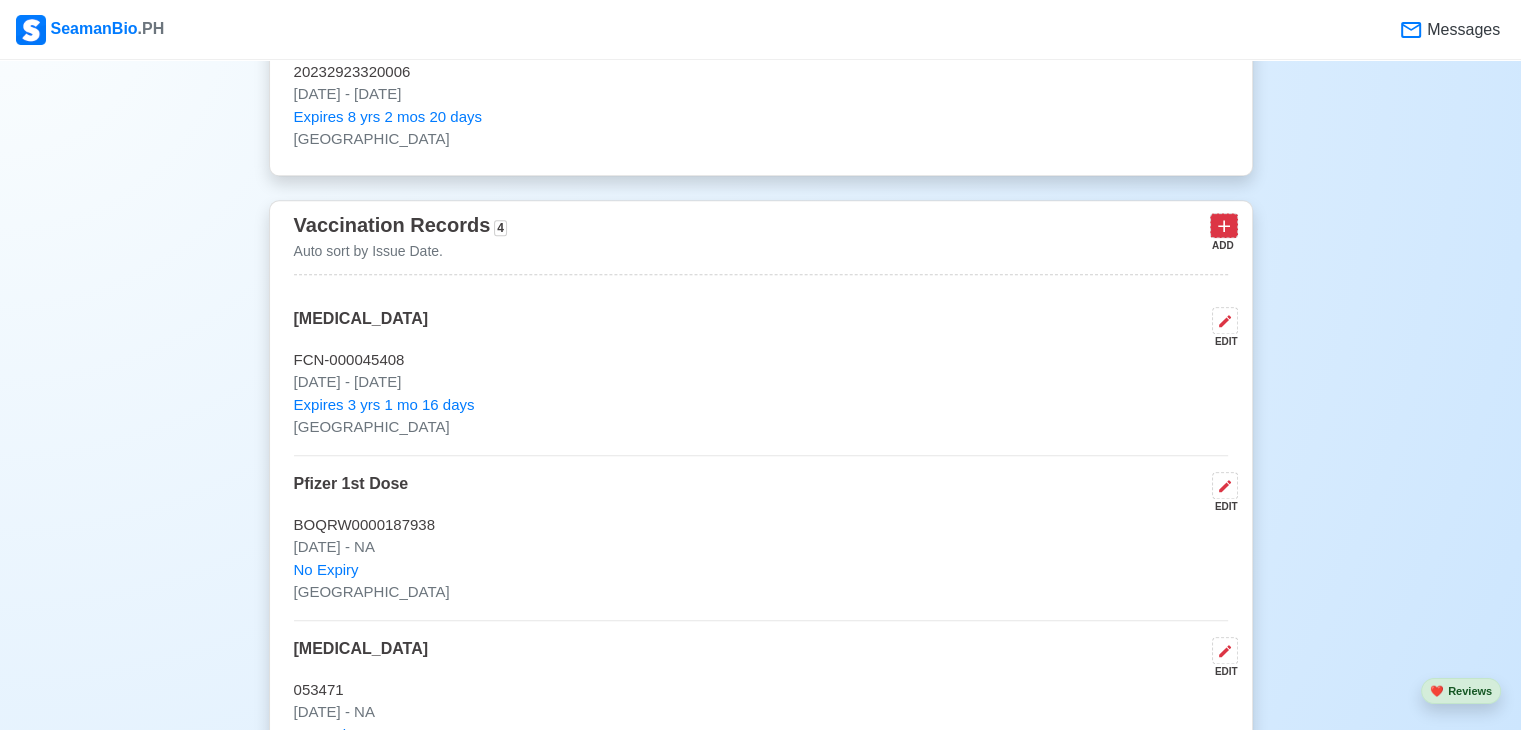 click 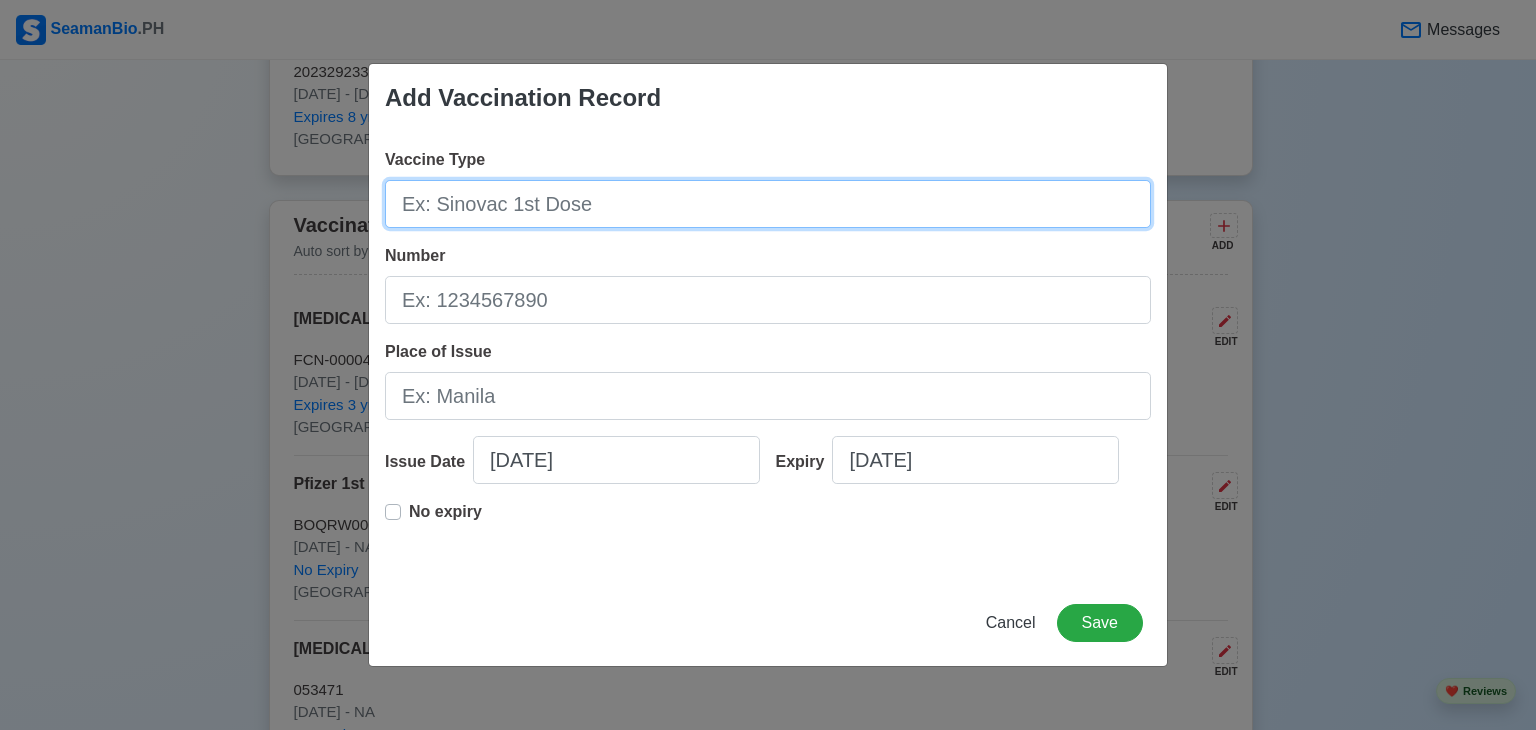 drag, startPoint x: 784, startPoint y: 217, endPoint x: 768, endPoint y: 219, distance: 16.124516 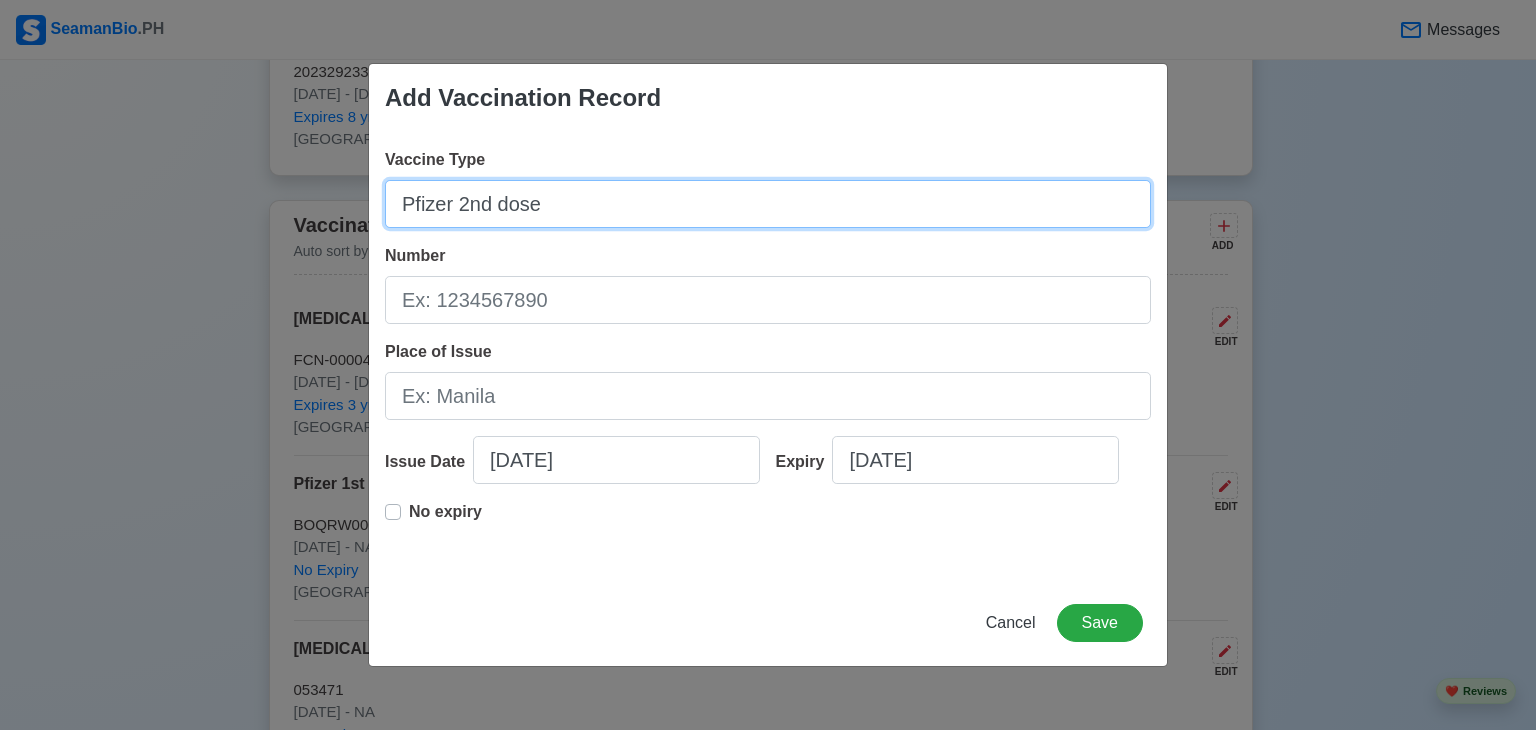 type on "Pfizer 2nd dose" 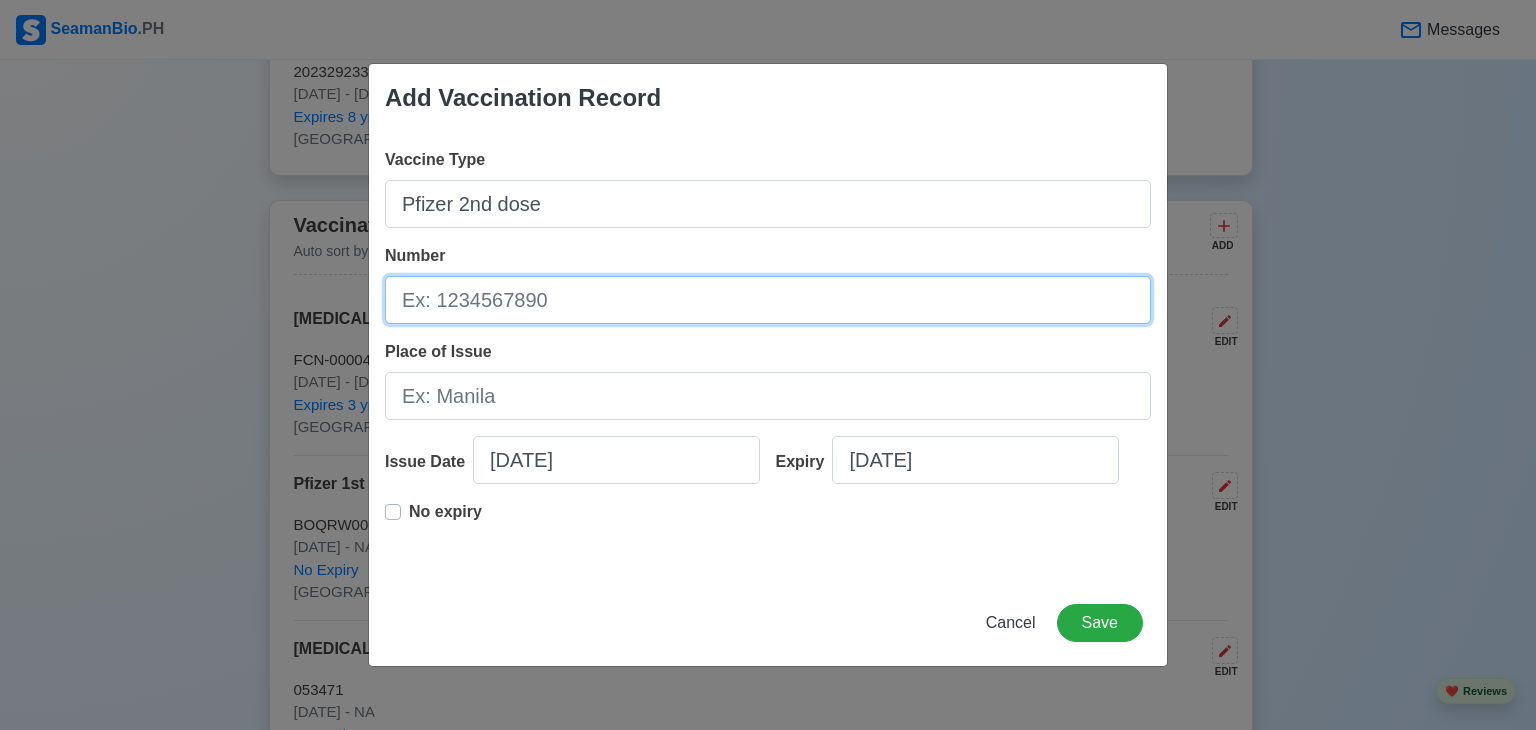click on "Number" at bounding box center [768, 300] 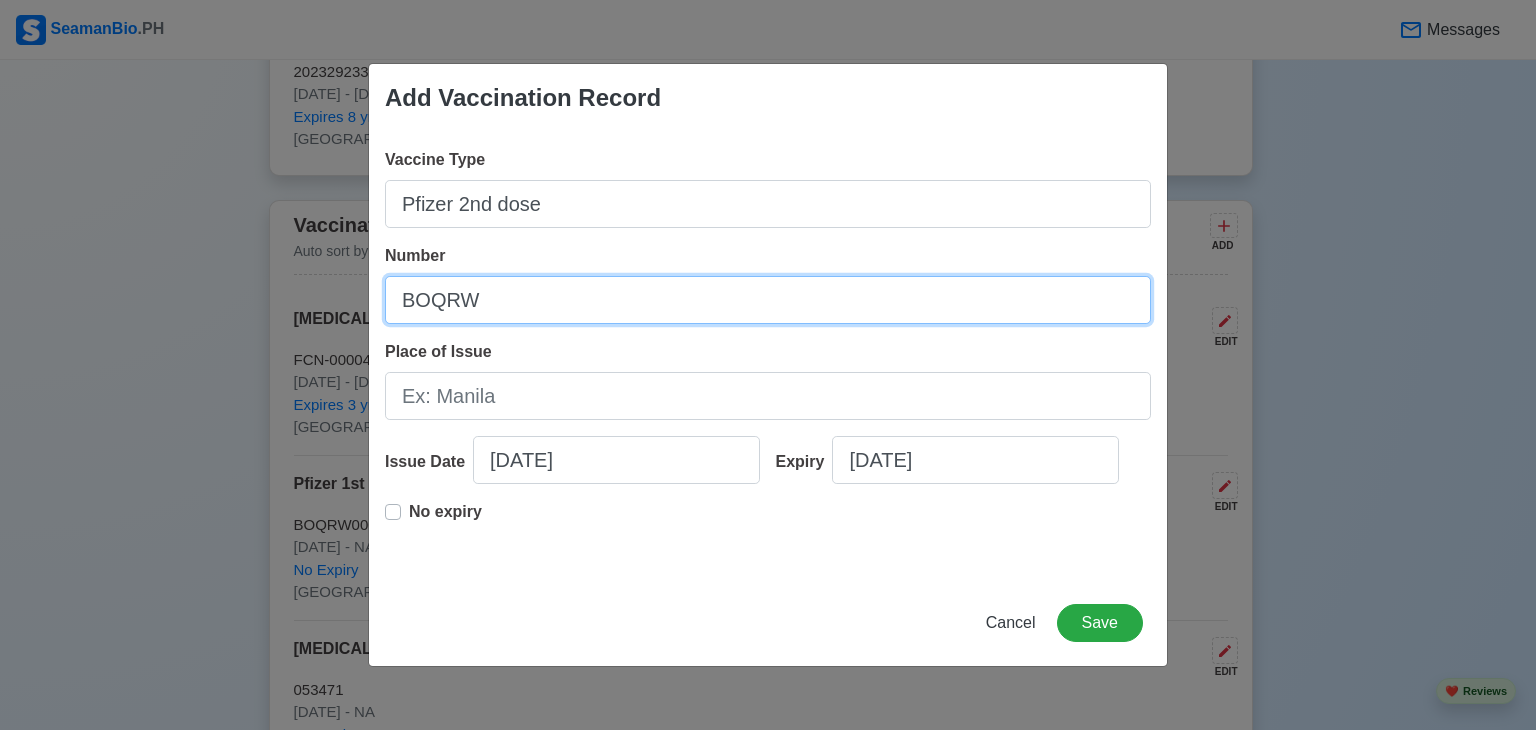 type on "BOQRW0000187938" 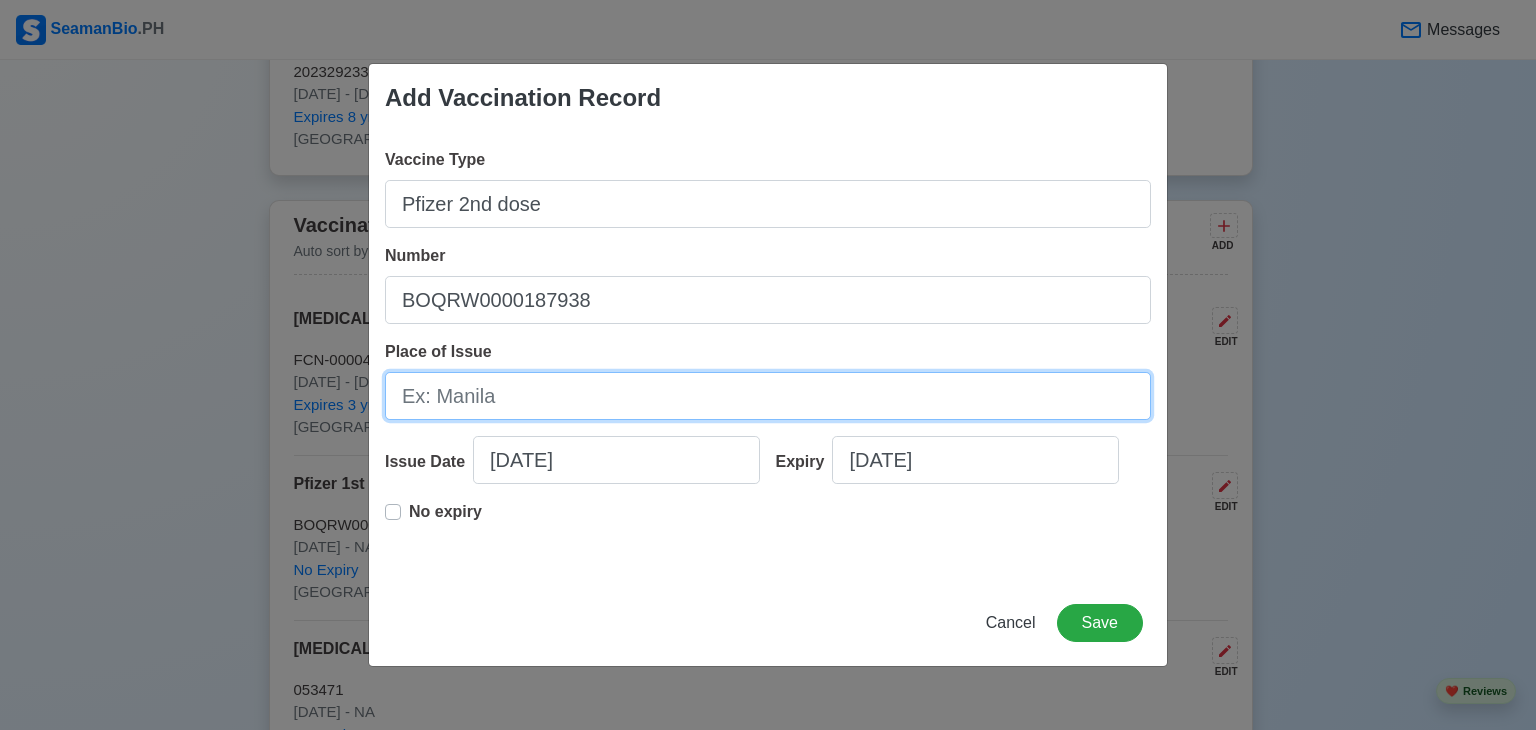 click on "Place of Issue" at bounding box center [768, 396] 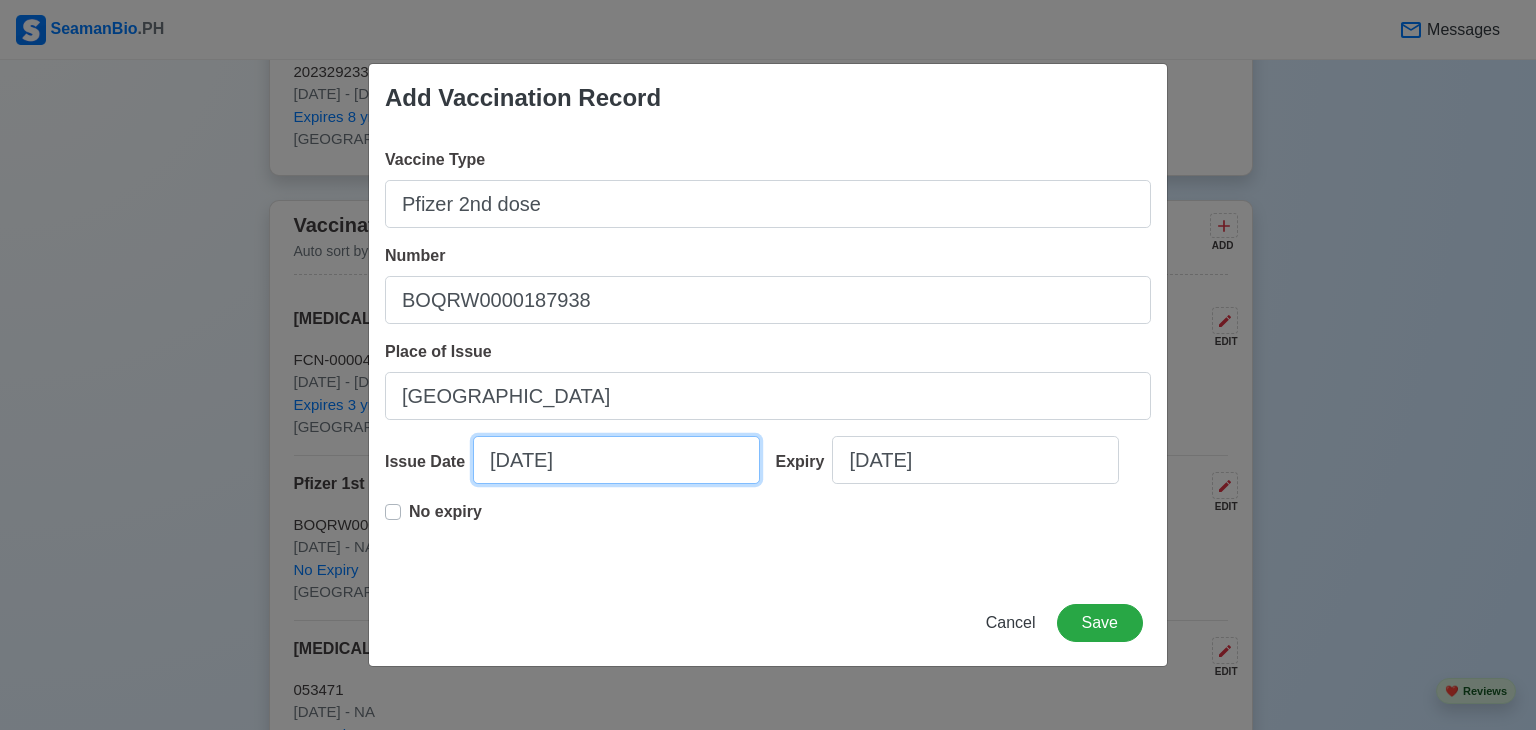 select on "****" 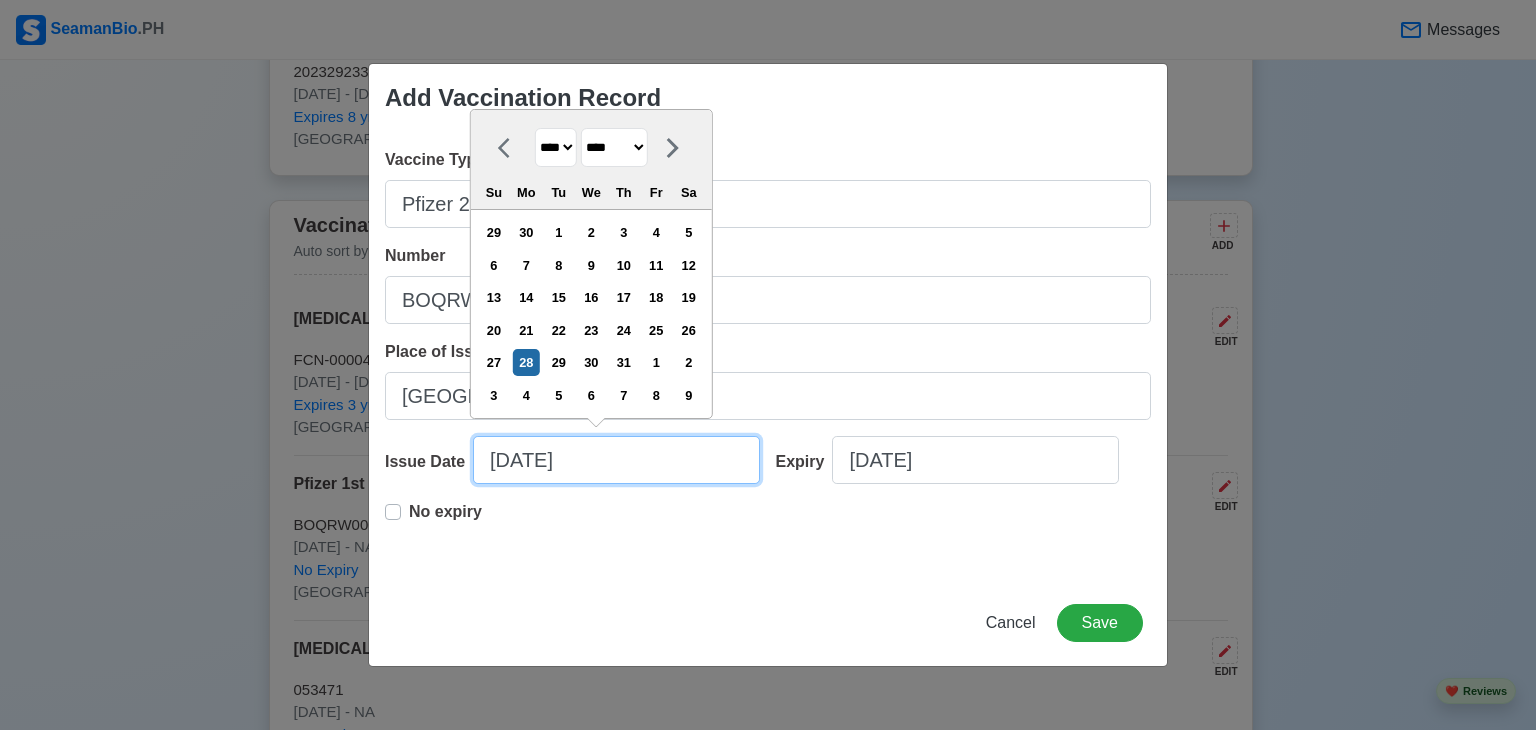 click on "[DATE]" at bounding box center [616, 460] 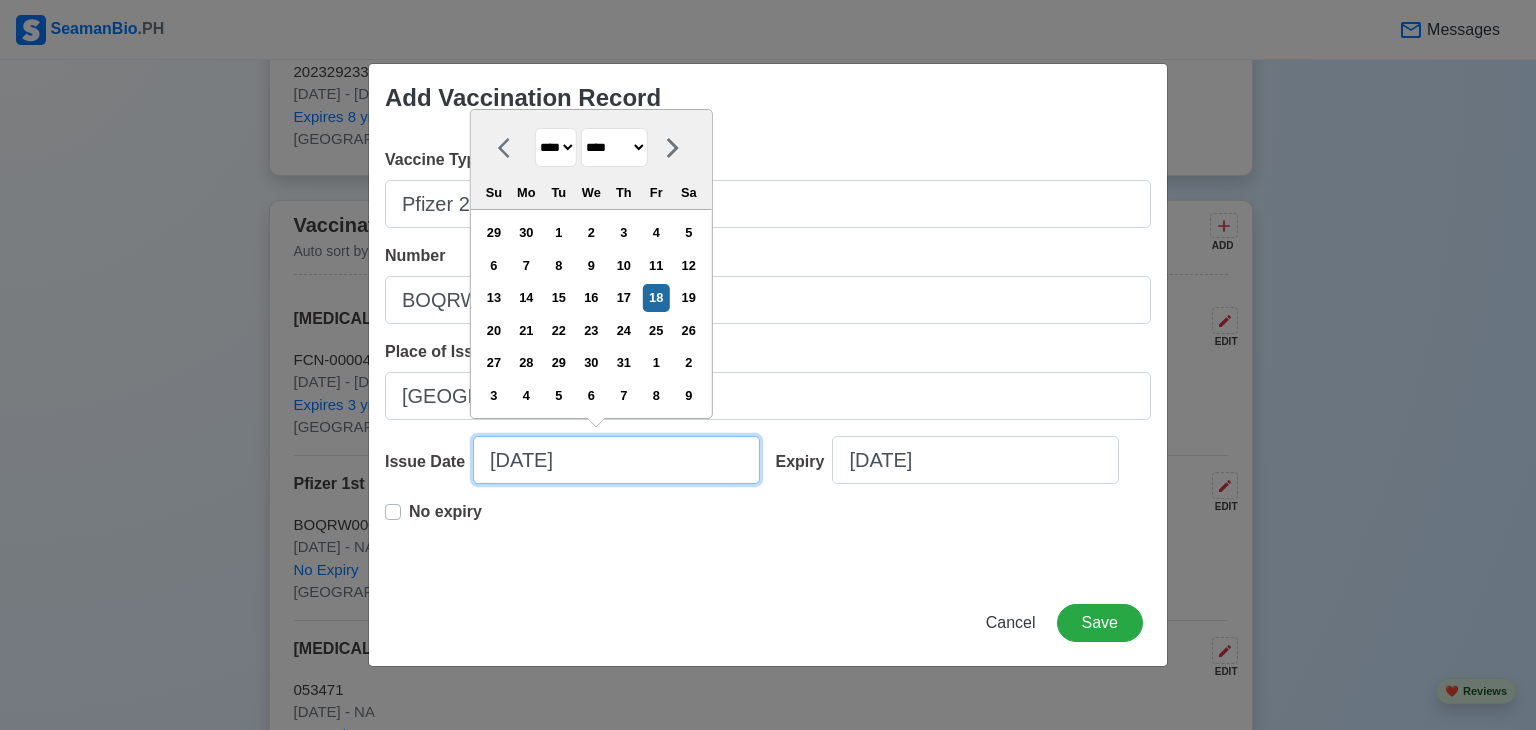 click on "[DATE]" at bounding box center (616, 460) 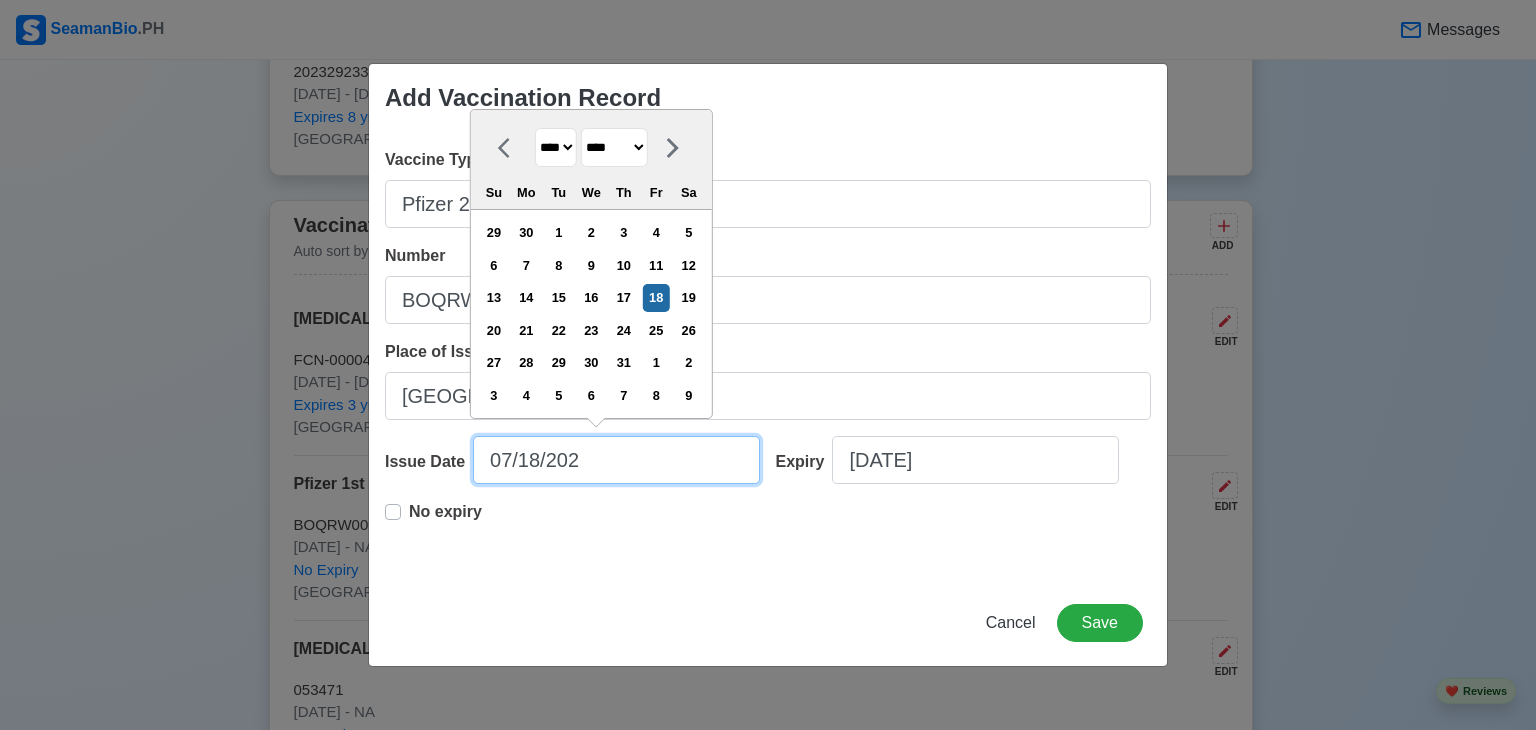 type on "[DATE]" 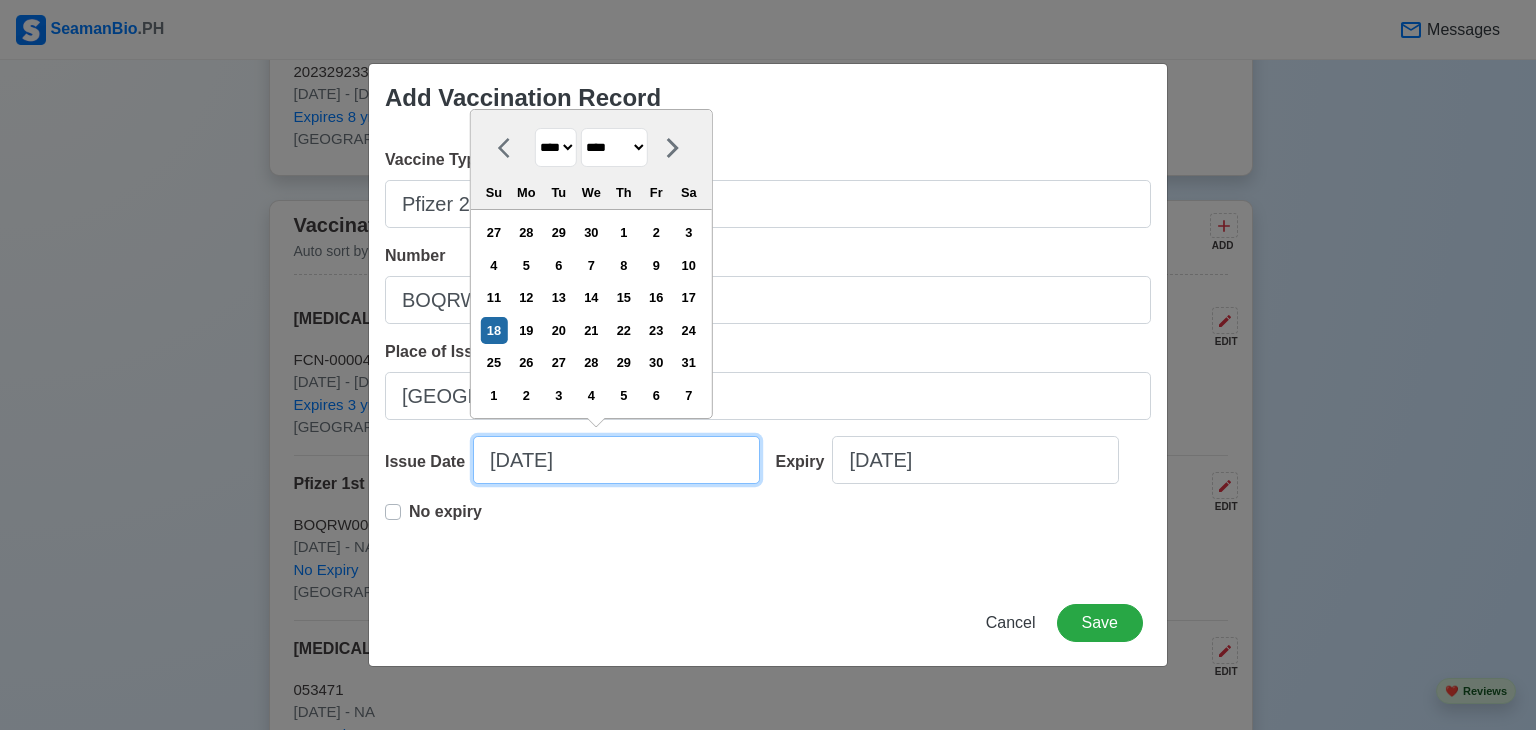 type on "[DATE]" 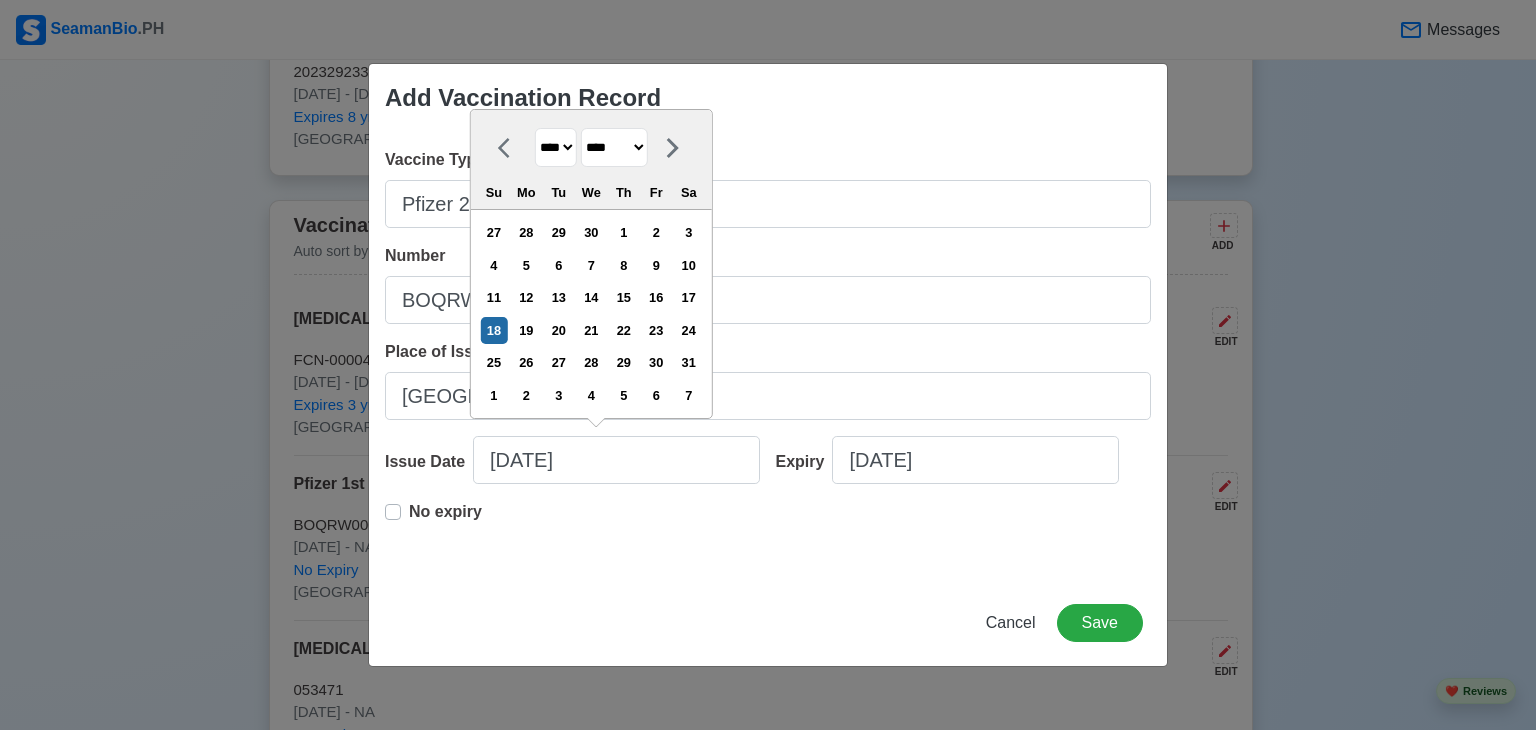 click on "No expiry" at bounding box center (445, 520) 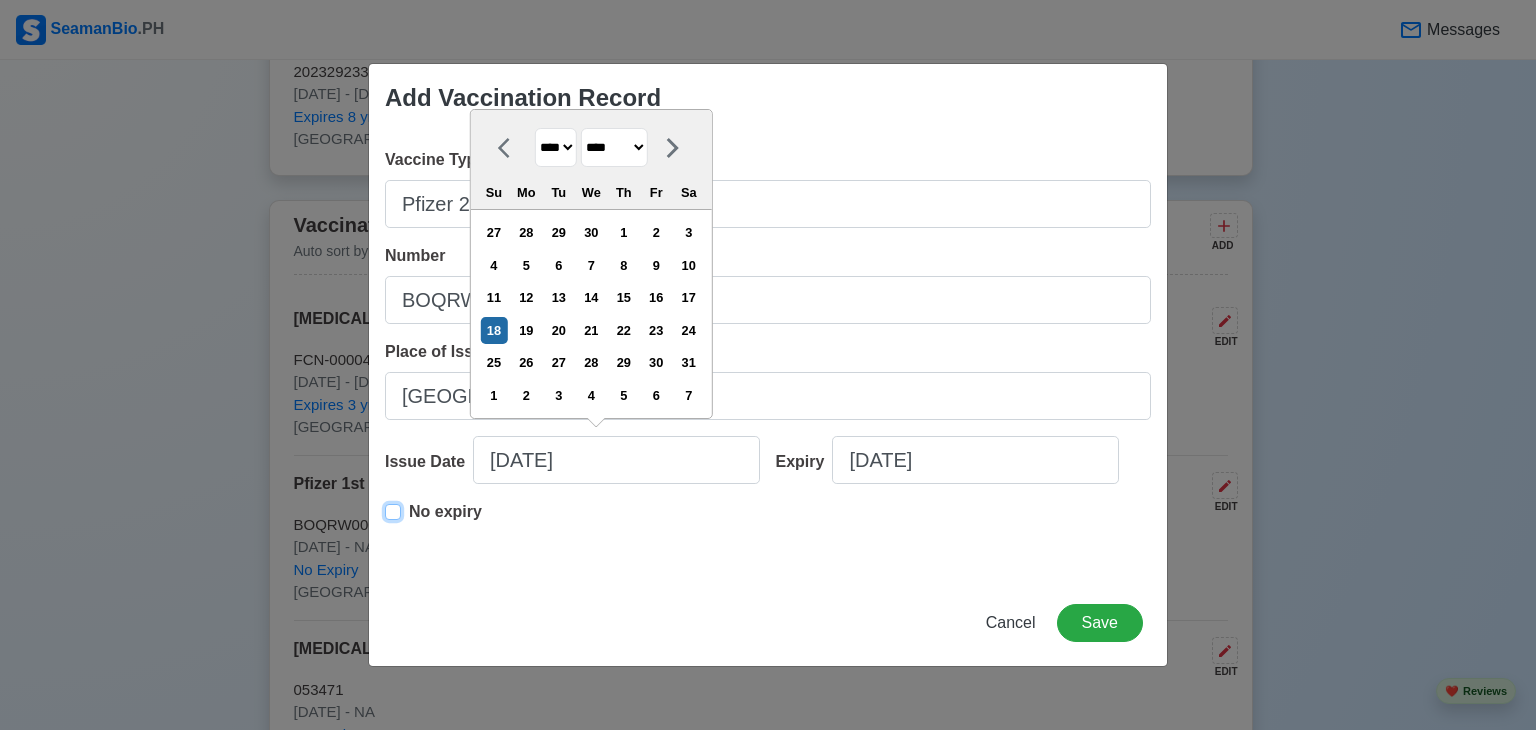 type on "[DATE]" 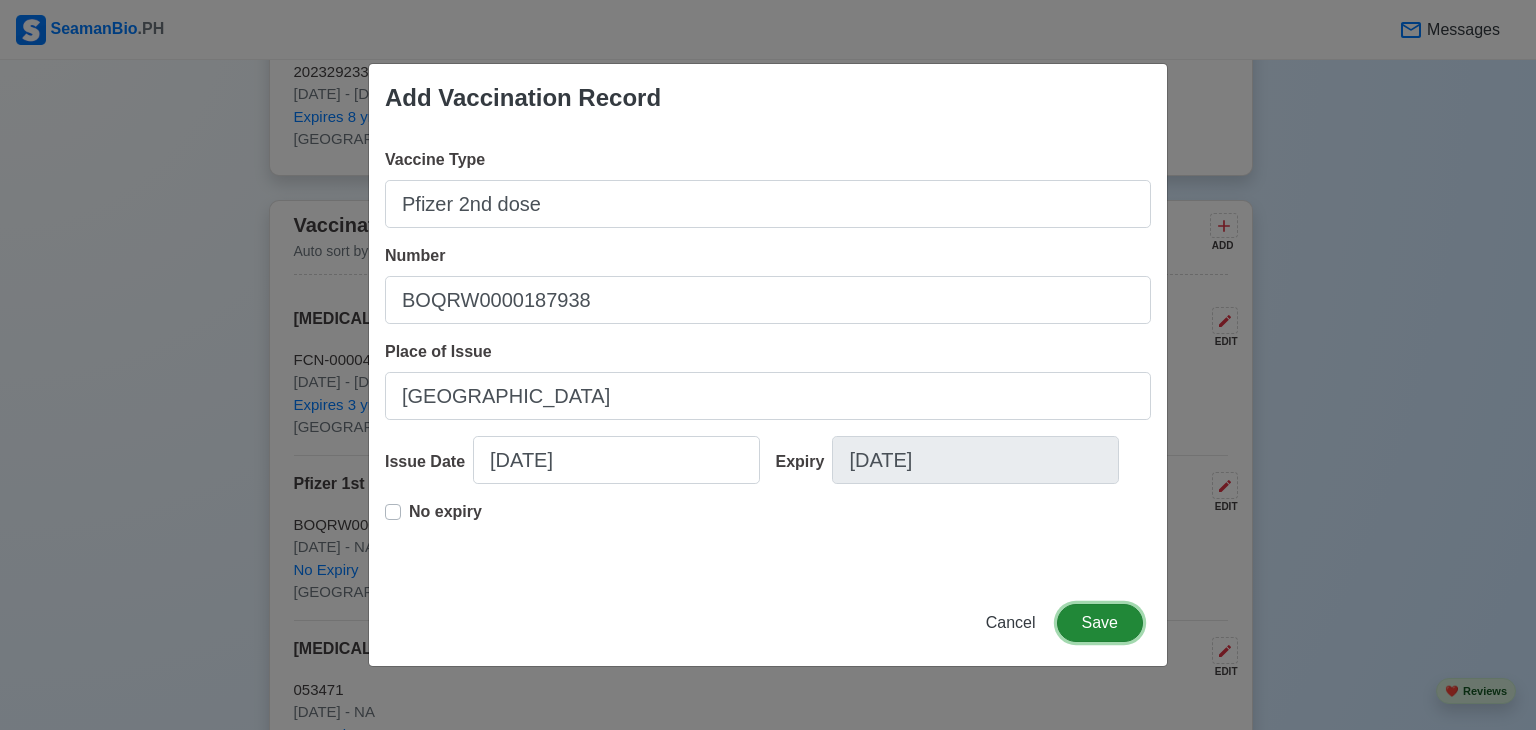 click on "Save" at bounding box center [1100, 623] 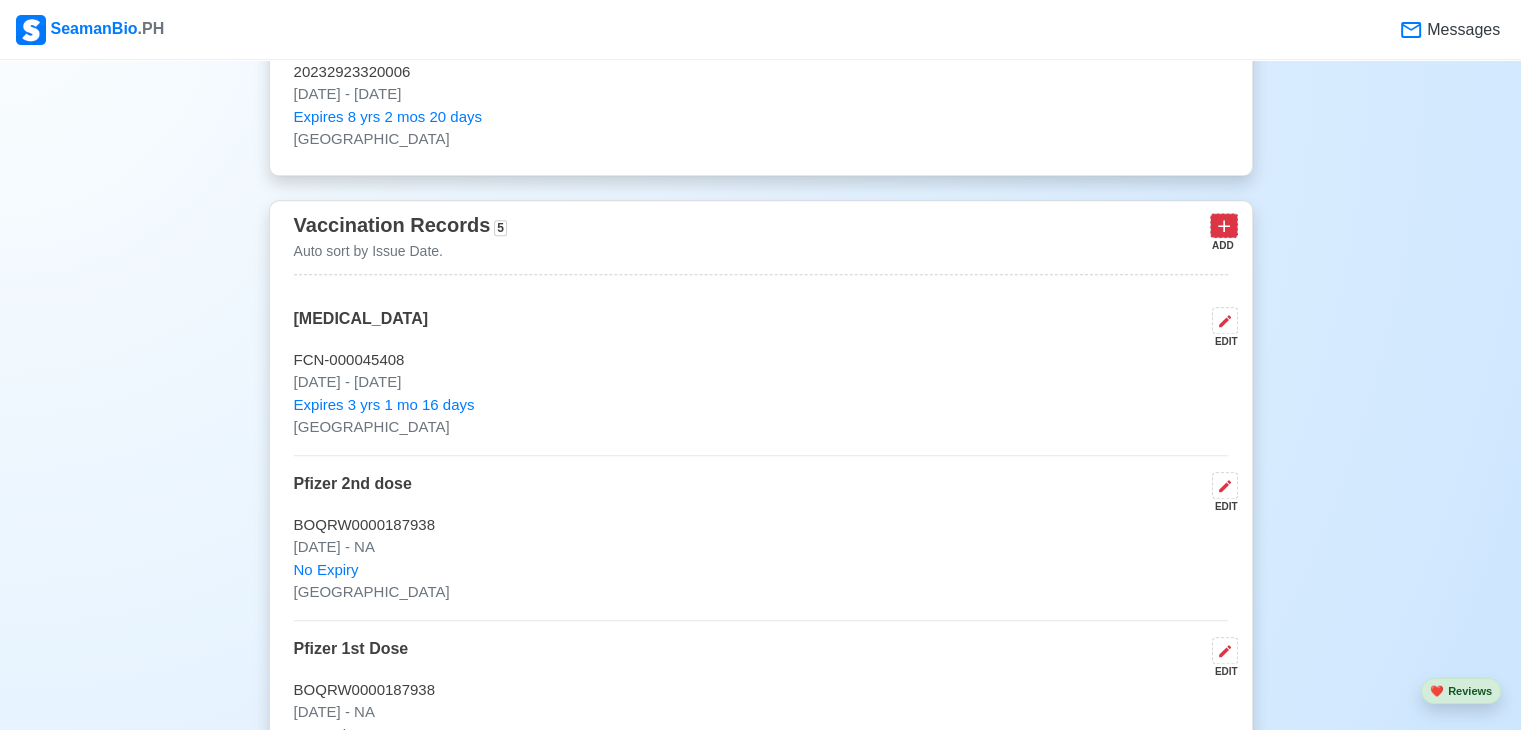 click 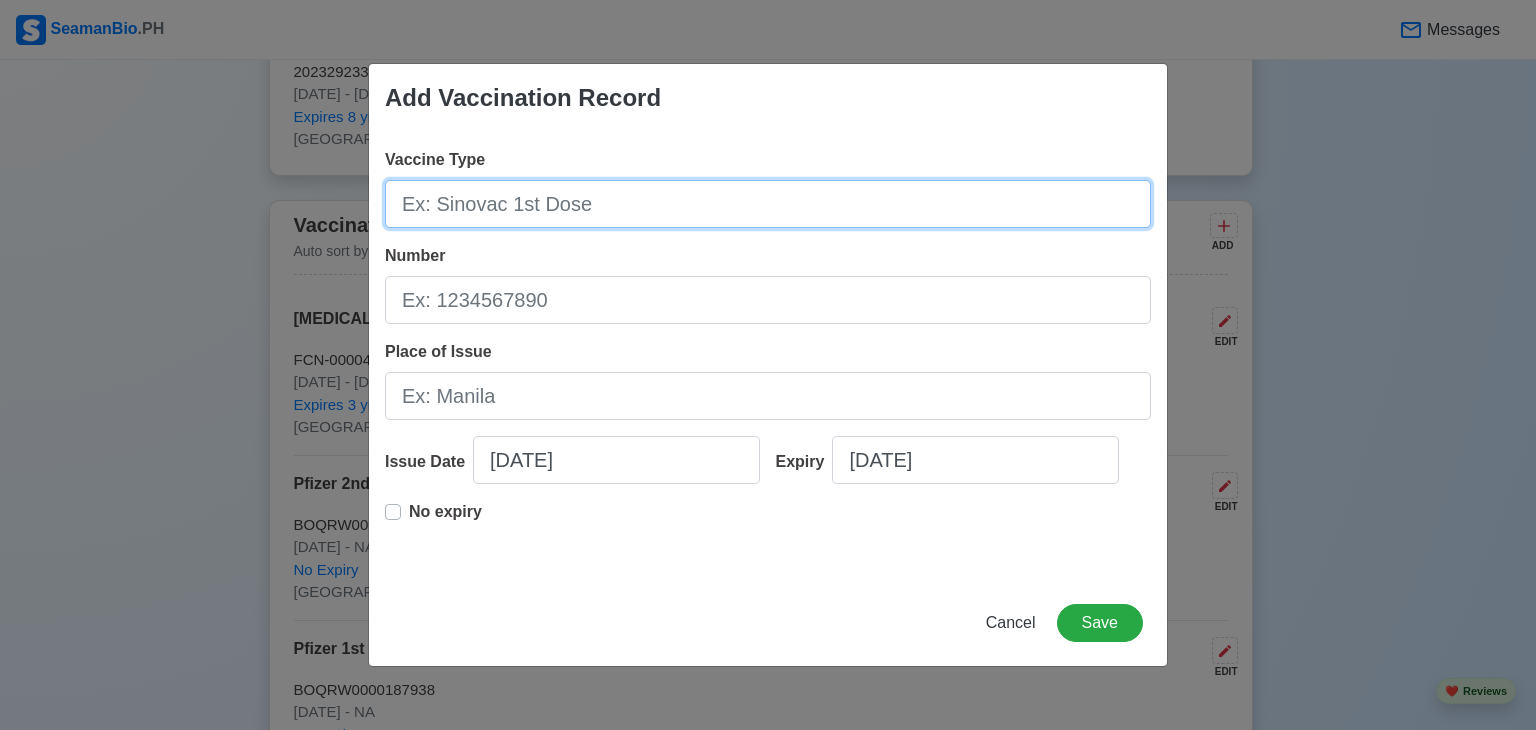 click on "Vaccine Type" at bounding box center [768, 204] 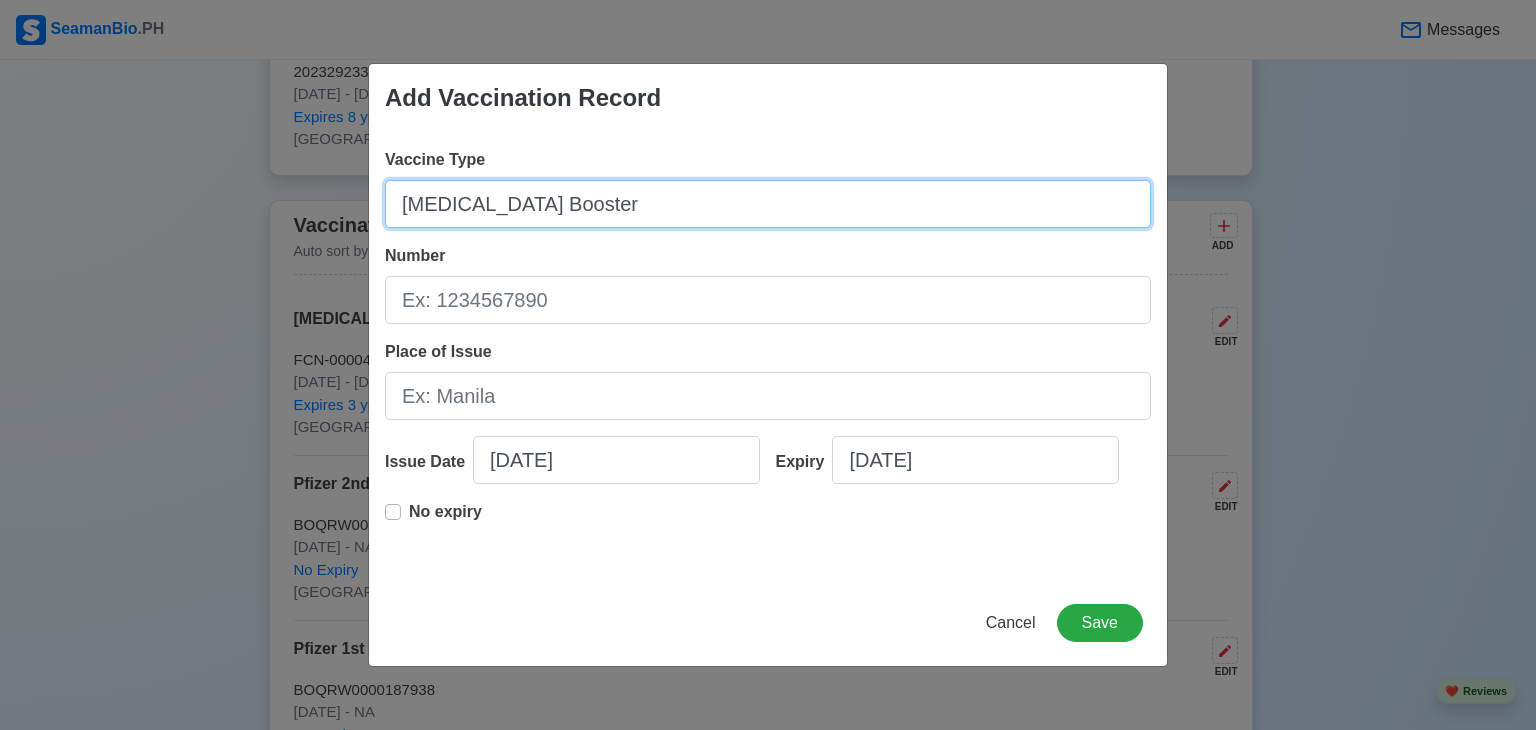 type on "[MEDICAL_DATA] Booster" 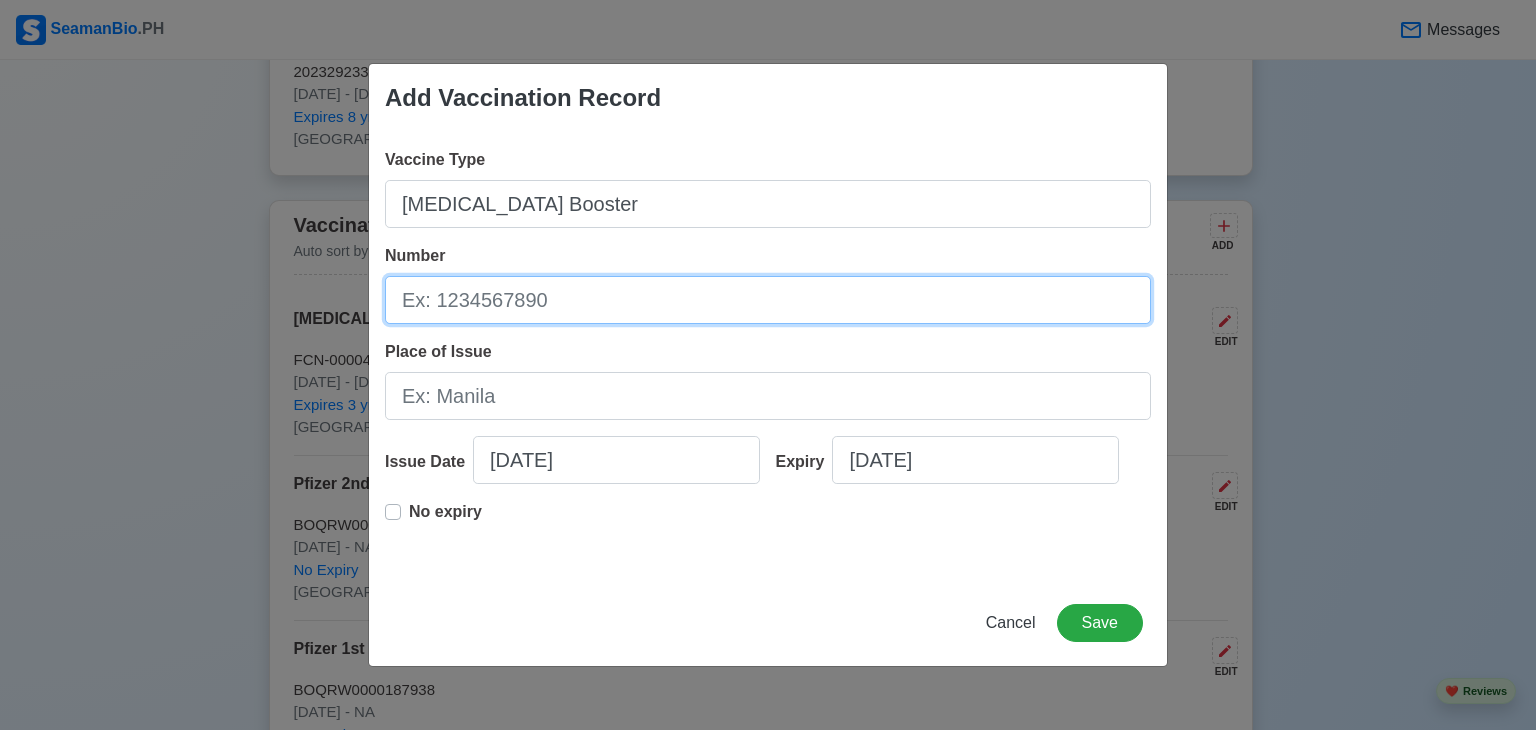 click on "Number" at bounding box center [768, 300] 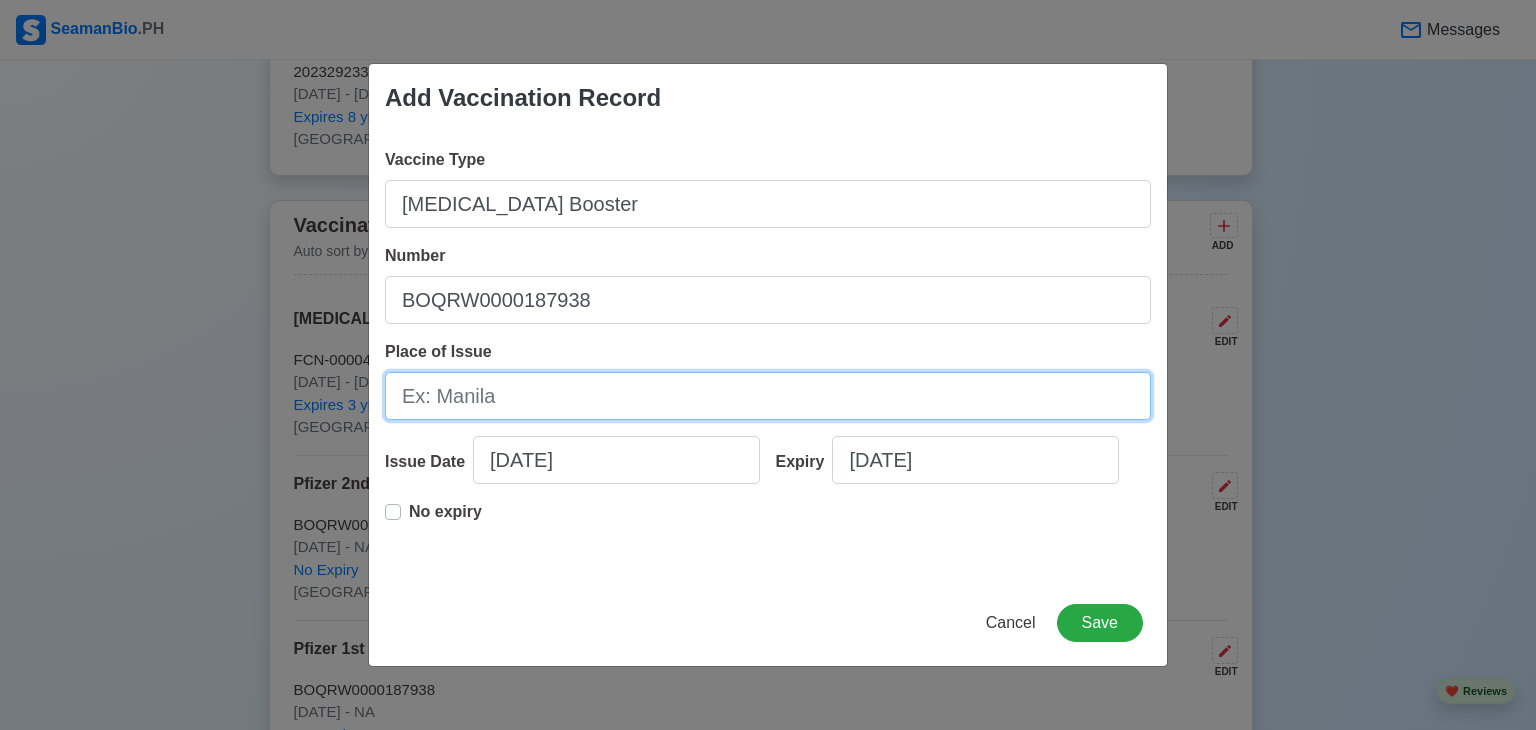 click on "Place of Issue" at bounding box center (768, 396) 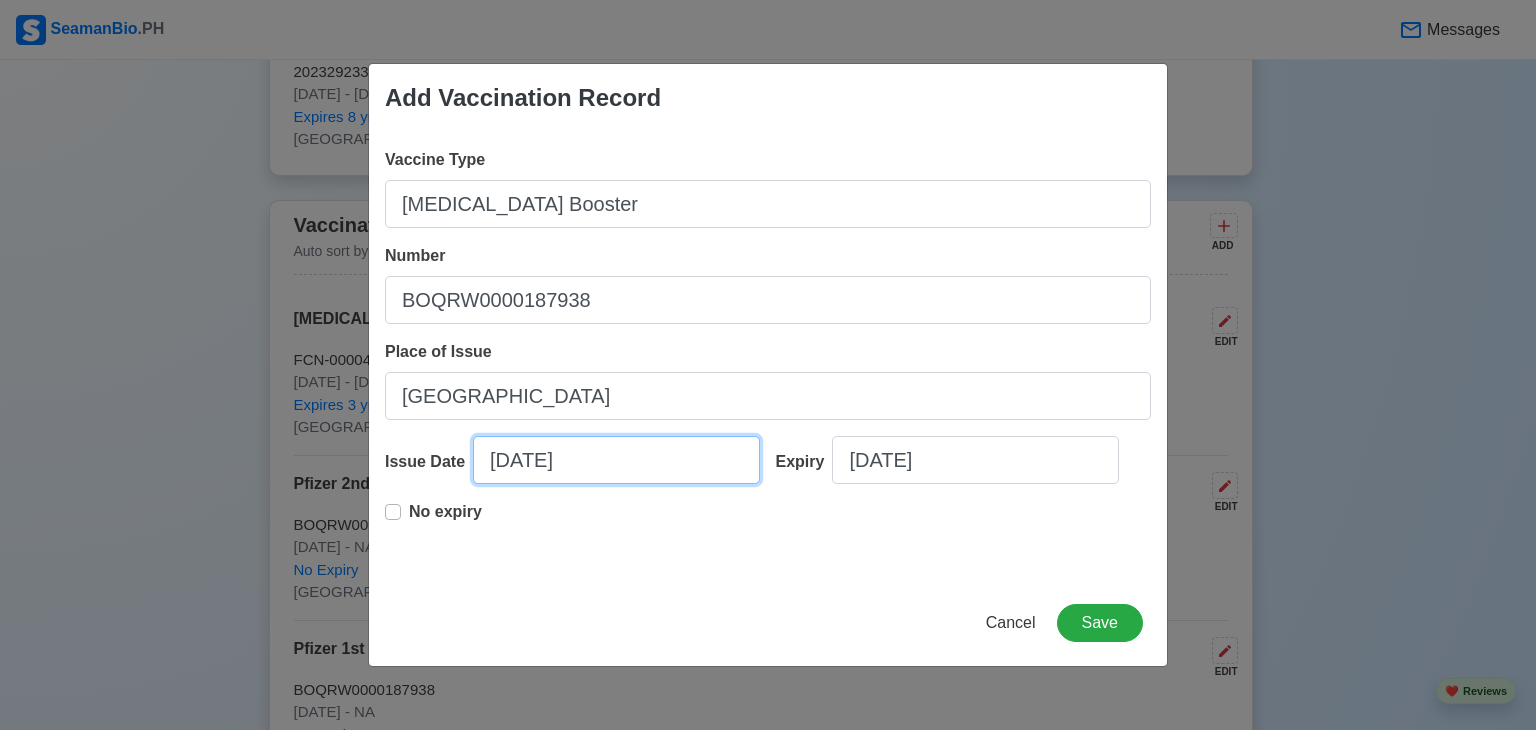 click on "[DATE]" at bounding box center [616, 460] 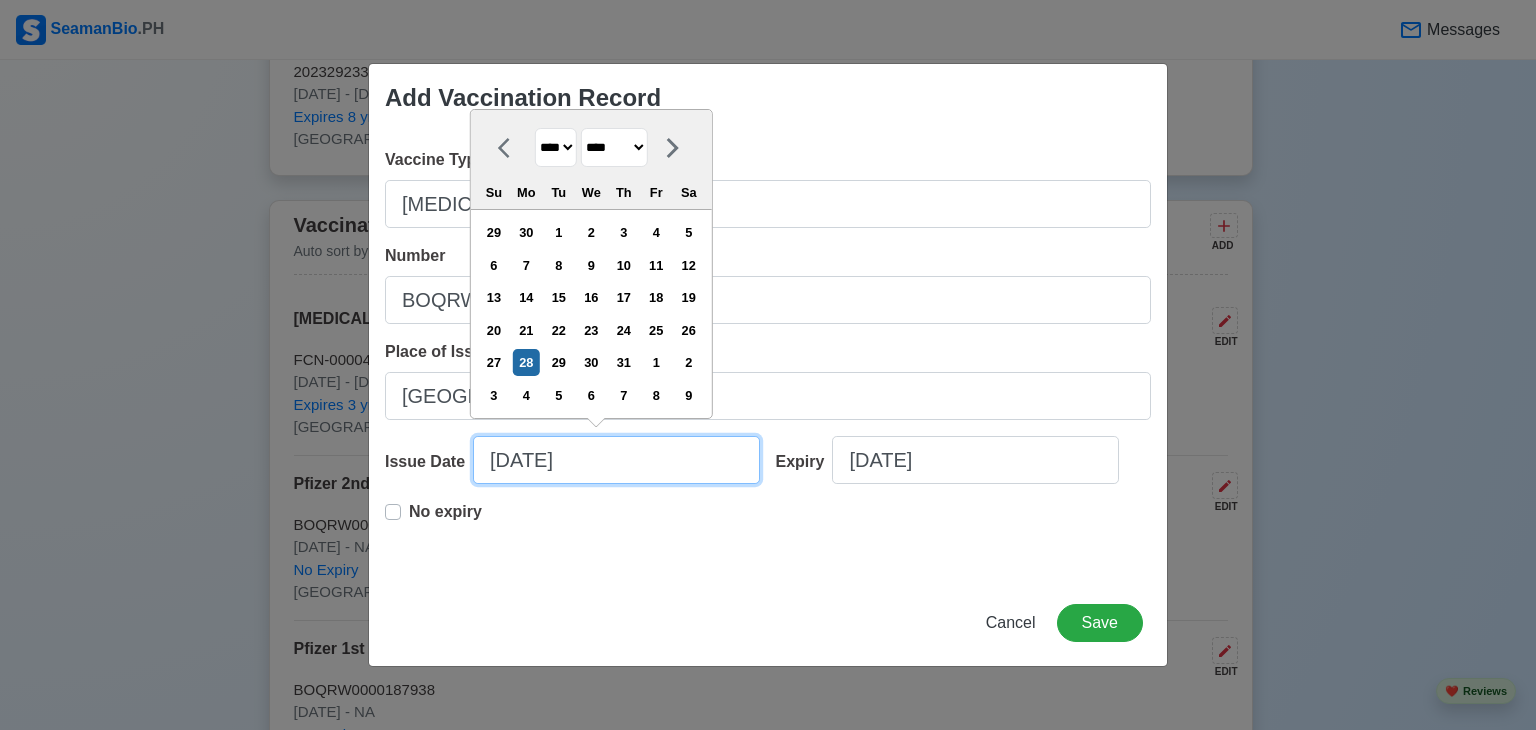 type on "[DATE]" 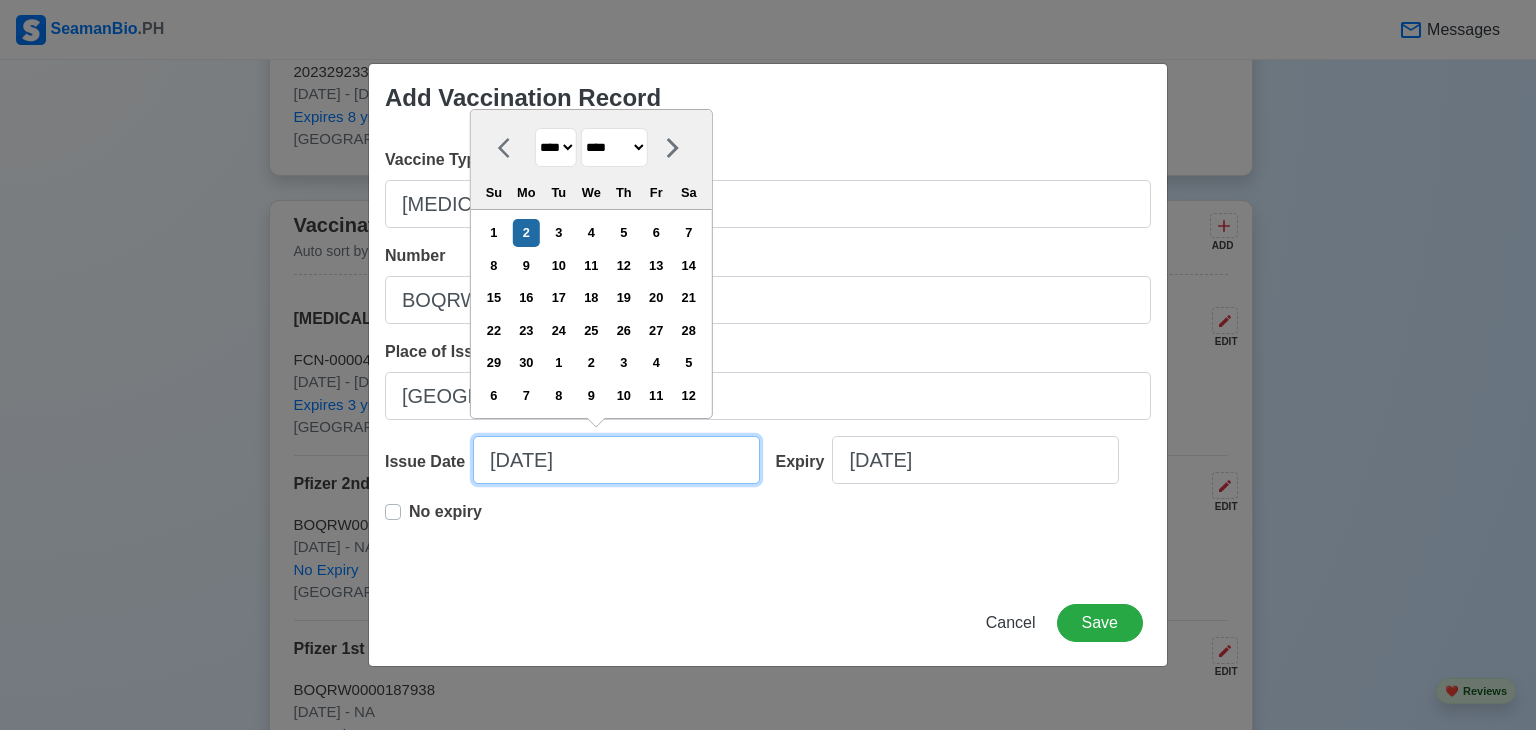 type on "06/2/32025" 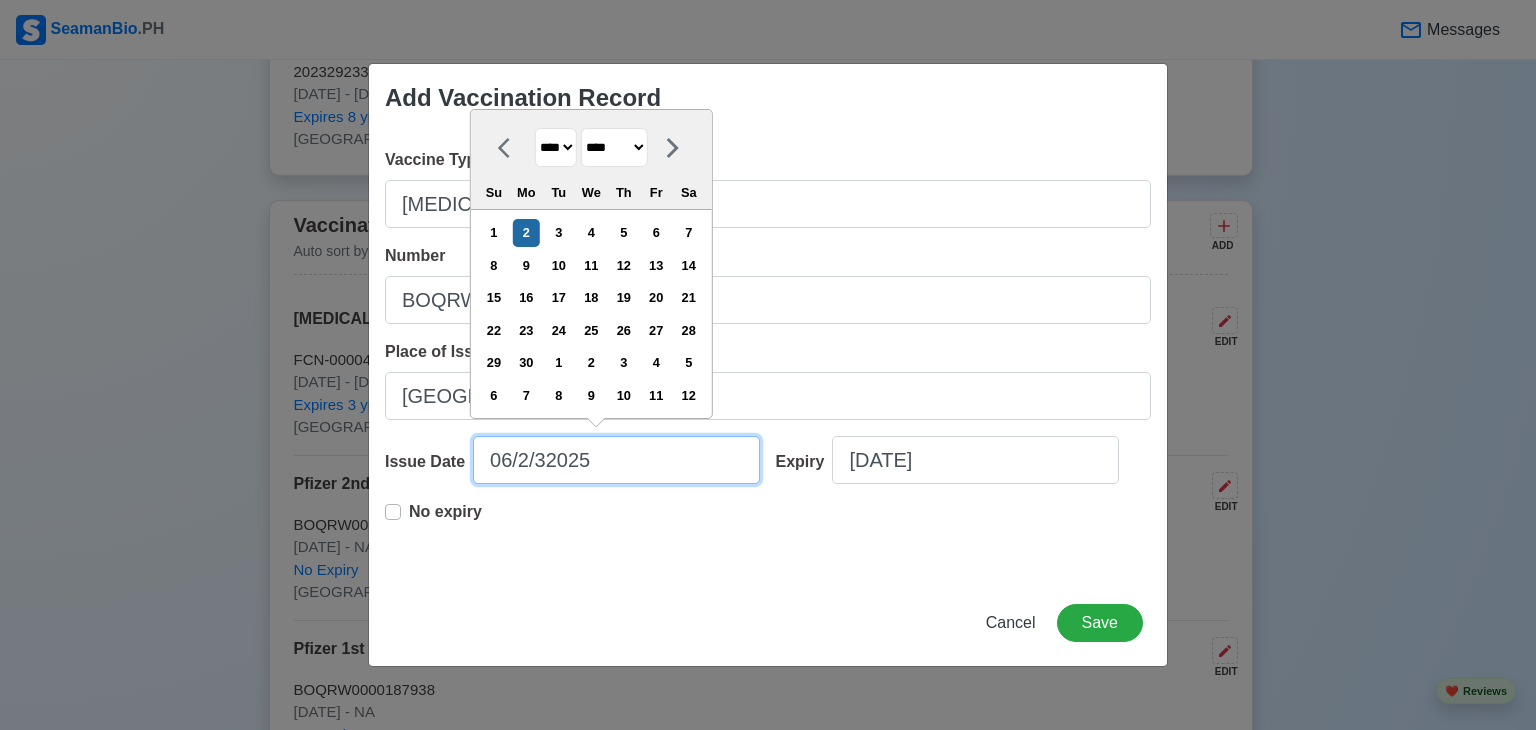 click on "06/2/32025" at bounding box center (616, 460) 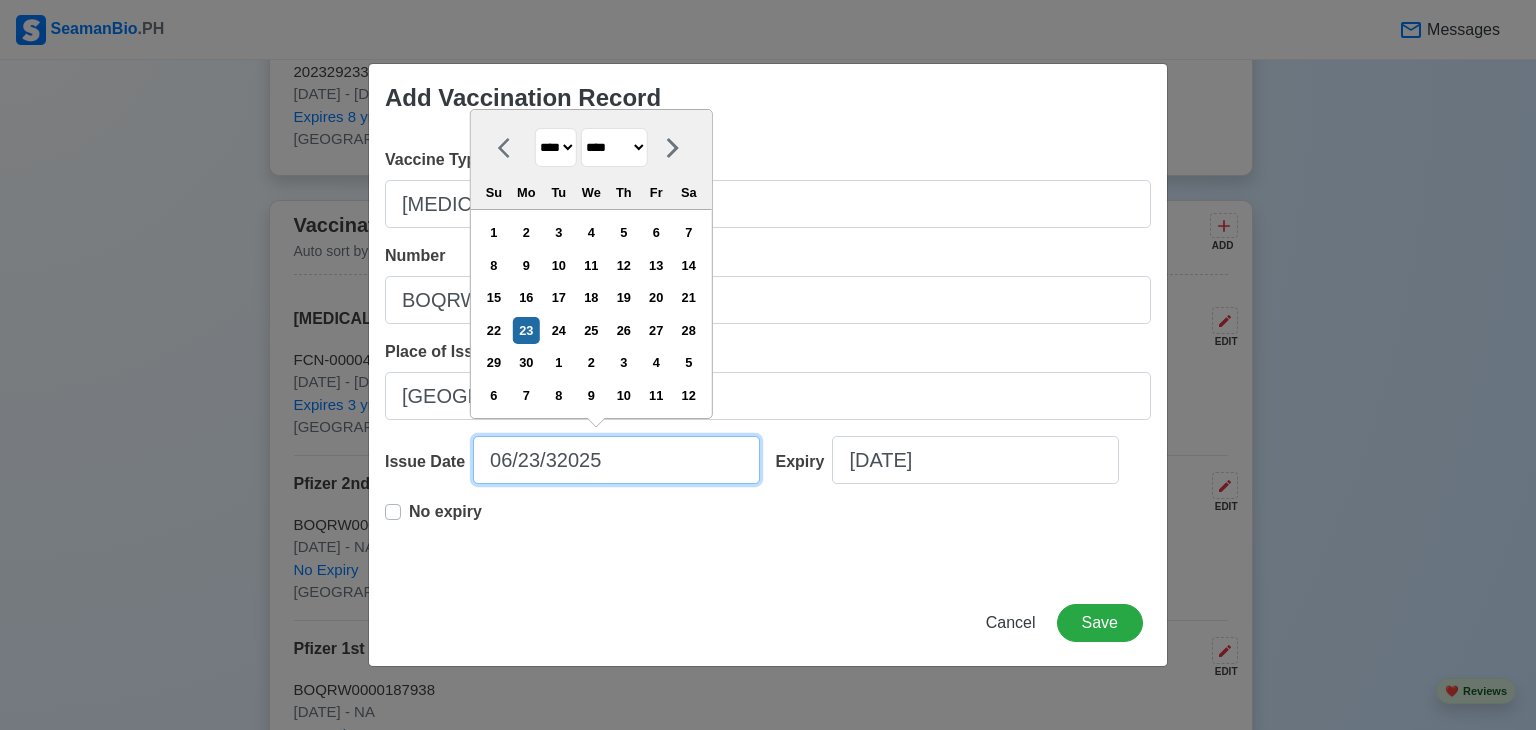 click on "06/23/32025" at bounding box center (616, 460) 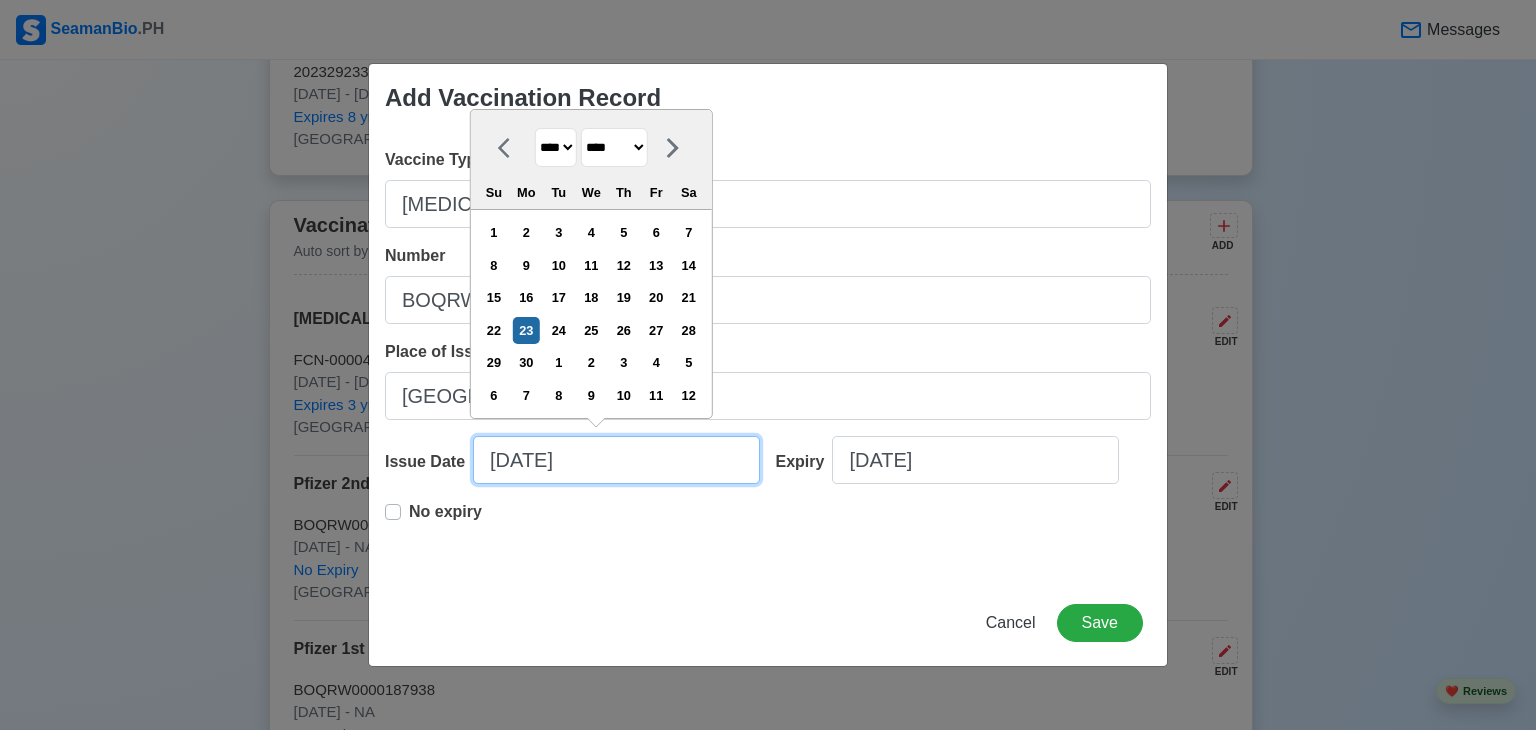 click on "[DATE]" at bounding box center [616, 460] 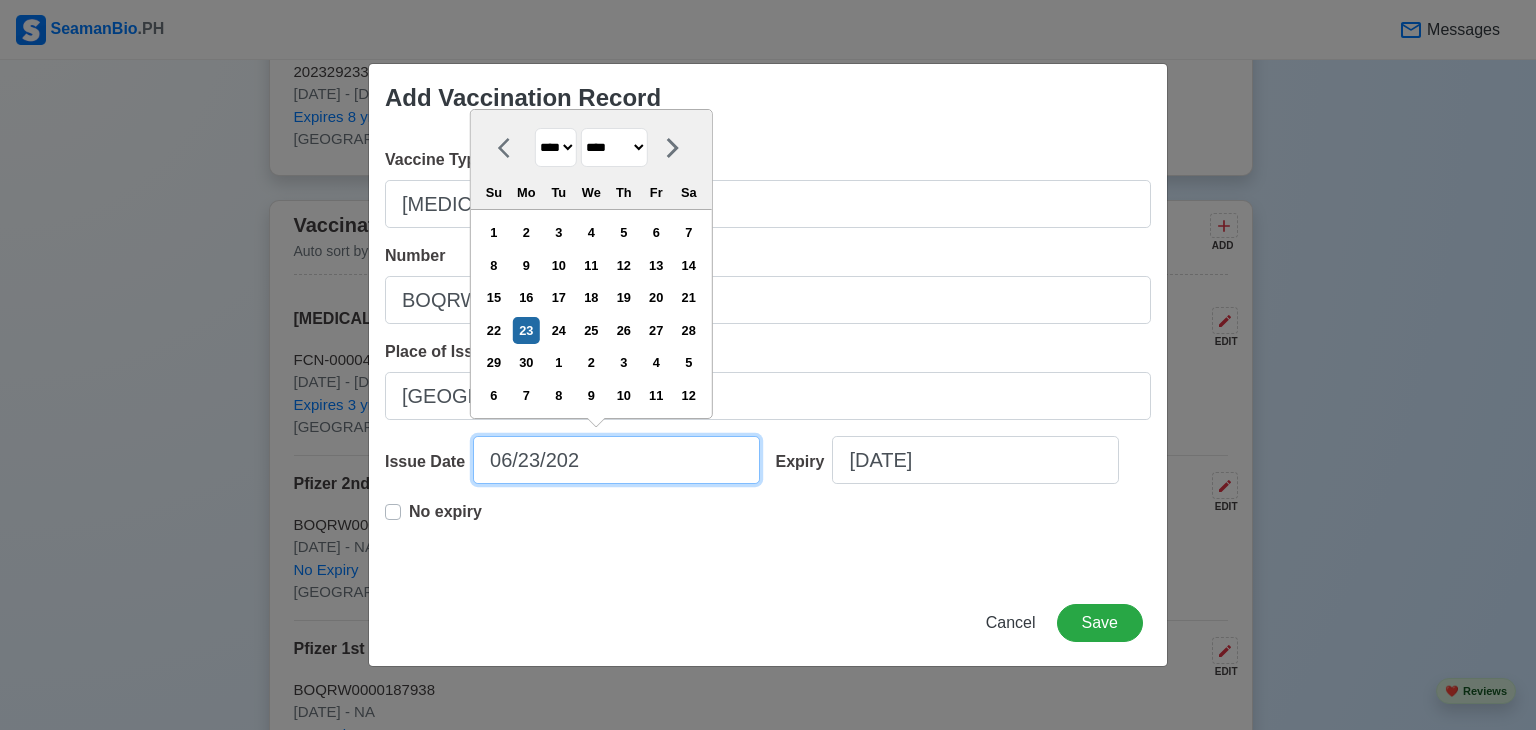 type on "[DATE]" 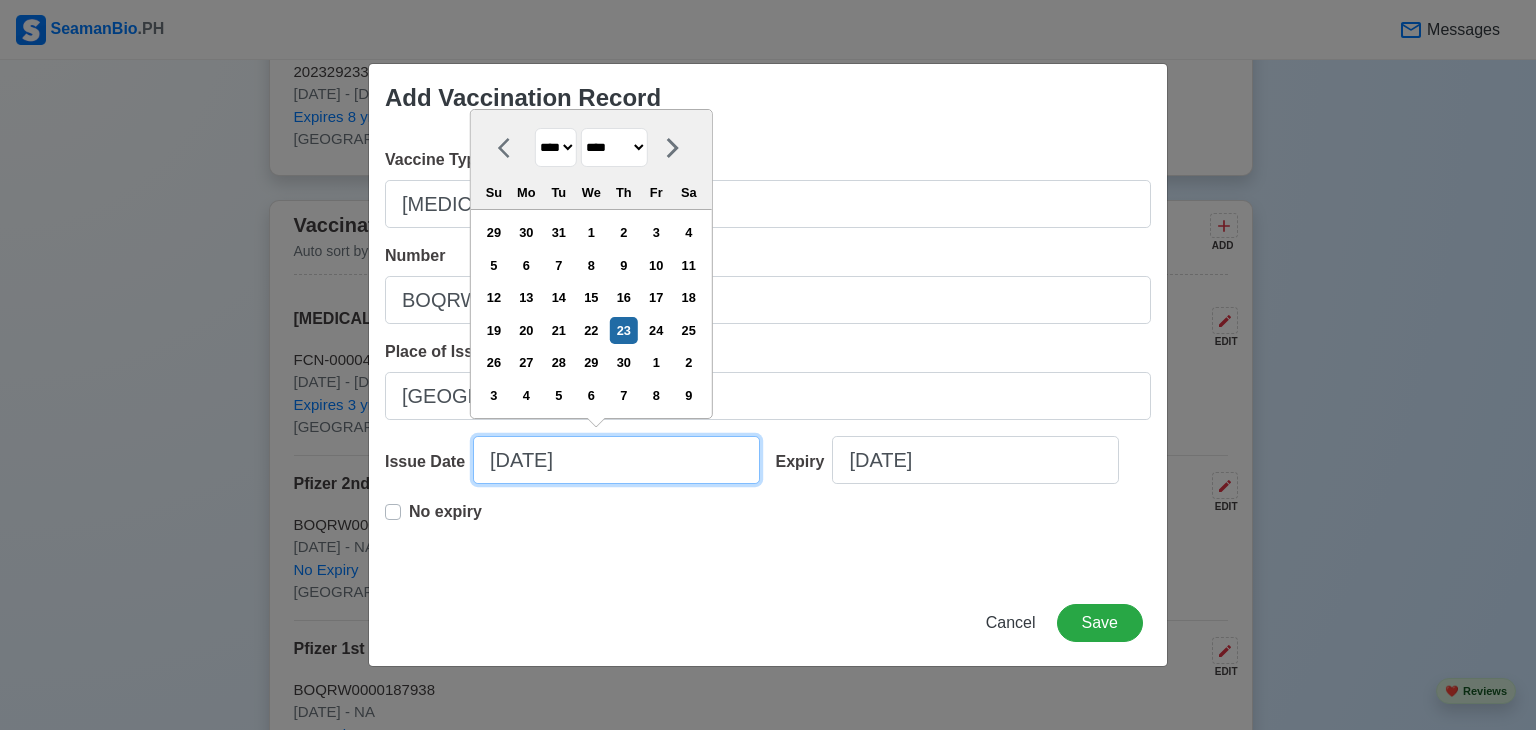type on "[DATE]" 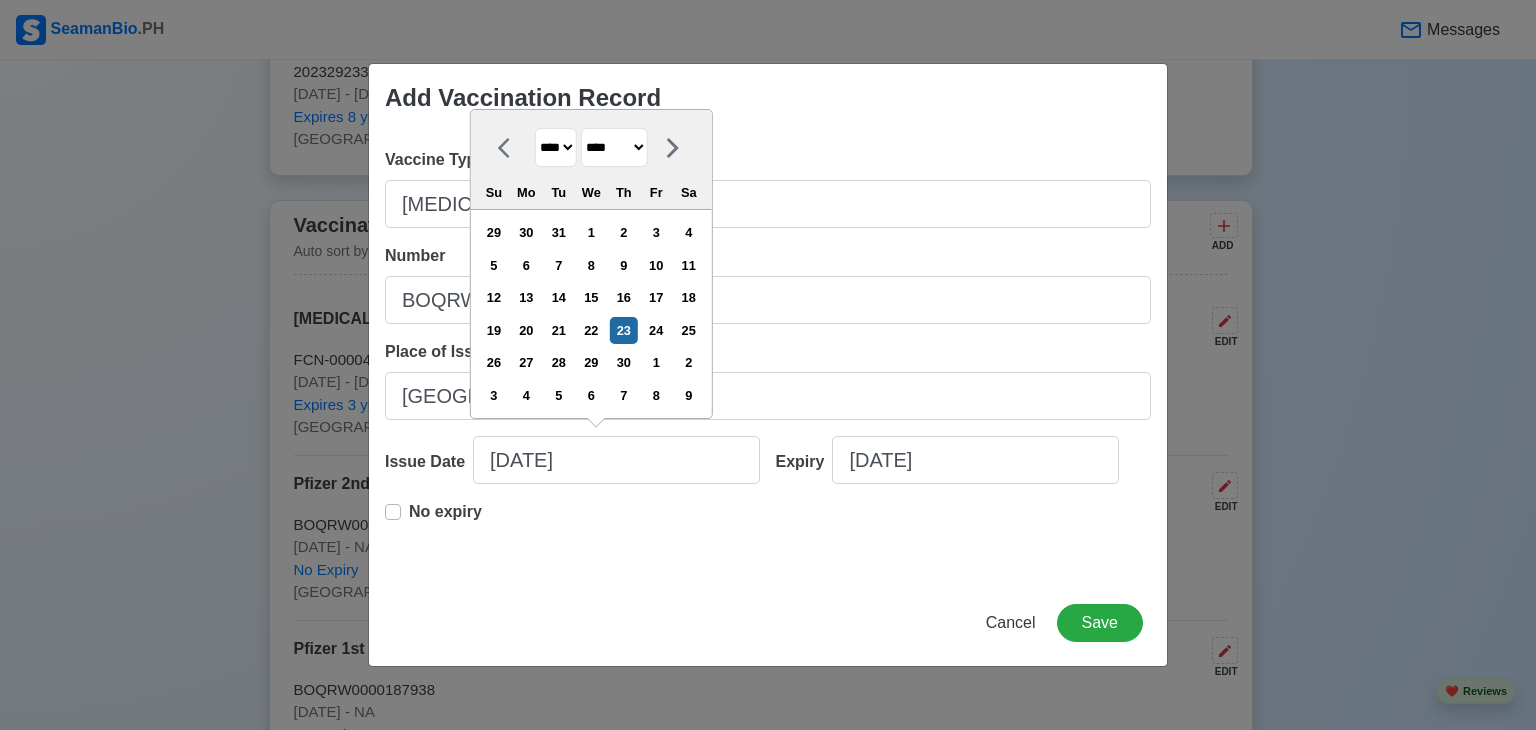 click on "No expiry" at bounding box center [445, 520] 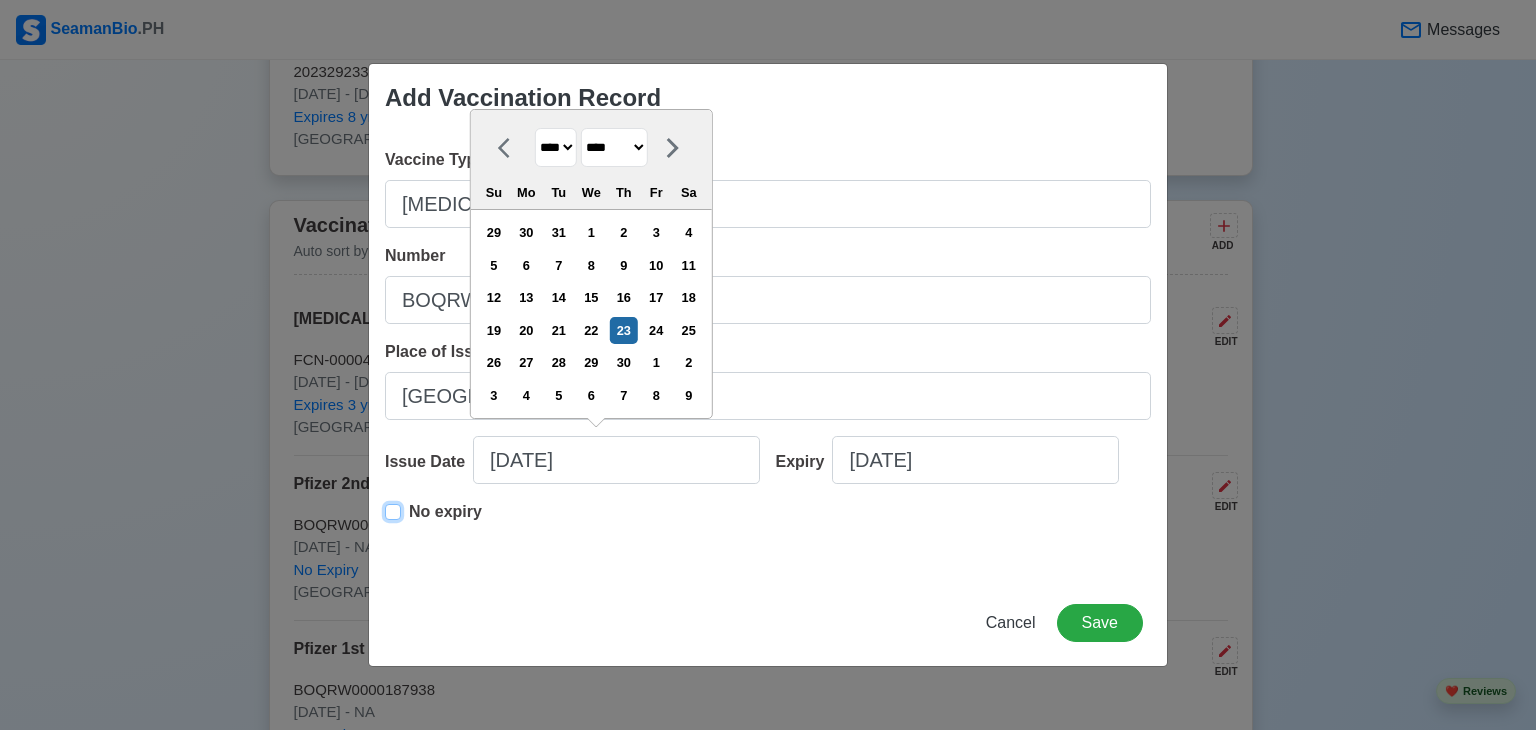 type on "[DATE]" 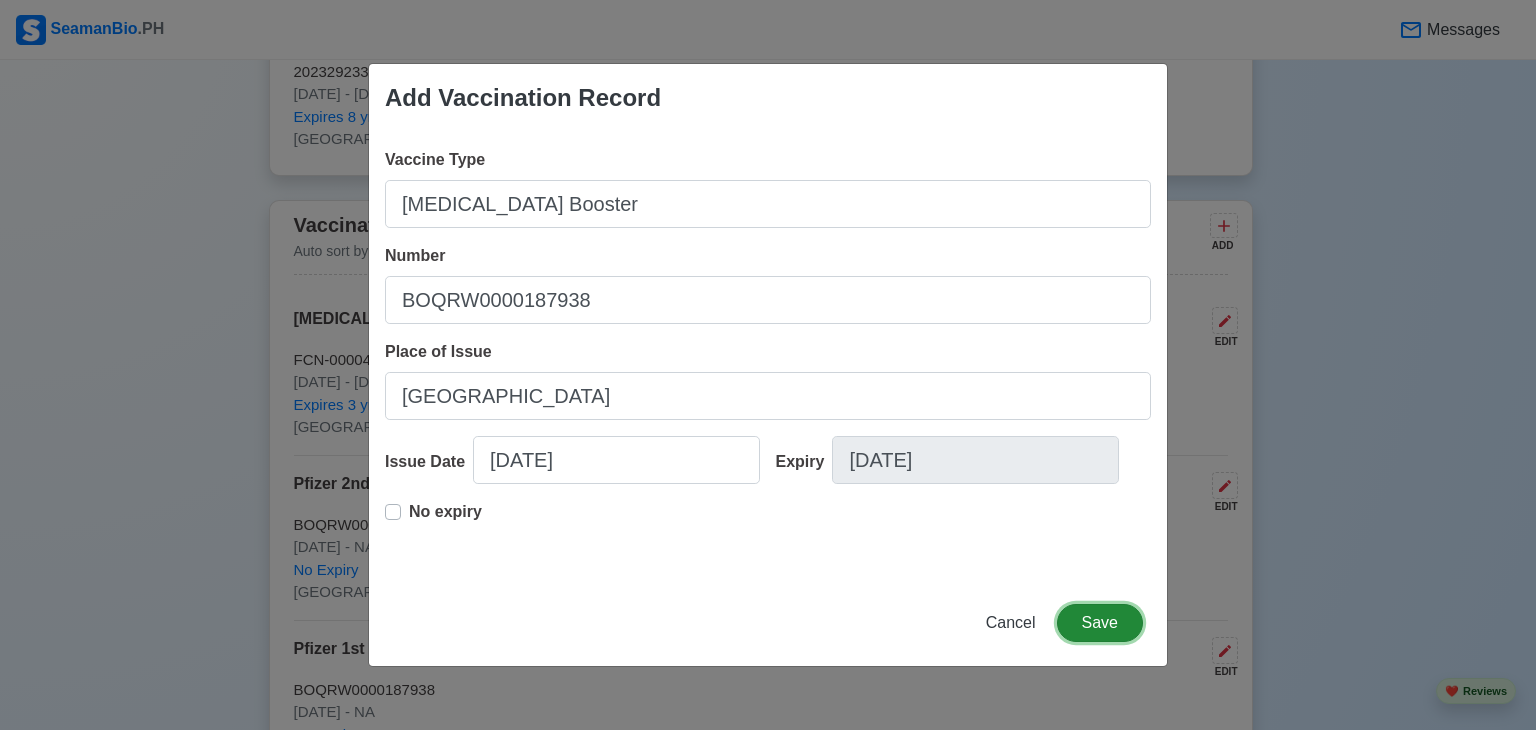 click on "Save" at bounding box center (1100, 623) 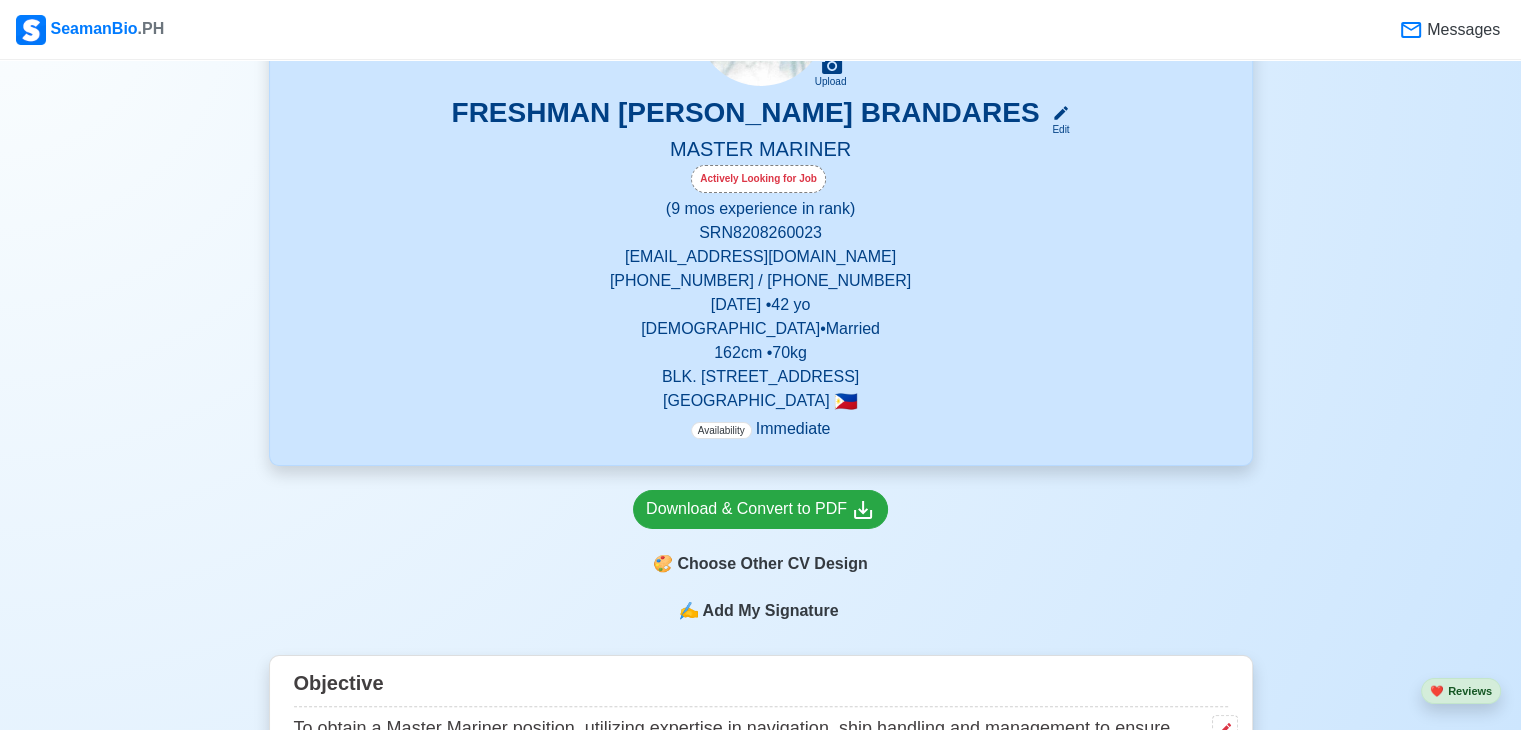 scroll, scrollTop: 245, scrollLeft: 0, axis: vertical 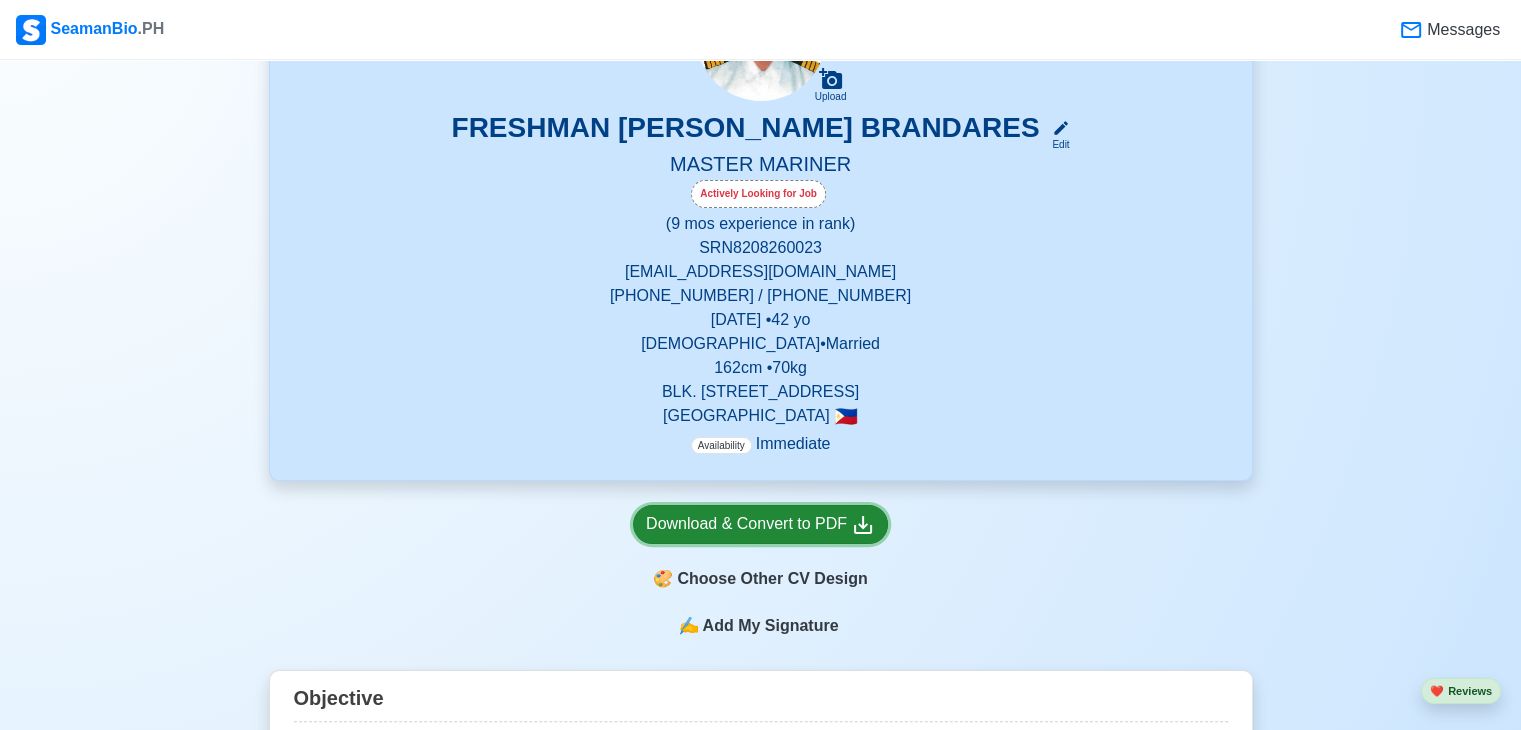 click on "Download & Convert to PDF" at bounding box center (760, 524) 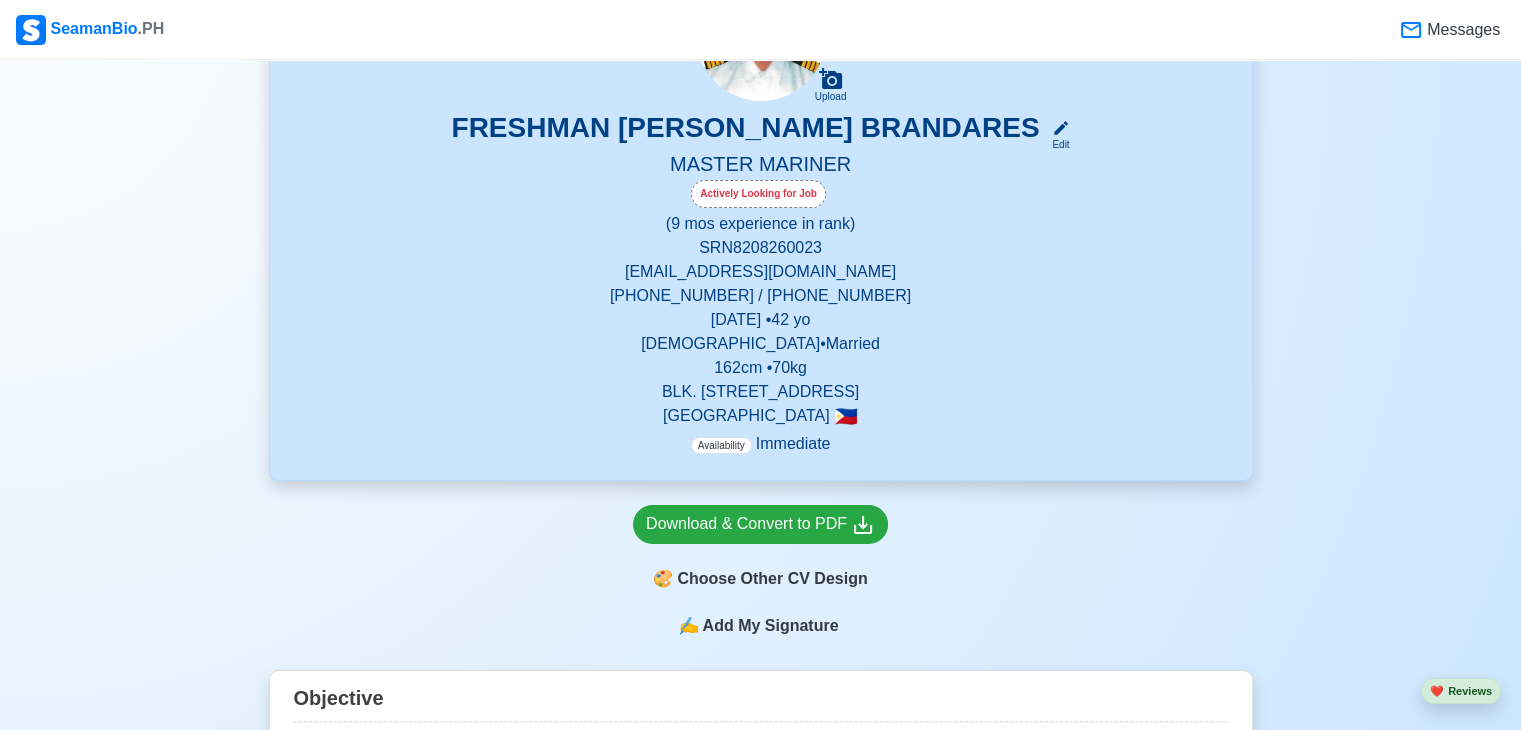 click on "Availability" at bounding box center (721, 445) 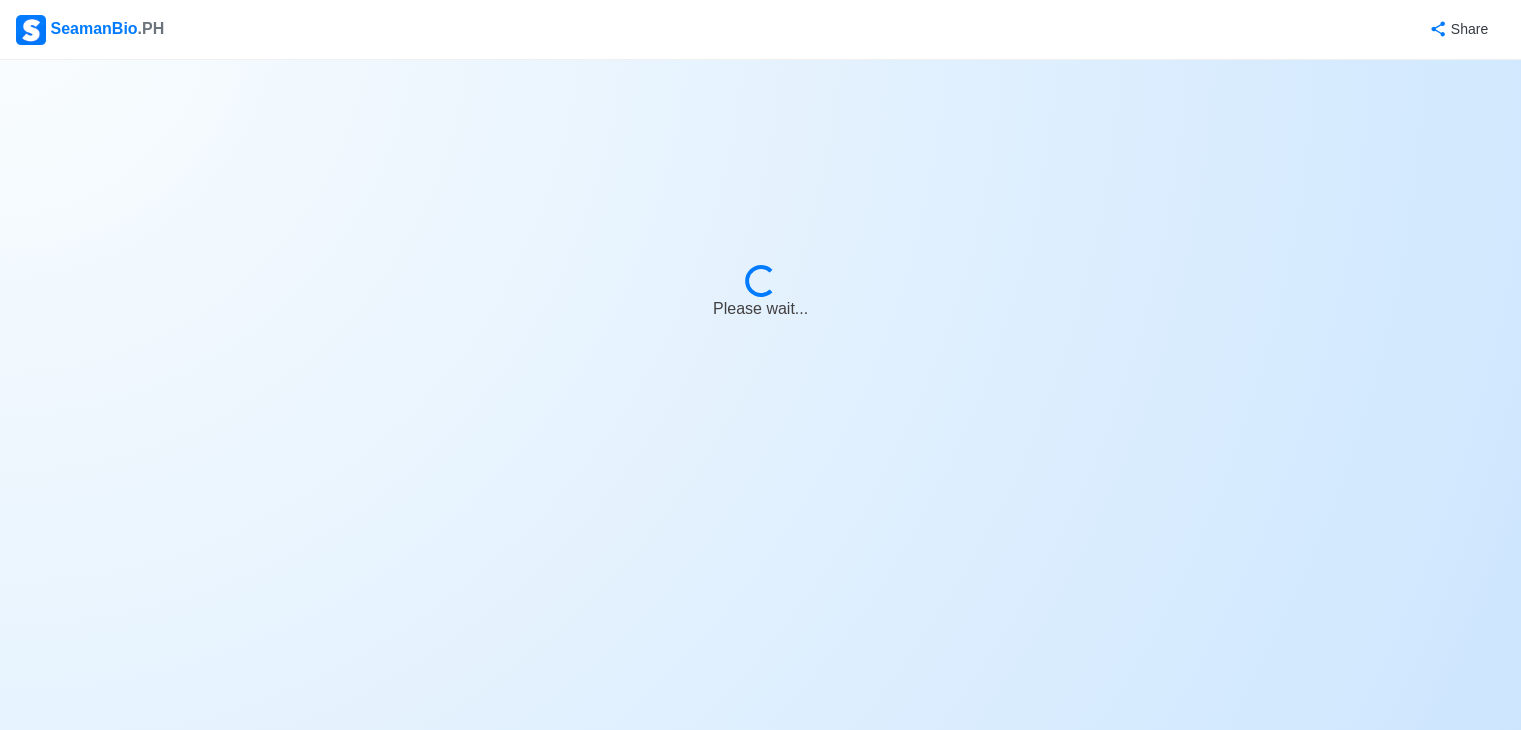 select on "Actively Looking for Job" 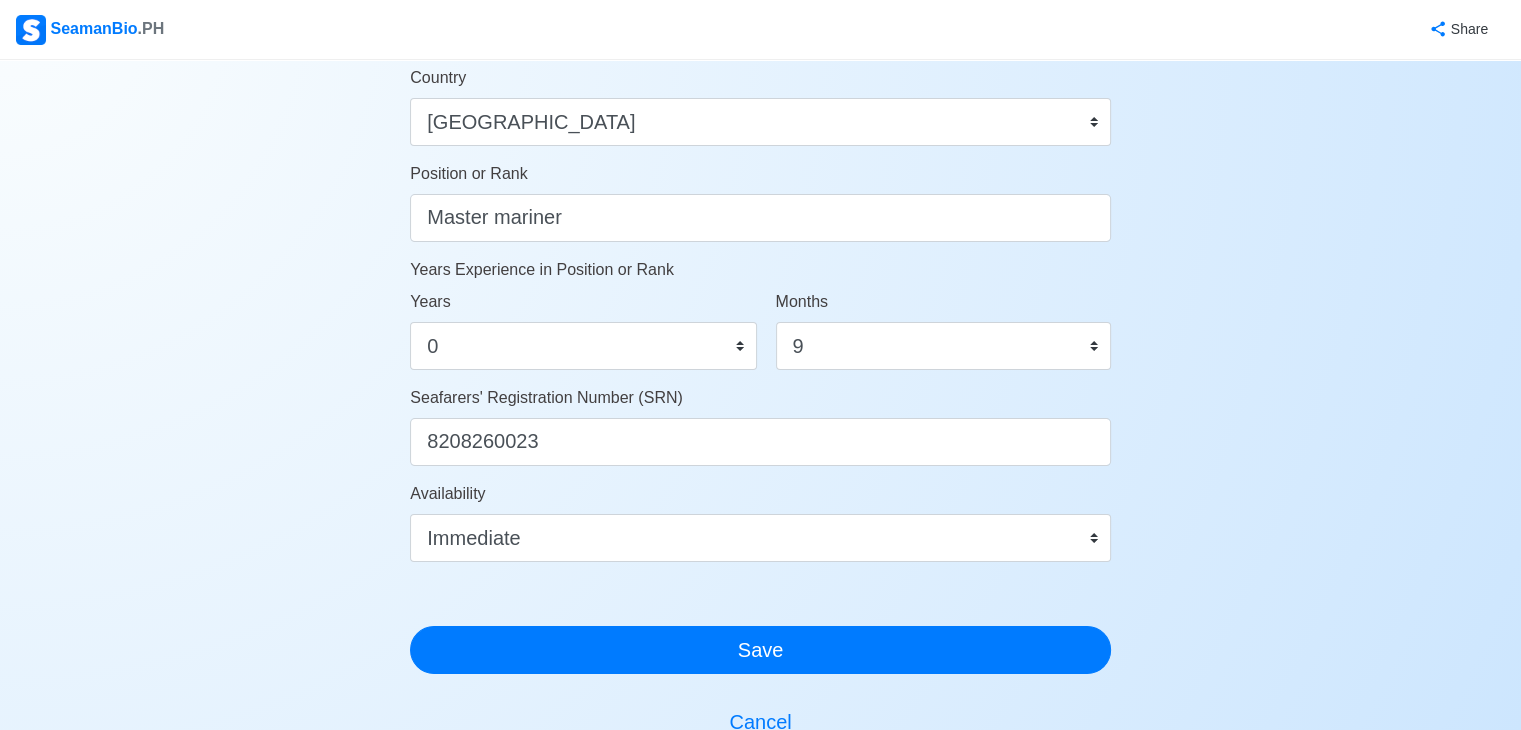 scroll, scrollTop: 1100, scrollLeft: 0, axis: vertical 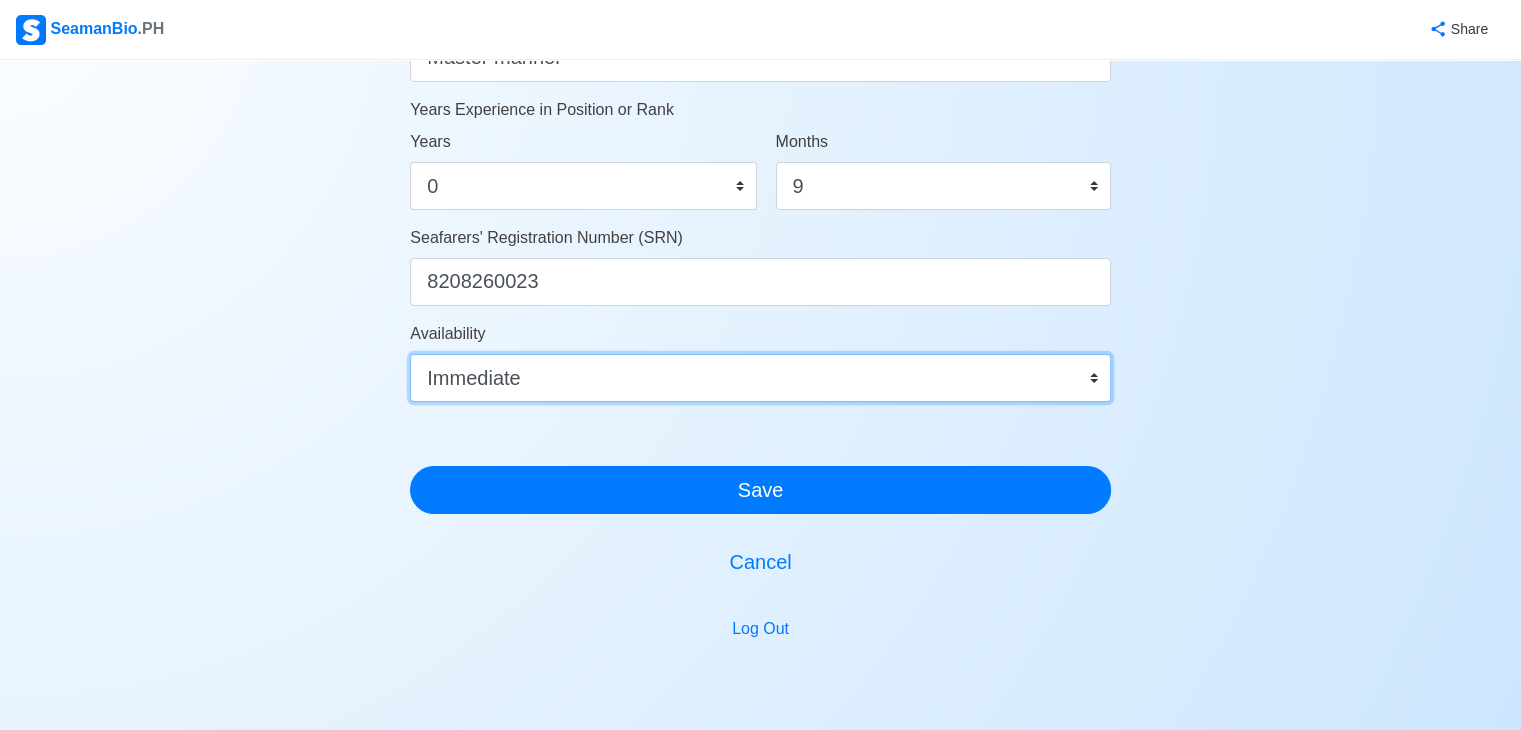click on "Immediate [DATE]  [DATE]  [DATE]  [DATE]  [DATE]  [DATE]  [DATE]  [DATE]  [DATE]" at bounding box center [760, 378] 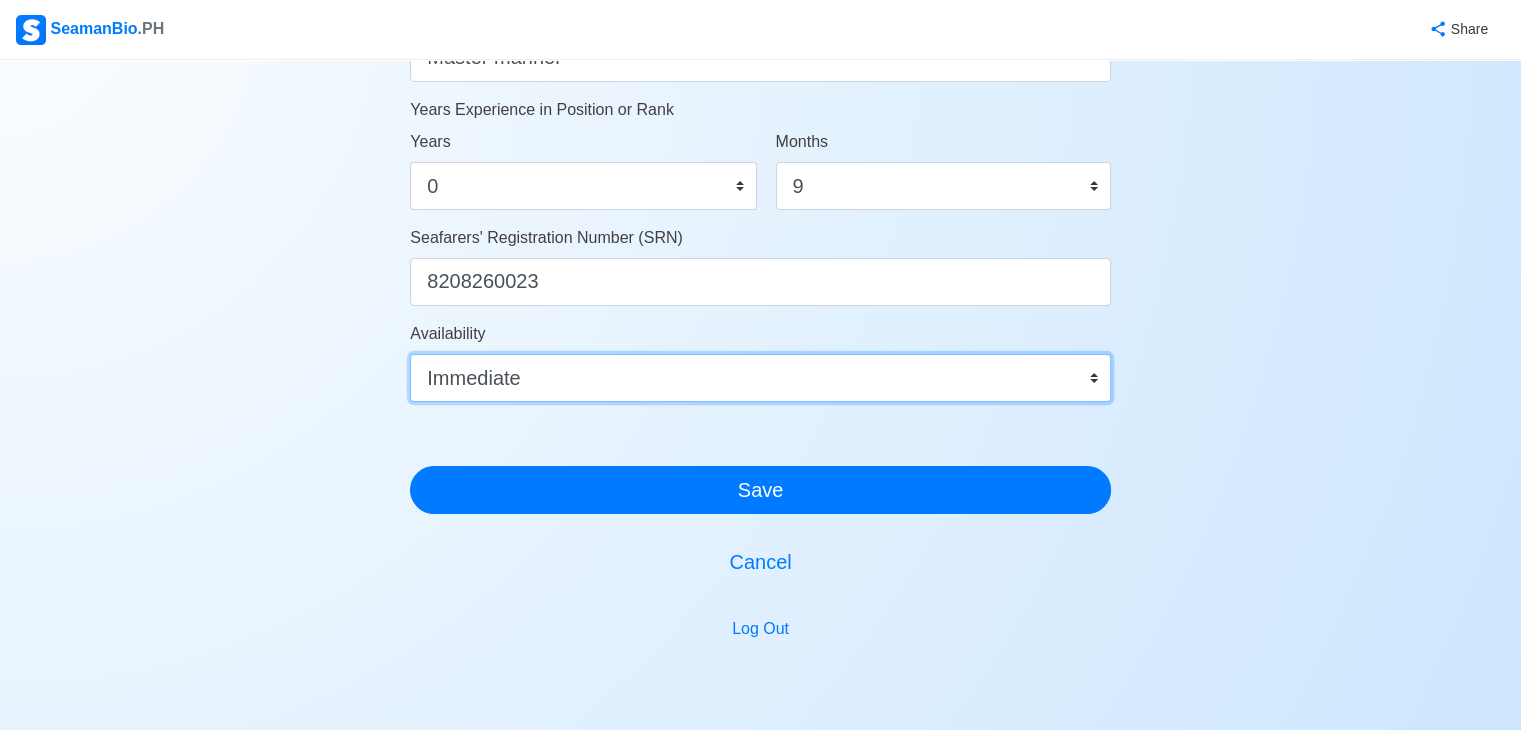 select on "1756656000000" 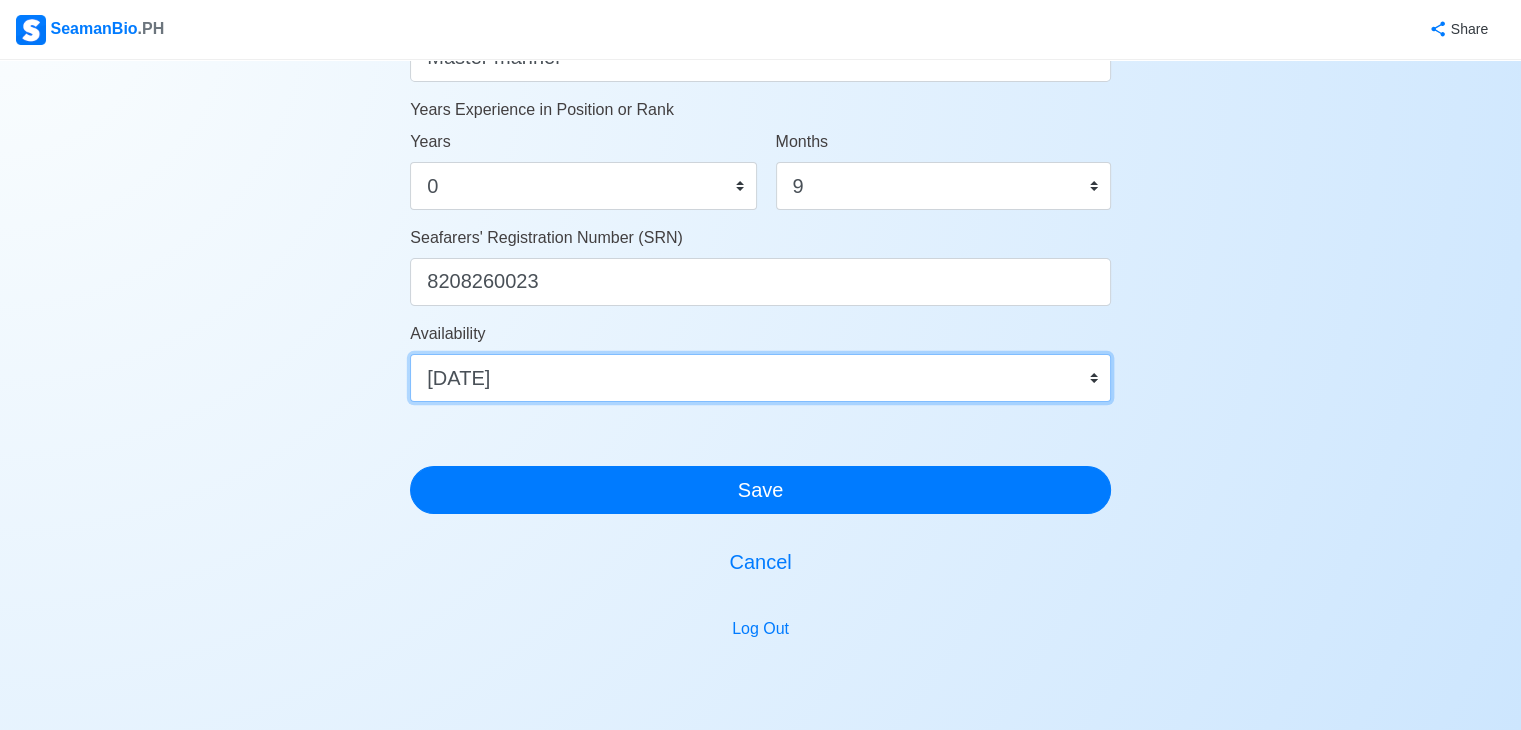 click on "Immediate [DATE]  [DATE]  [DATE]  [DATE]  [DATE]  [DATE]  [DATE]  [DATE]  [DATE]" at bounding box center (760, 378) 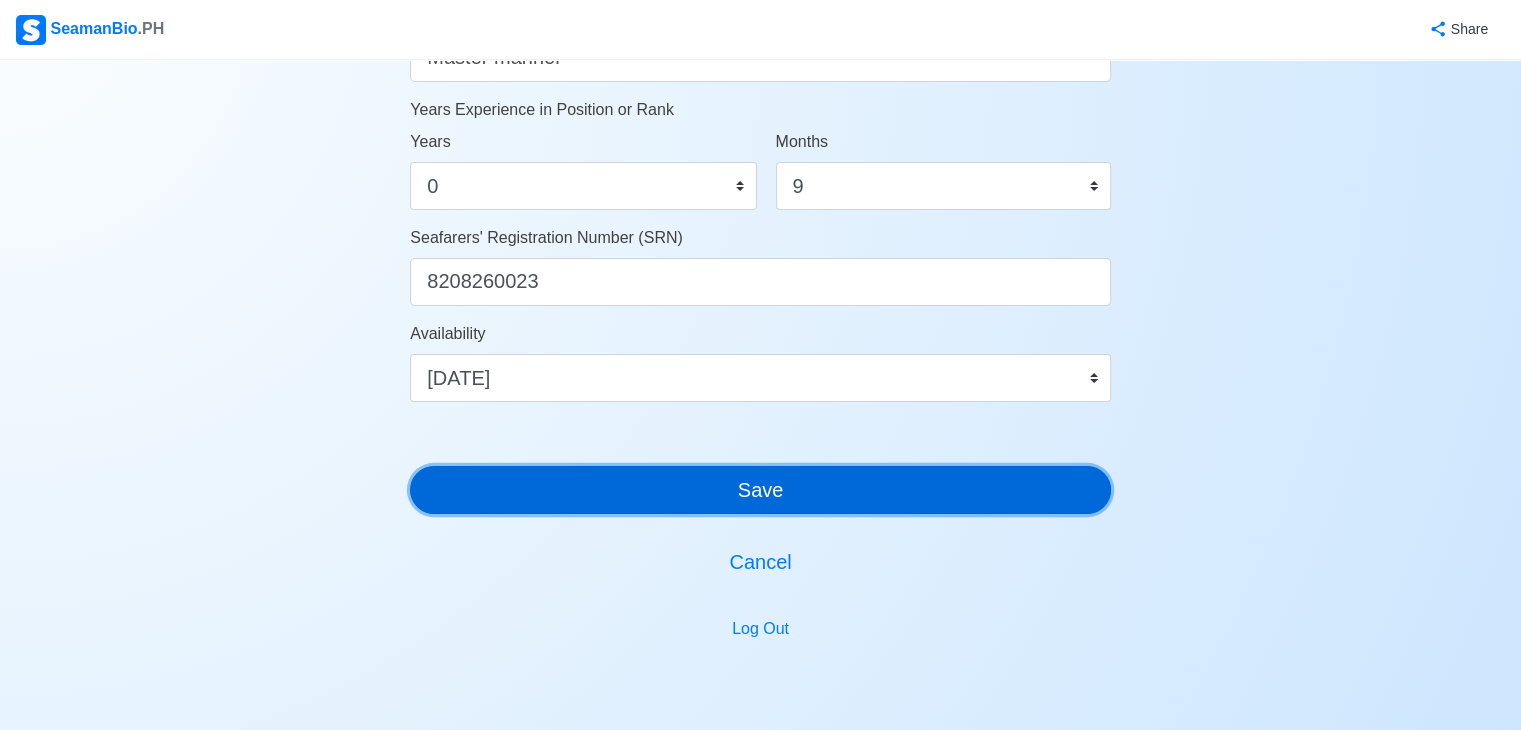 click on "Save" at bounding box center [760, 490] 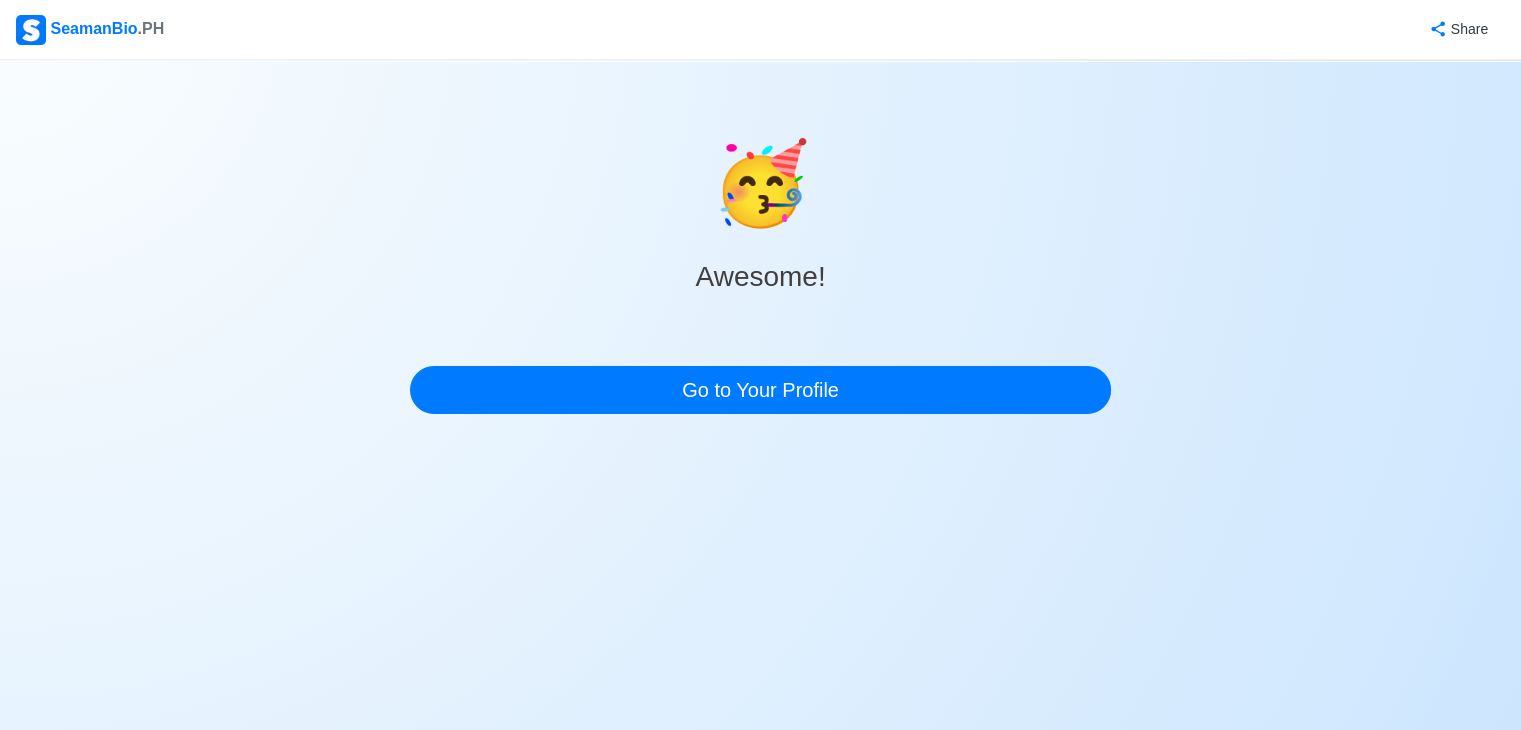 scroll, scrollTop: 0, scrollLeft: 0, axis: both 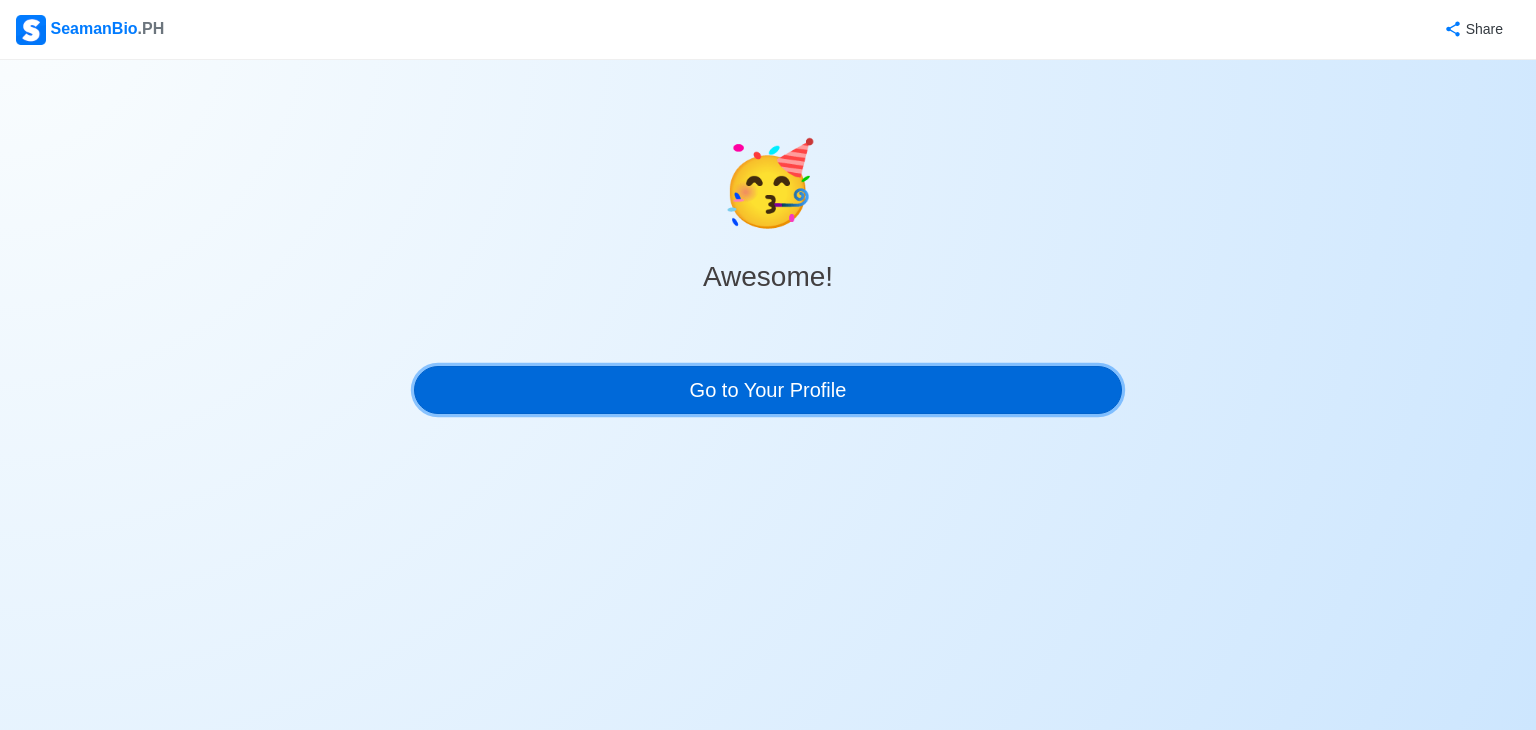 click on "Go to Your Profile" at bounding box center (768, 390) 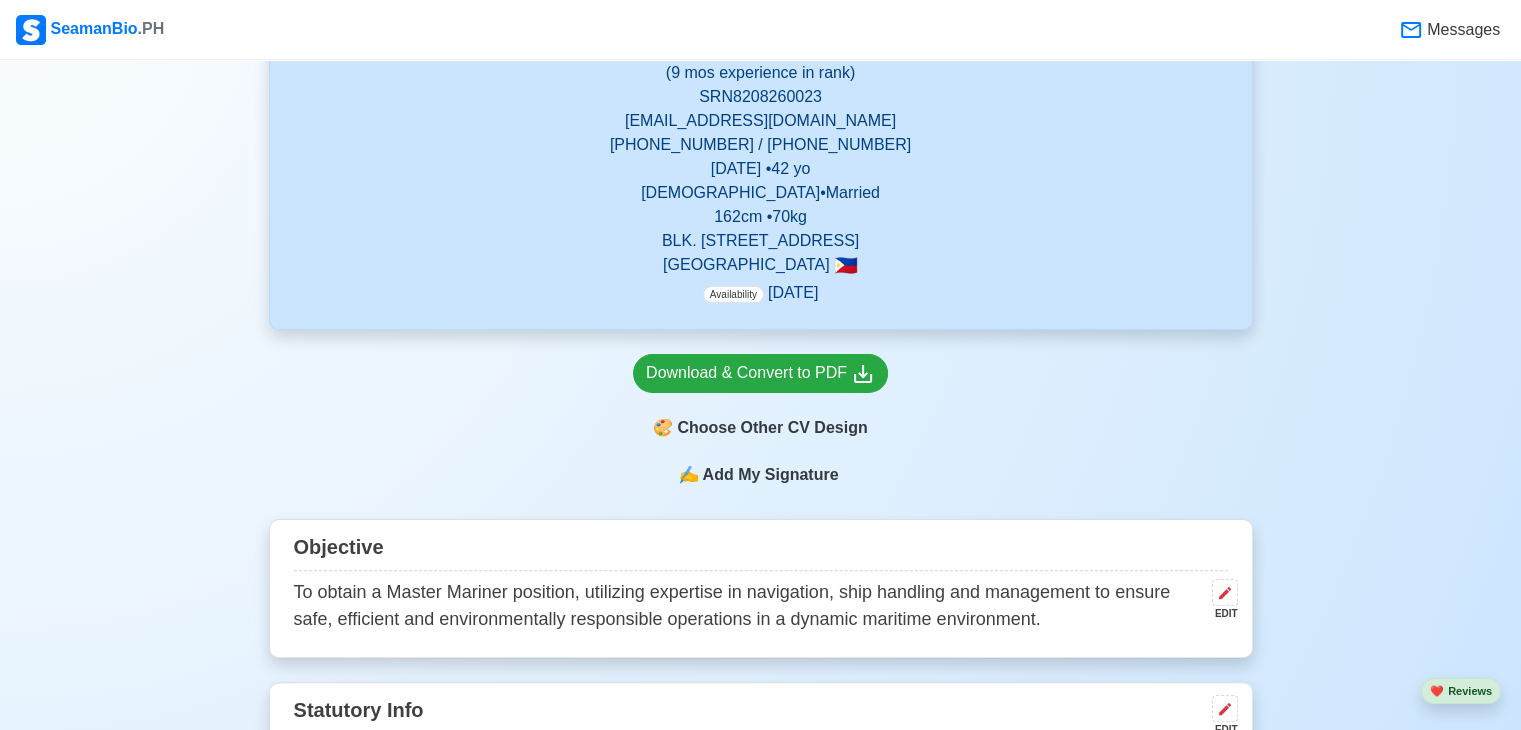 scroll, scrollTop: 400, scrollLeft: 0, axis: vertical 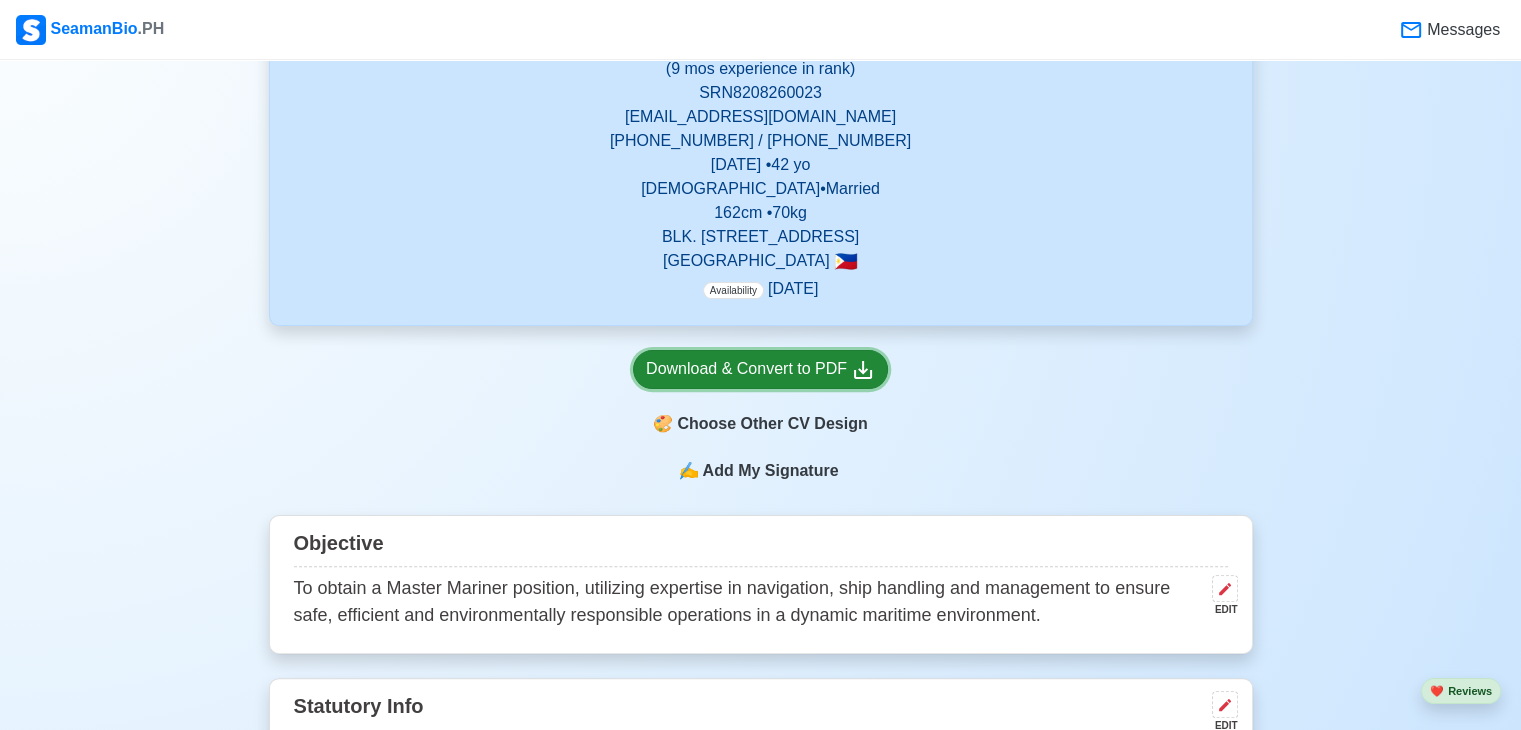 click on "Download & Convert to PDF" at bounding box center [760, 369] 